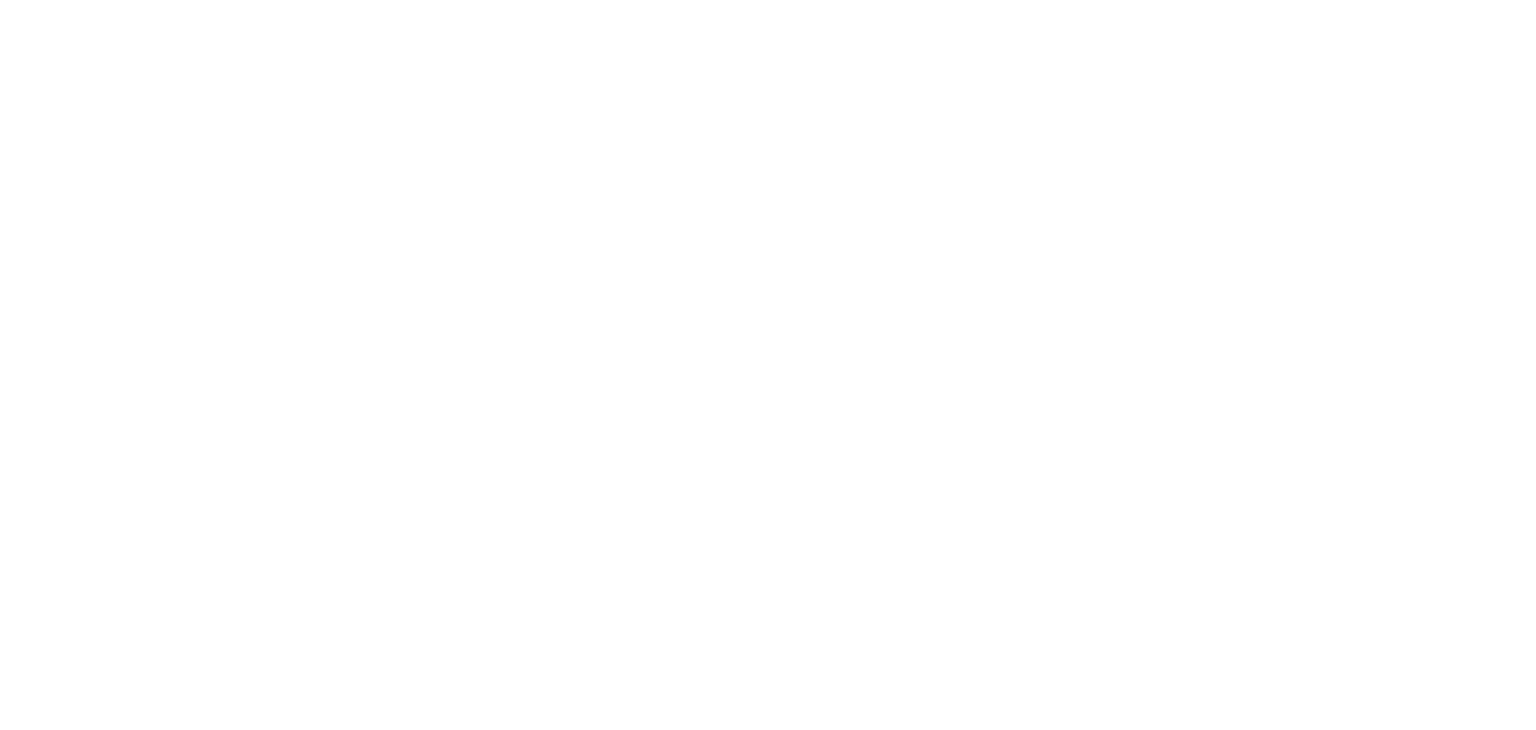 scroll, scrollTop: 0, scrollLeft: 0, axis: both 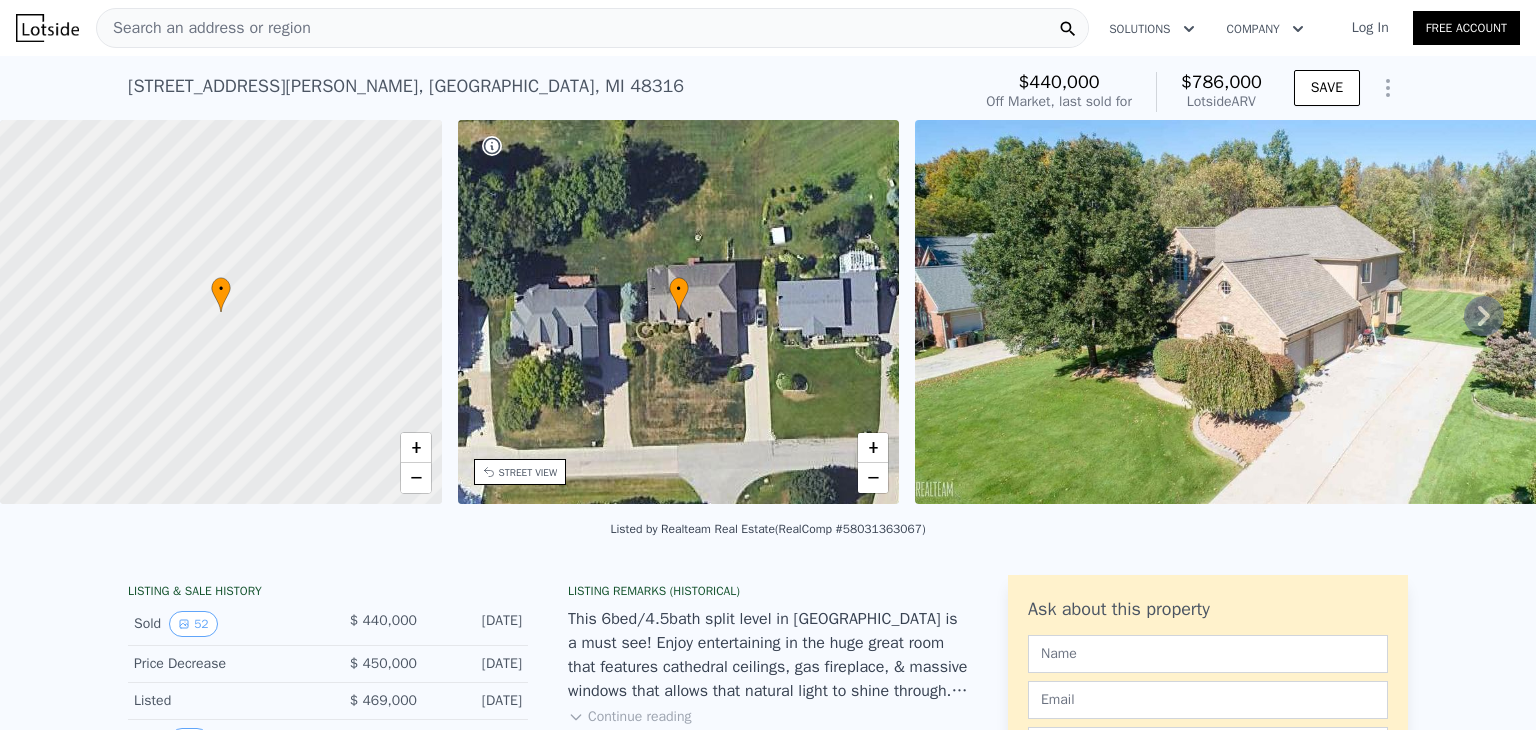 drag, startPoint x: 371, startPoint y: 19, endPoint x: 369, endPoint y: 33, distance: 14.142136 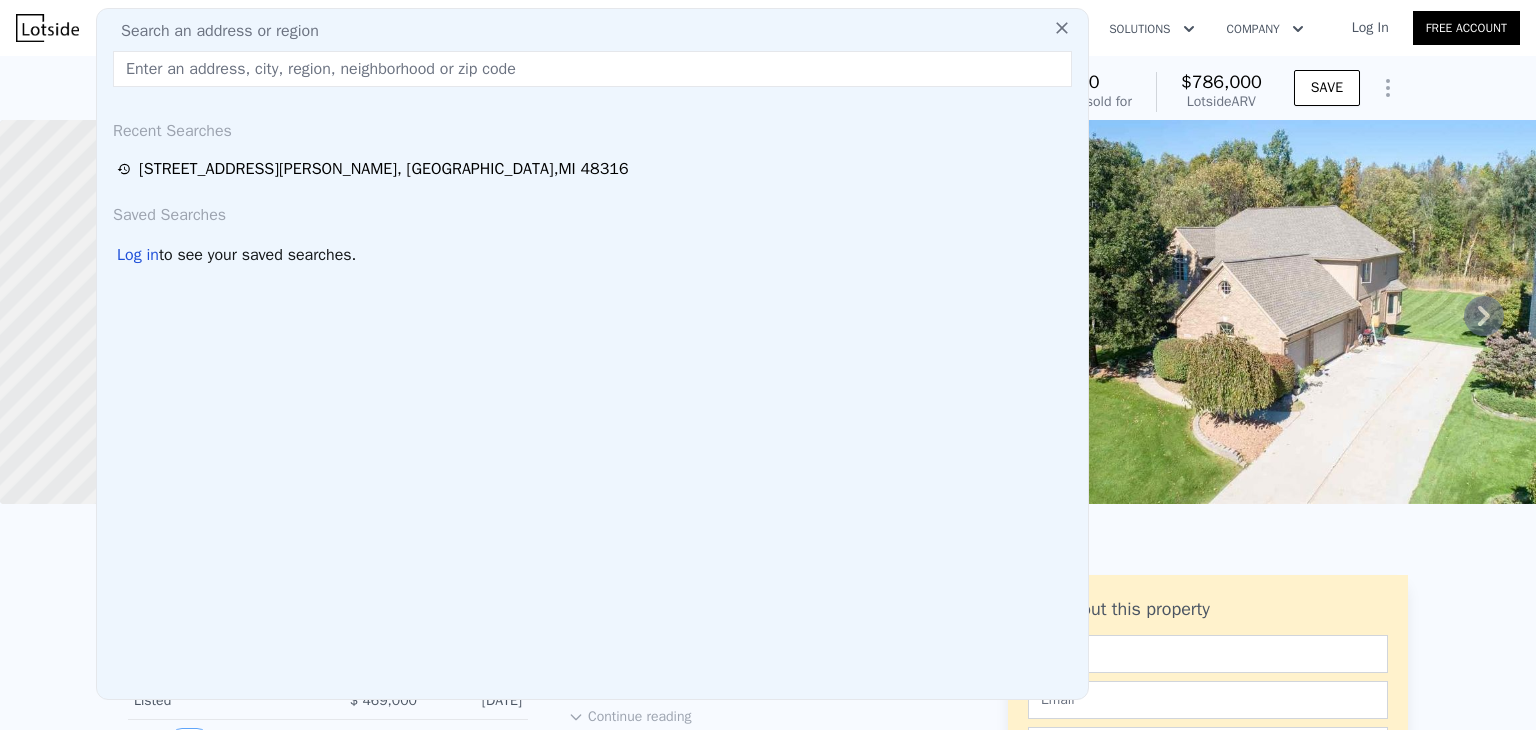 click on "Search an address or region Recent Searches 4101 Pierce Dr ,   Macomb County ,  MI   48316 Saved Searches Log in  to see your saved searches." at bounding box center (592, 354) 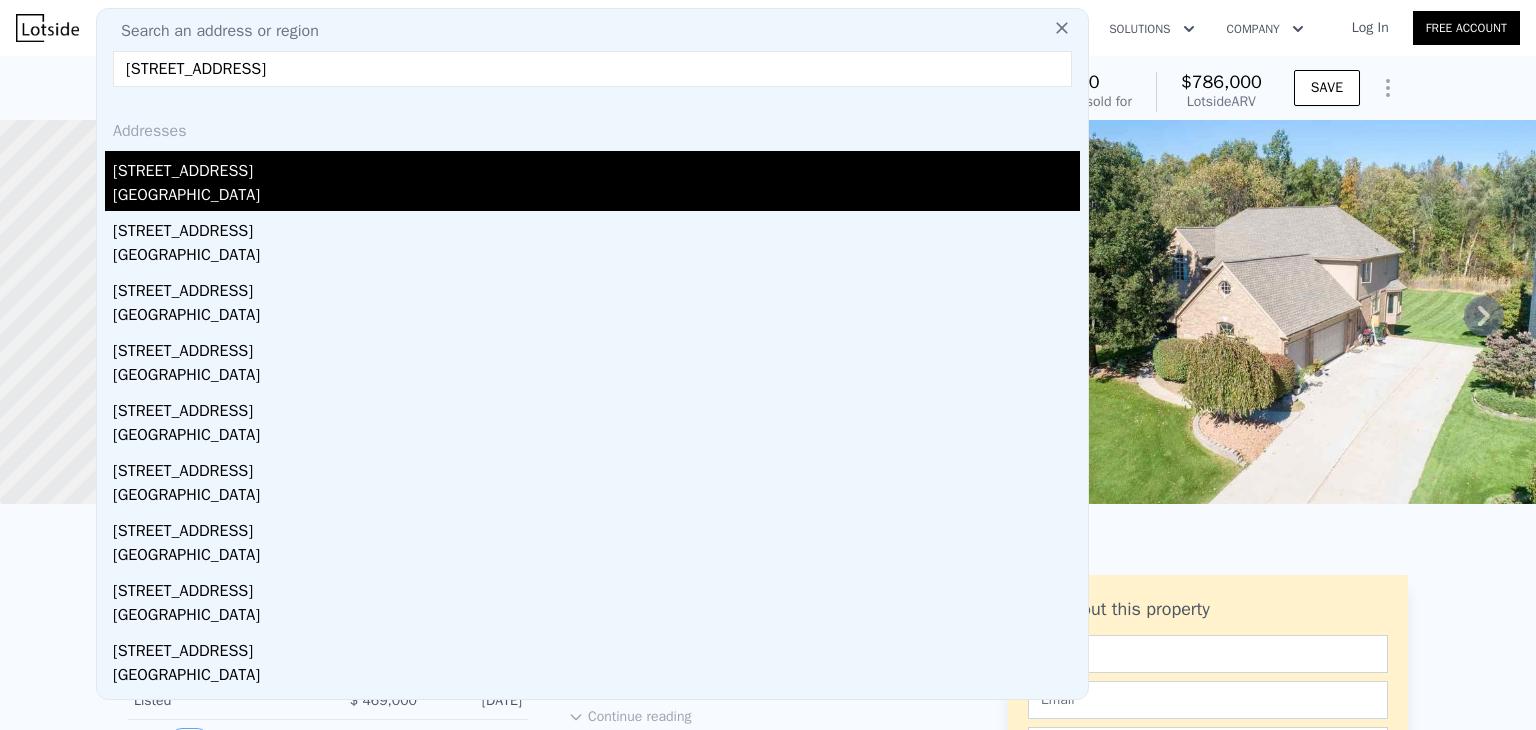 type on "37516 N Laurel Park Dr, Livonia, MI 48152" 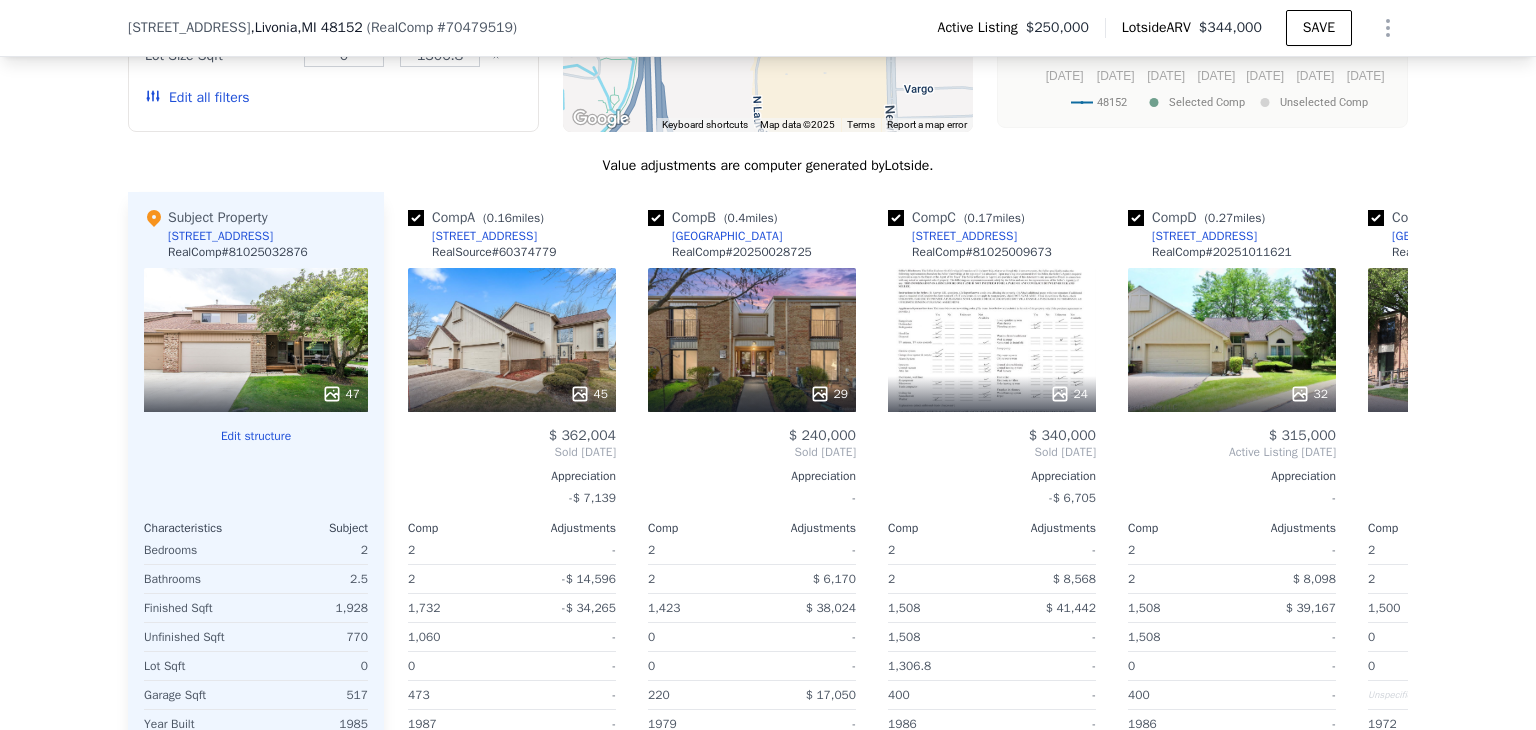 scroll, scrollTop: 2053, scrollLeft: 0, axis: vertical 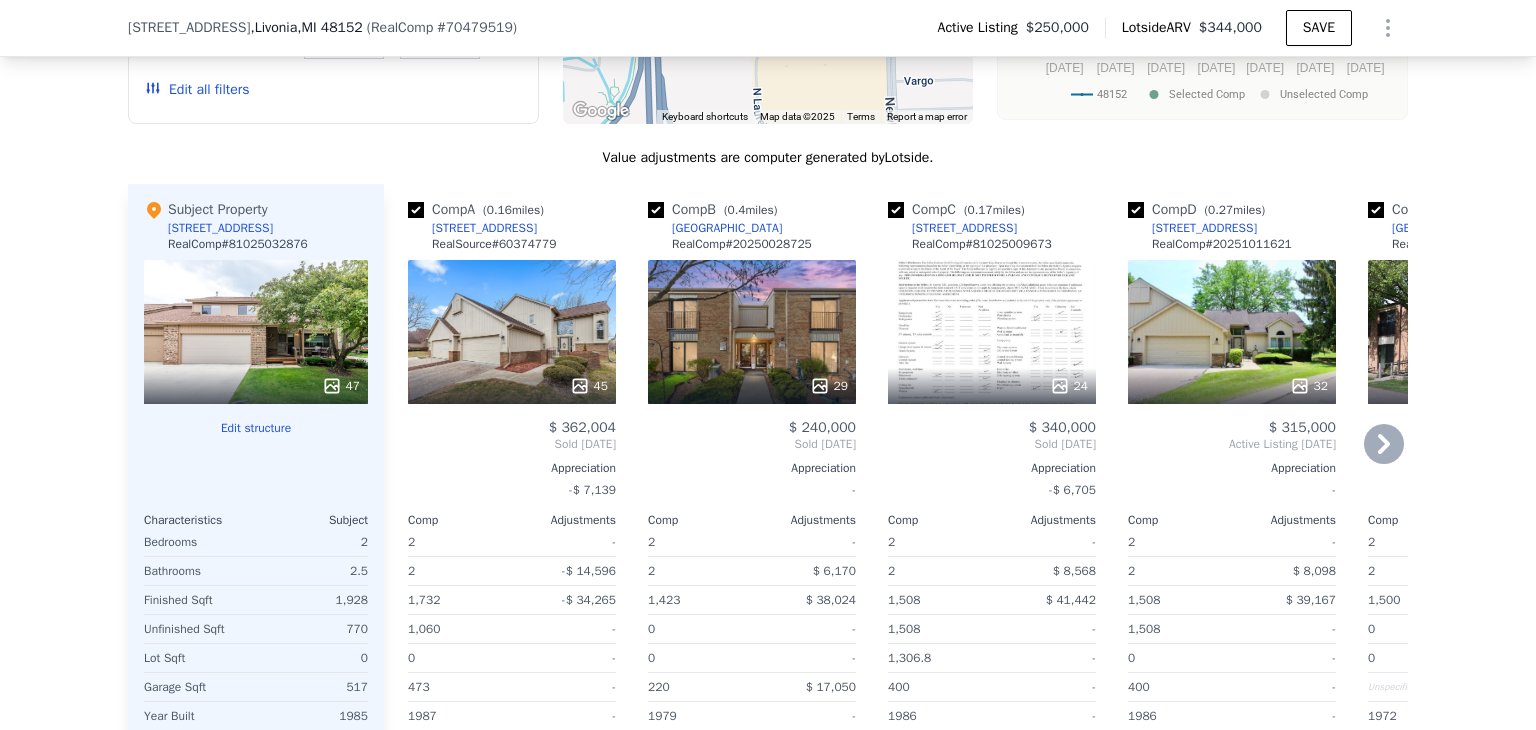 click on "[STREET_ADDRESS]" at bounding box center [964, 228] 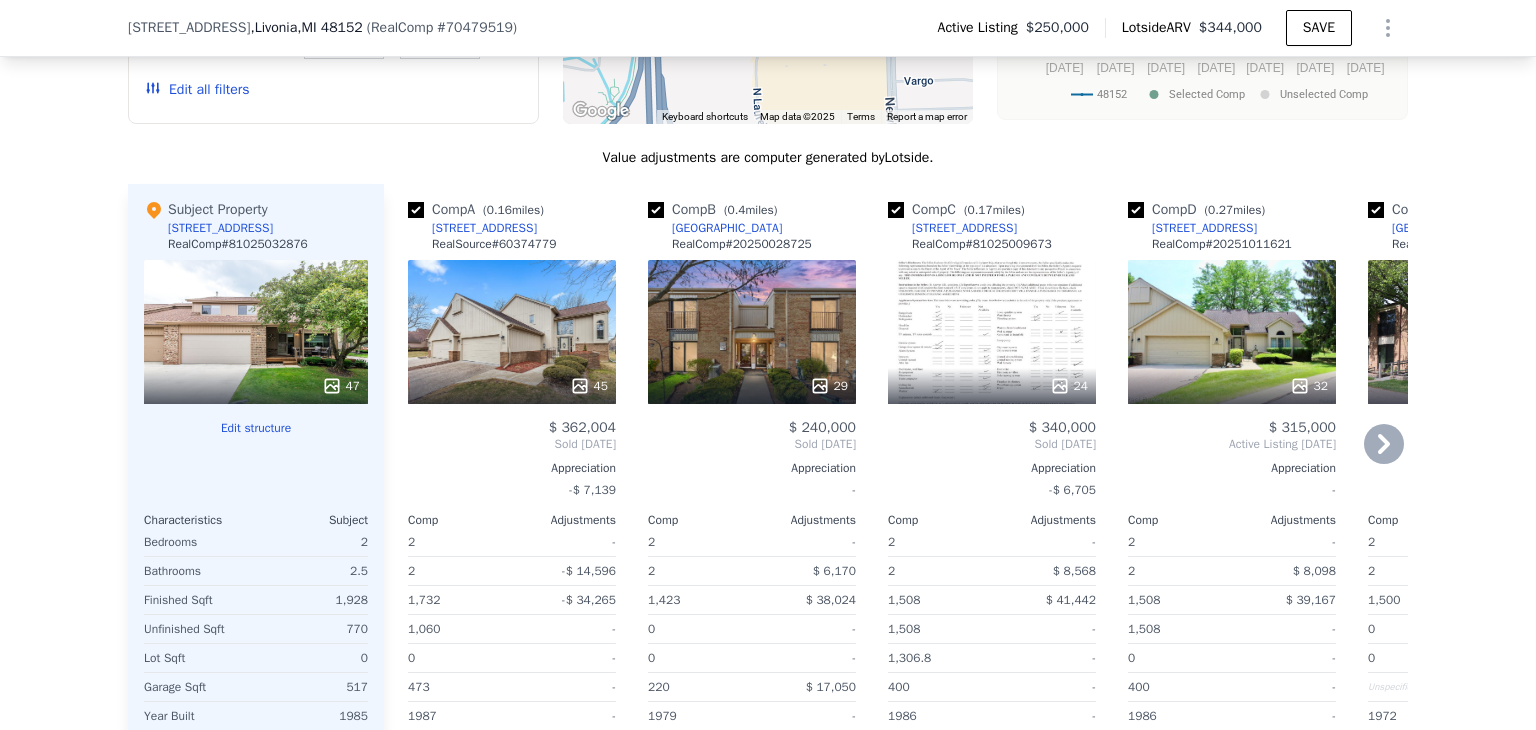 click 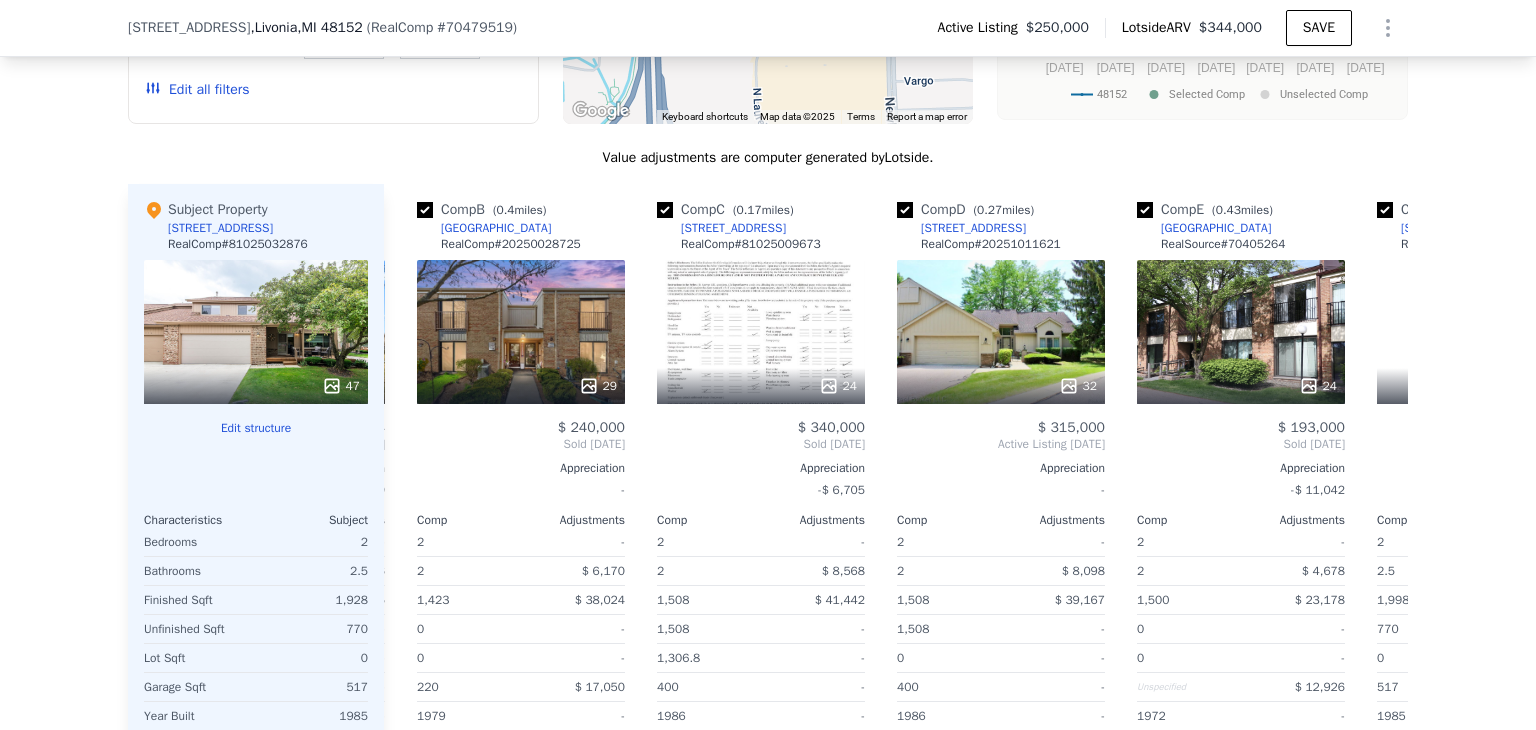 scroll, scrollTop: 0, scrollLeft: 480, axis: horizontal 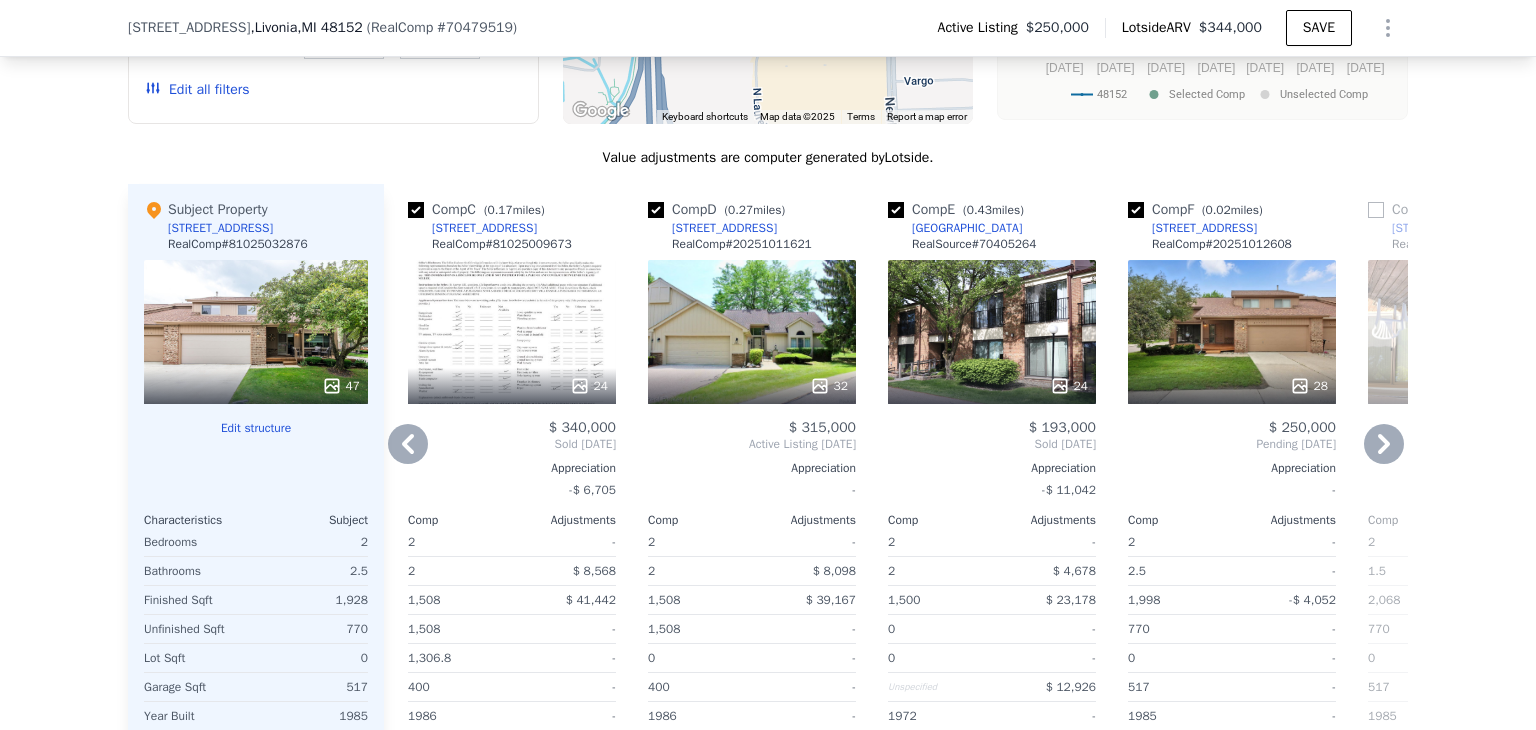 click 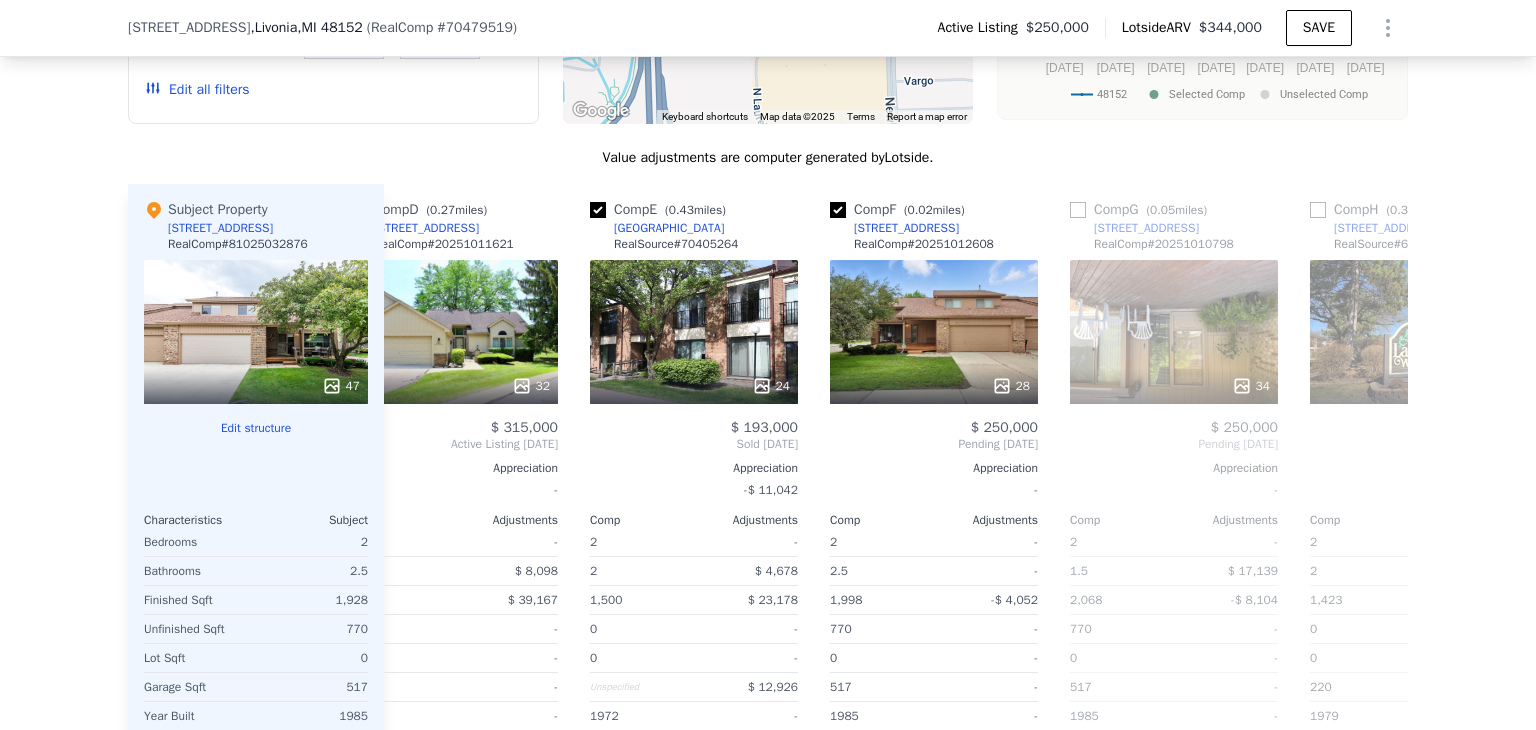 scroll, scrollTop: 0, scrollLeft: 960, axis: horizontal 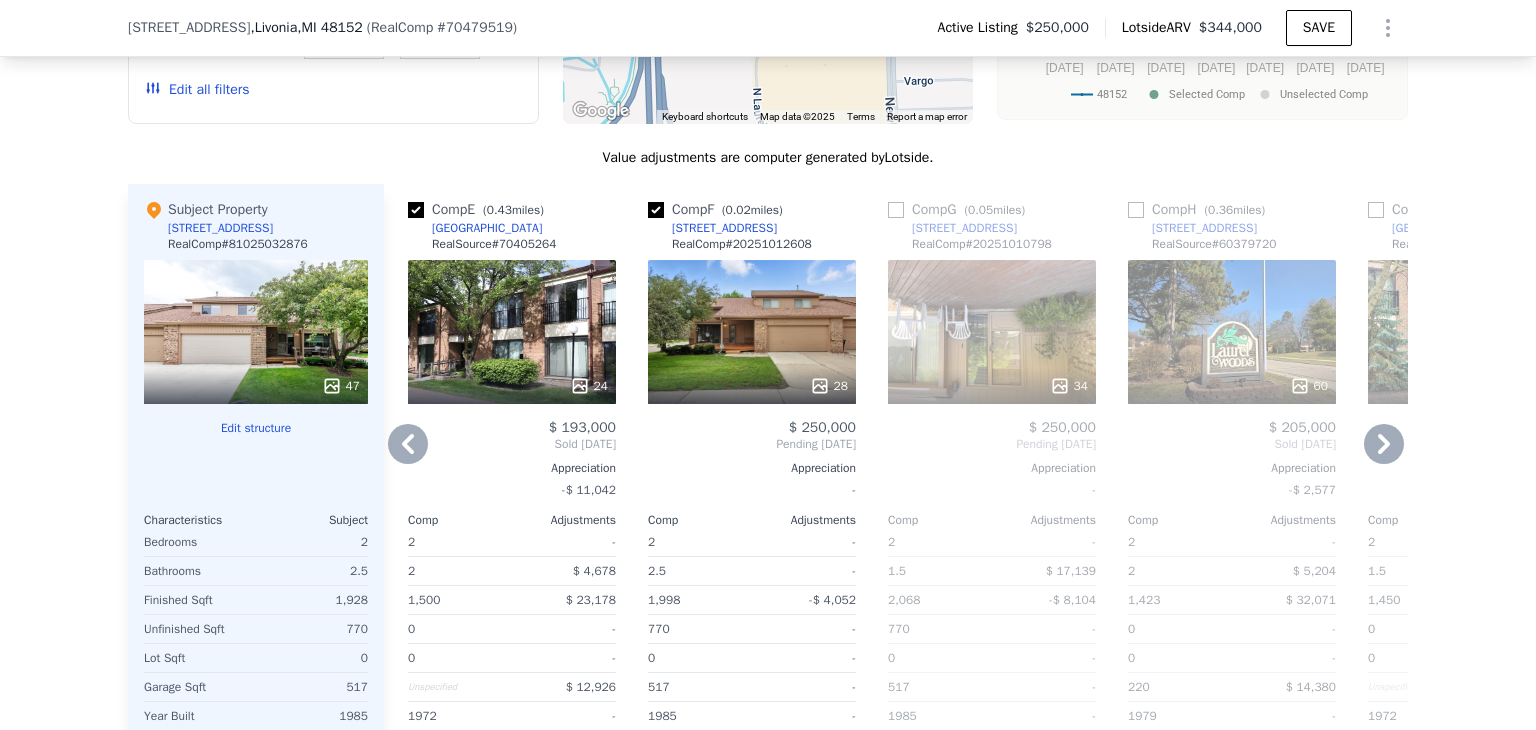 click 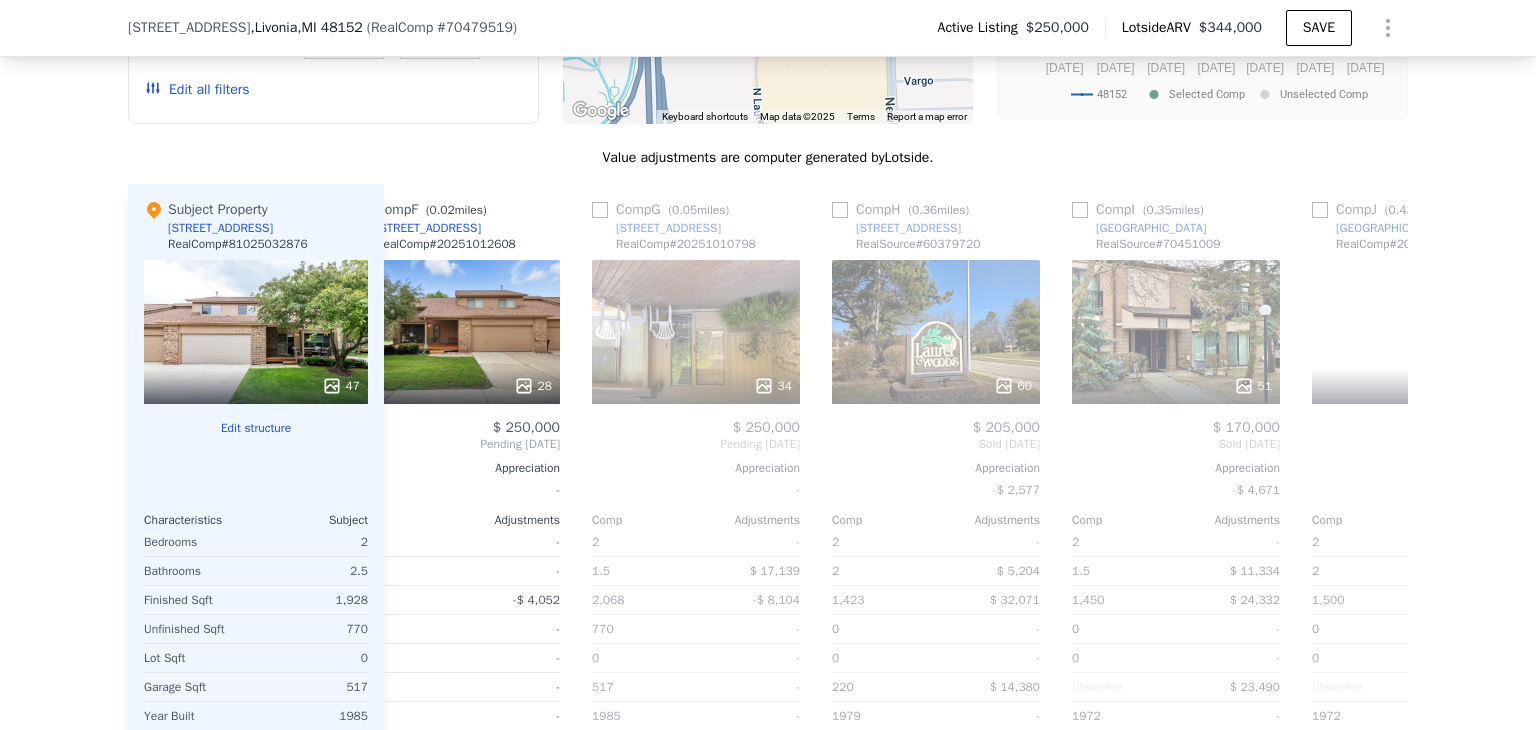 scroll, scrollTop: 0, scrollLeft: 1424, axis: horizontal 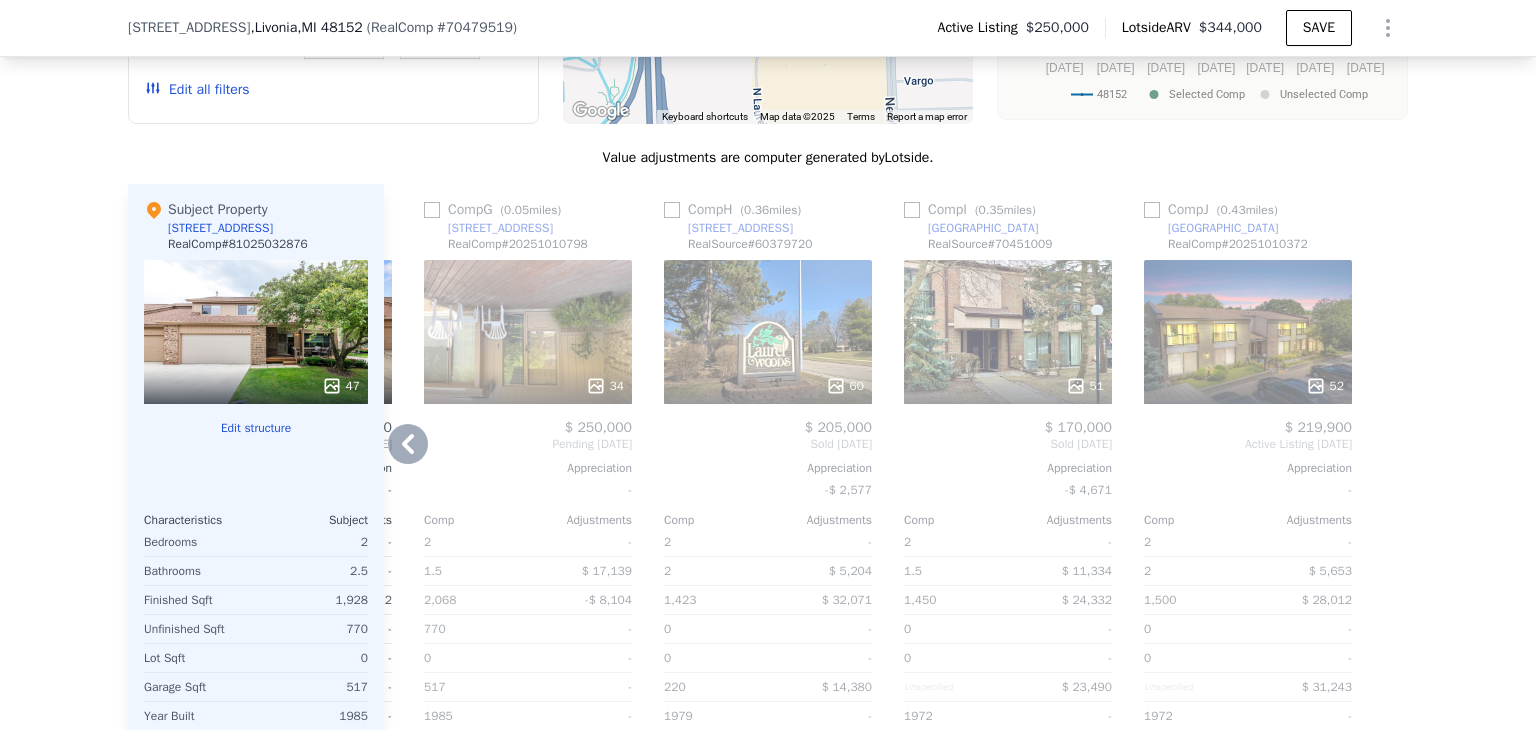 click 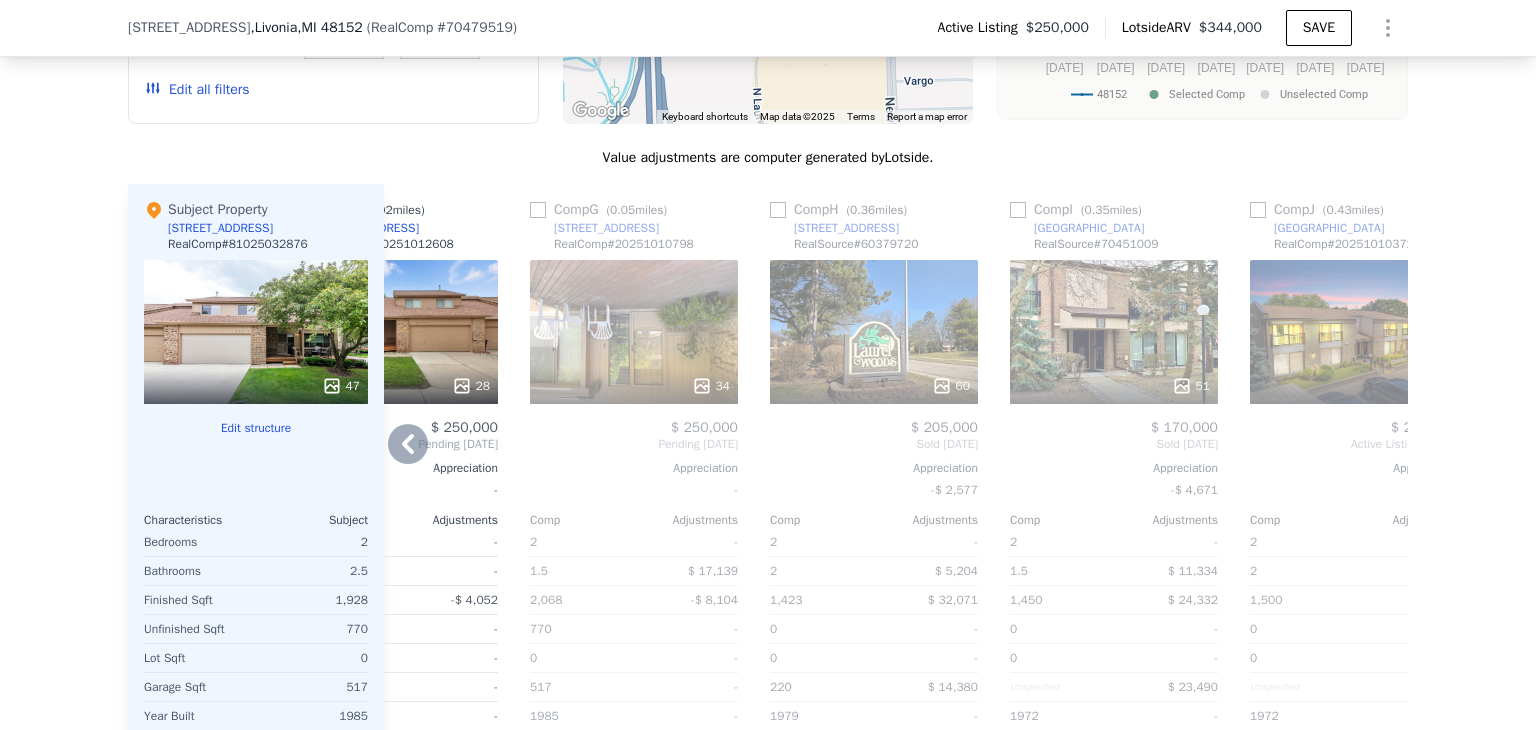 click on "Pending   Jul 2025" at bounding box center [394, 444] 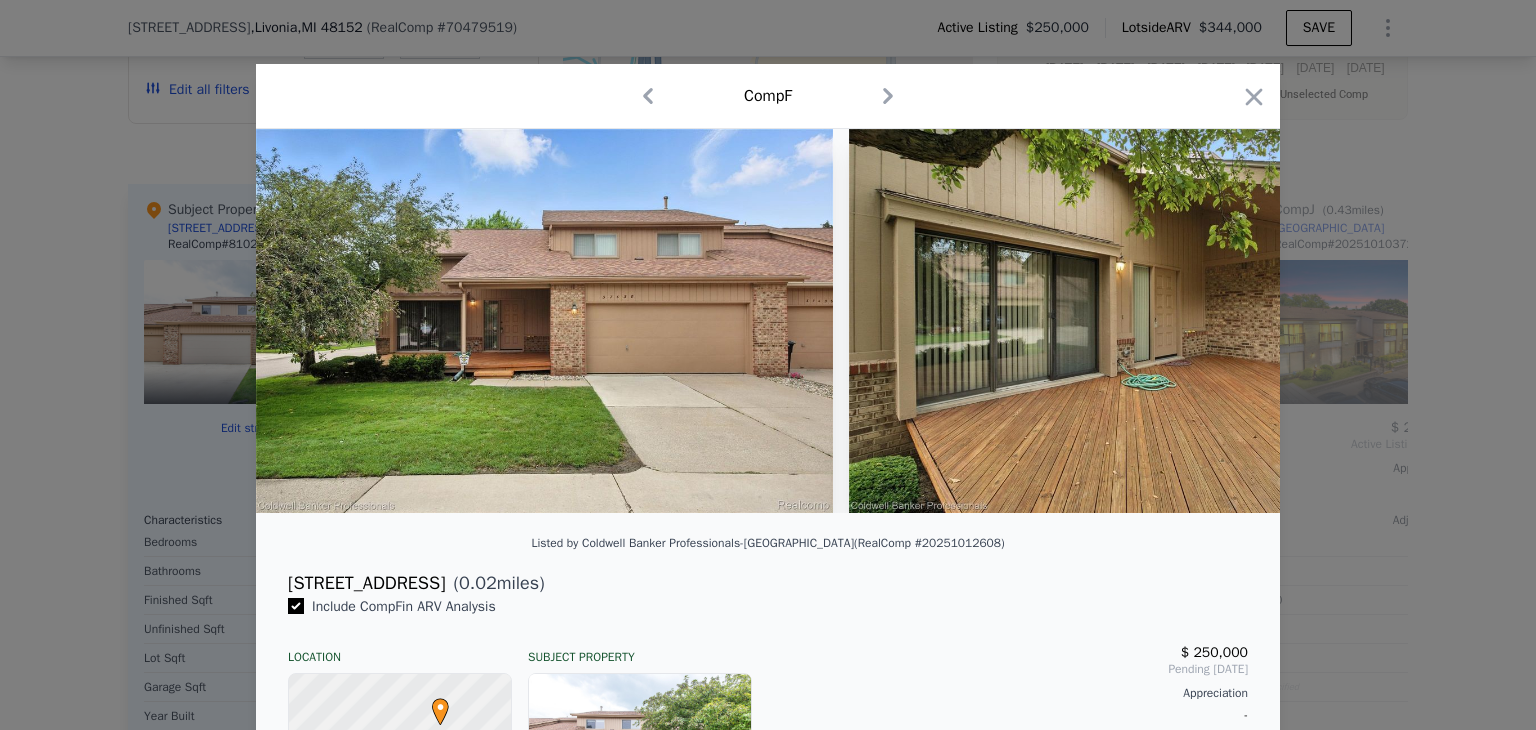 scroll, scrollTop: 0, scrollLeft: 944, axis: horizontal 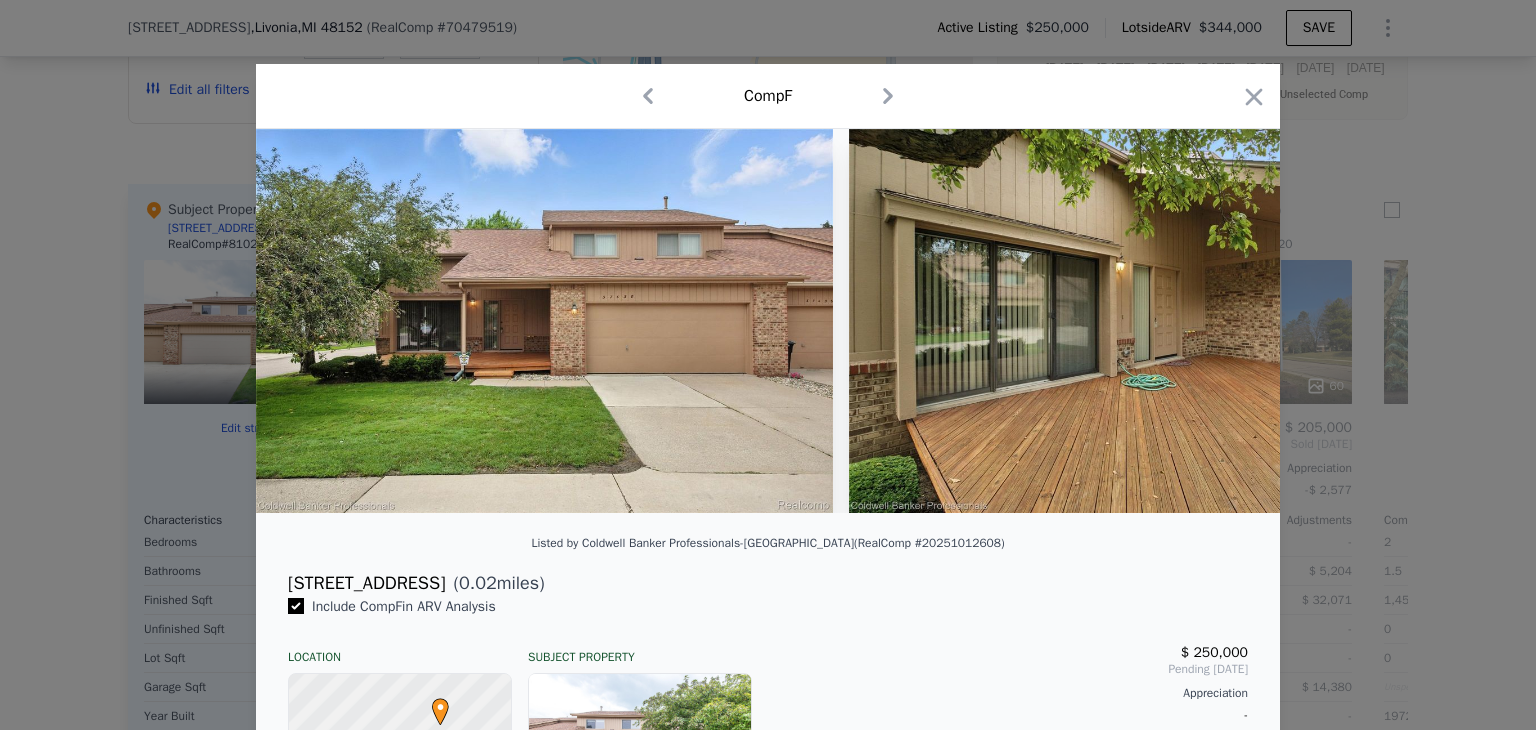 click at bounding box center [544, 321] 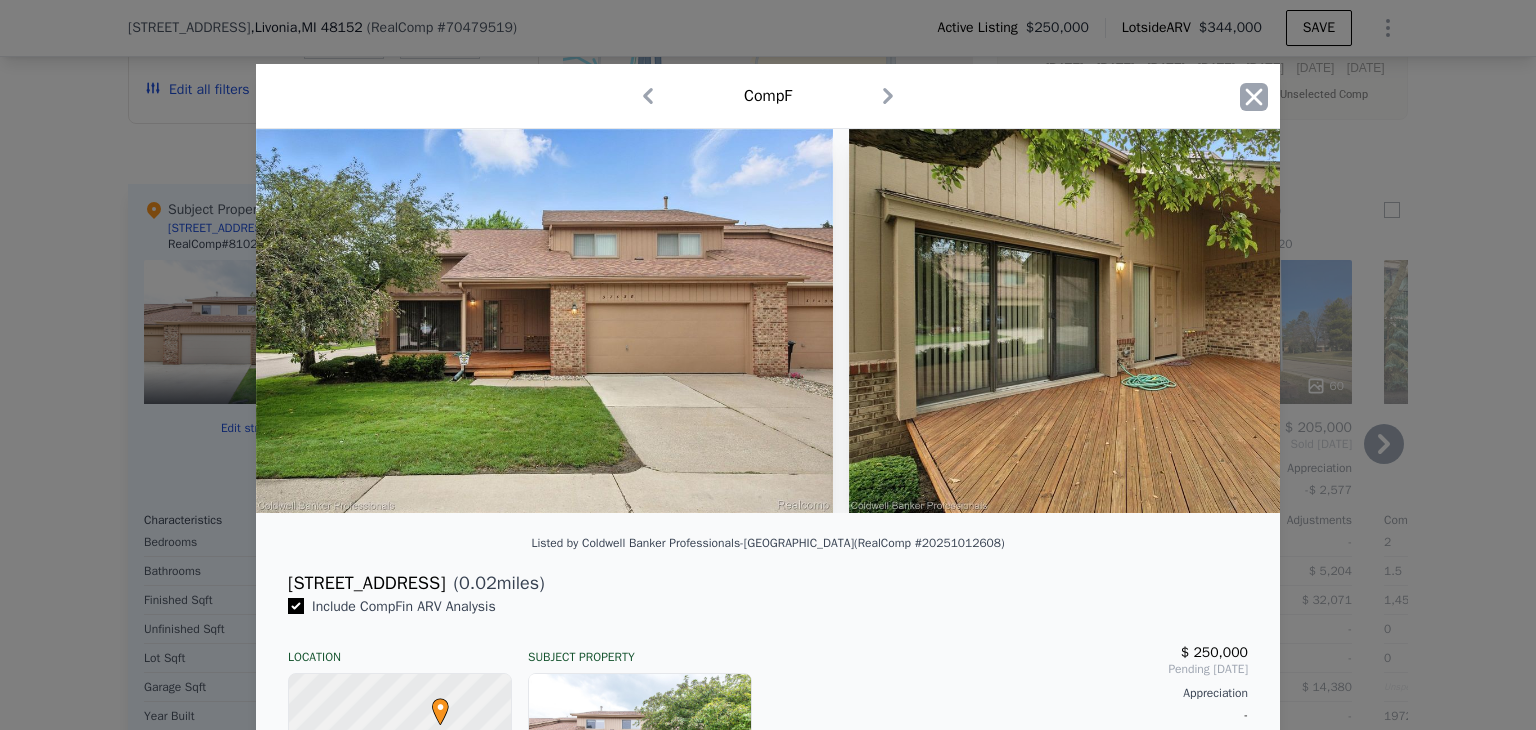 click 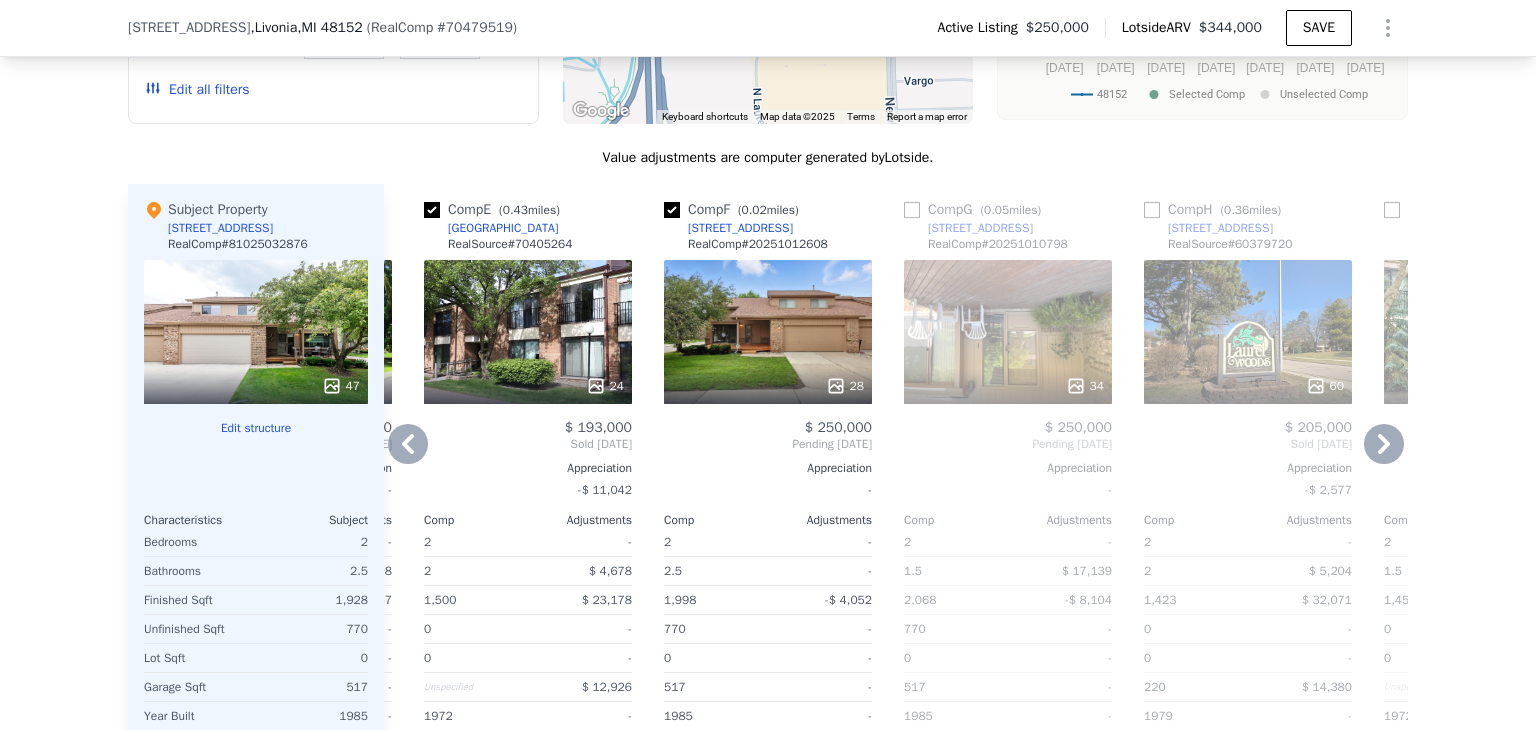 click 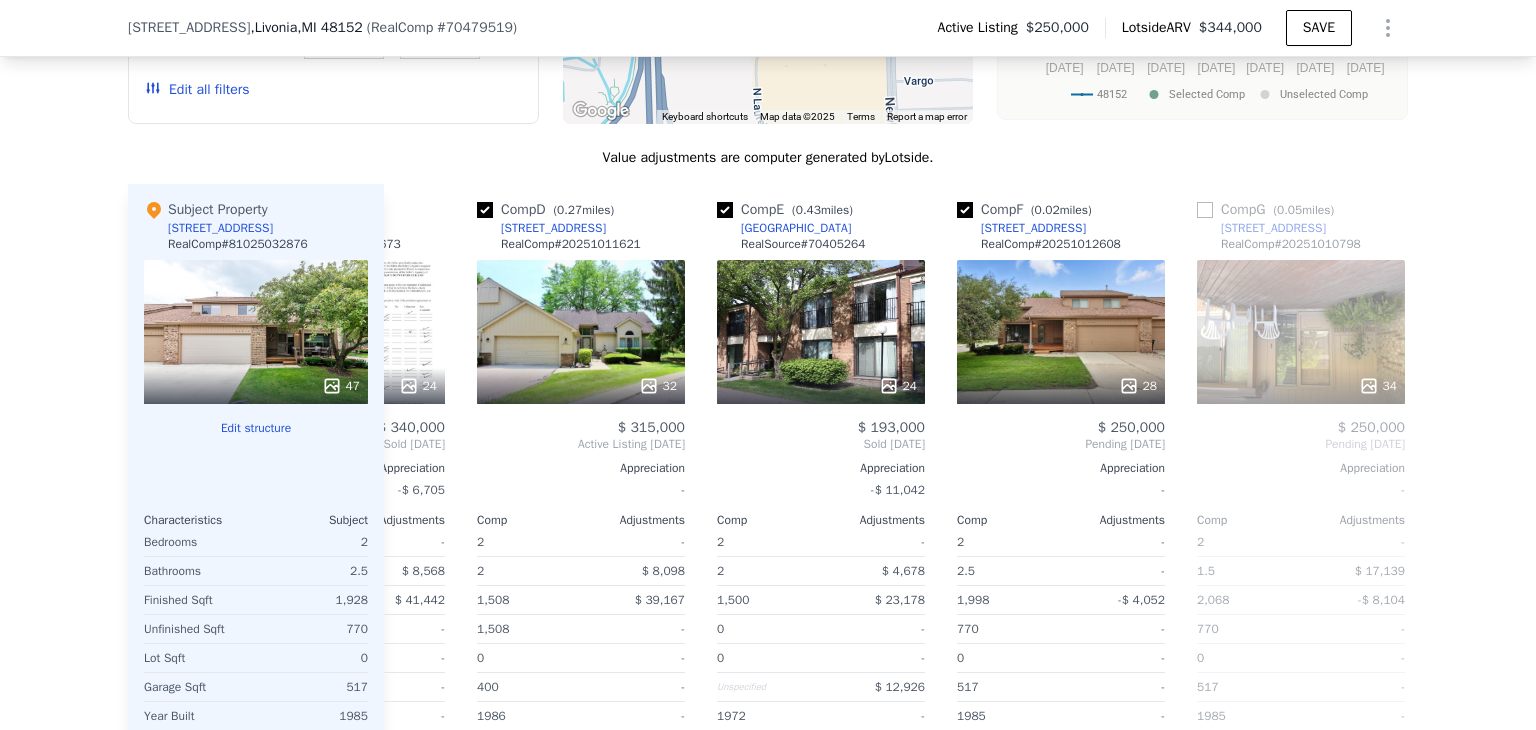 scroll, scrollTop: 0, scrollLeft: 464, axis: horizontal 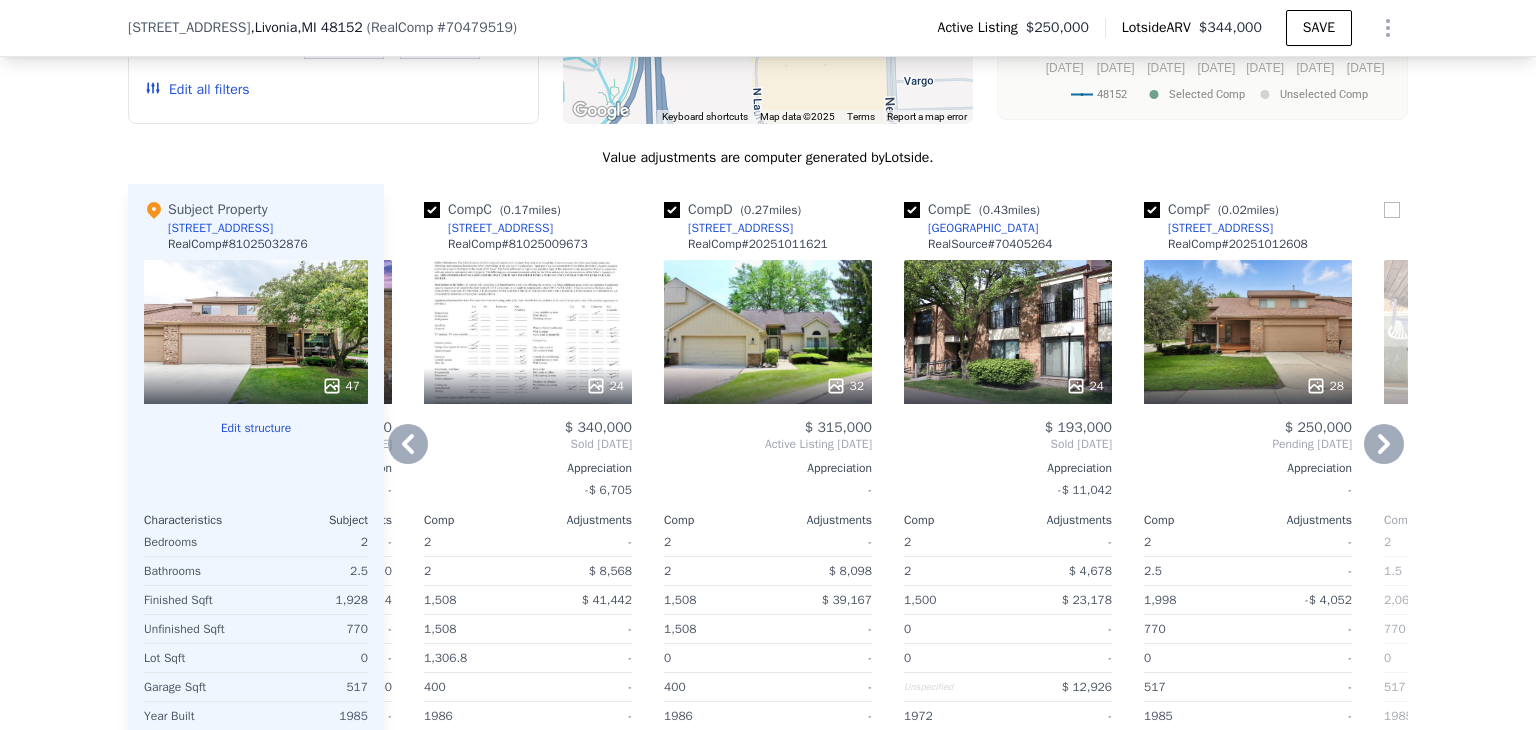 click at bounding box center (912, 210) 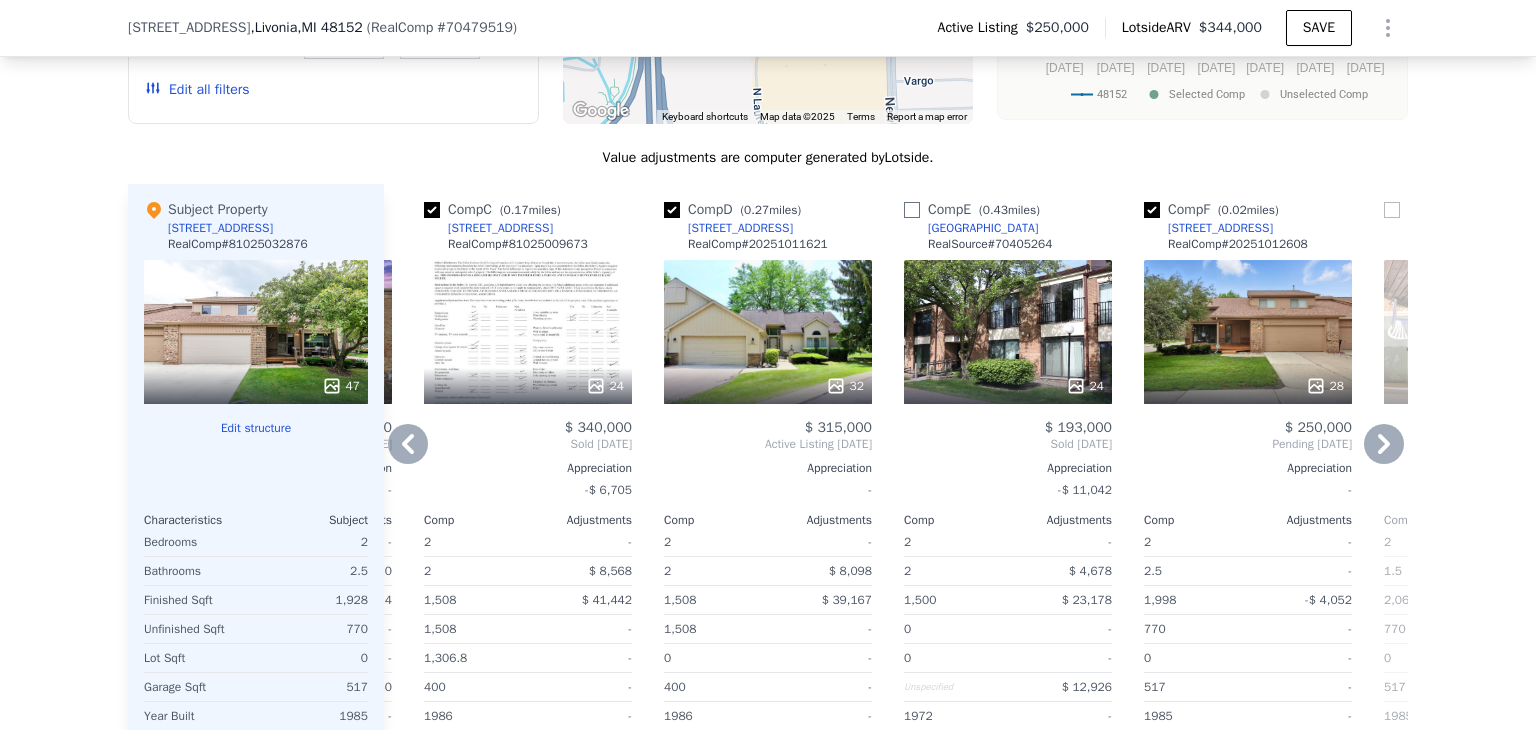 checkbox on "false" 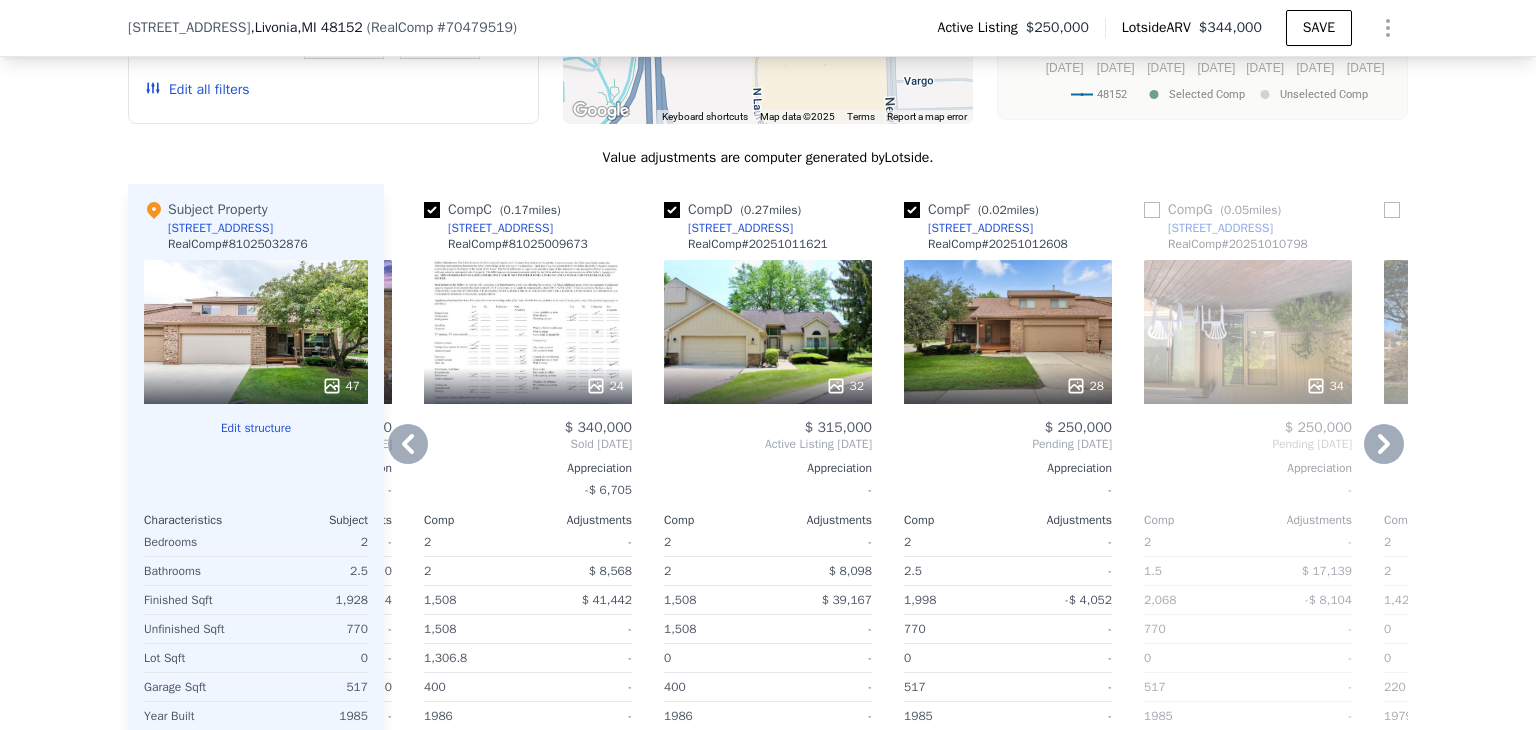click 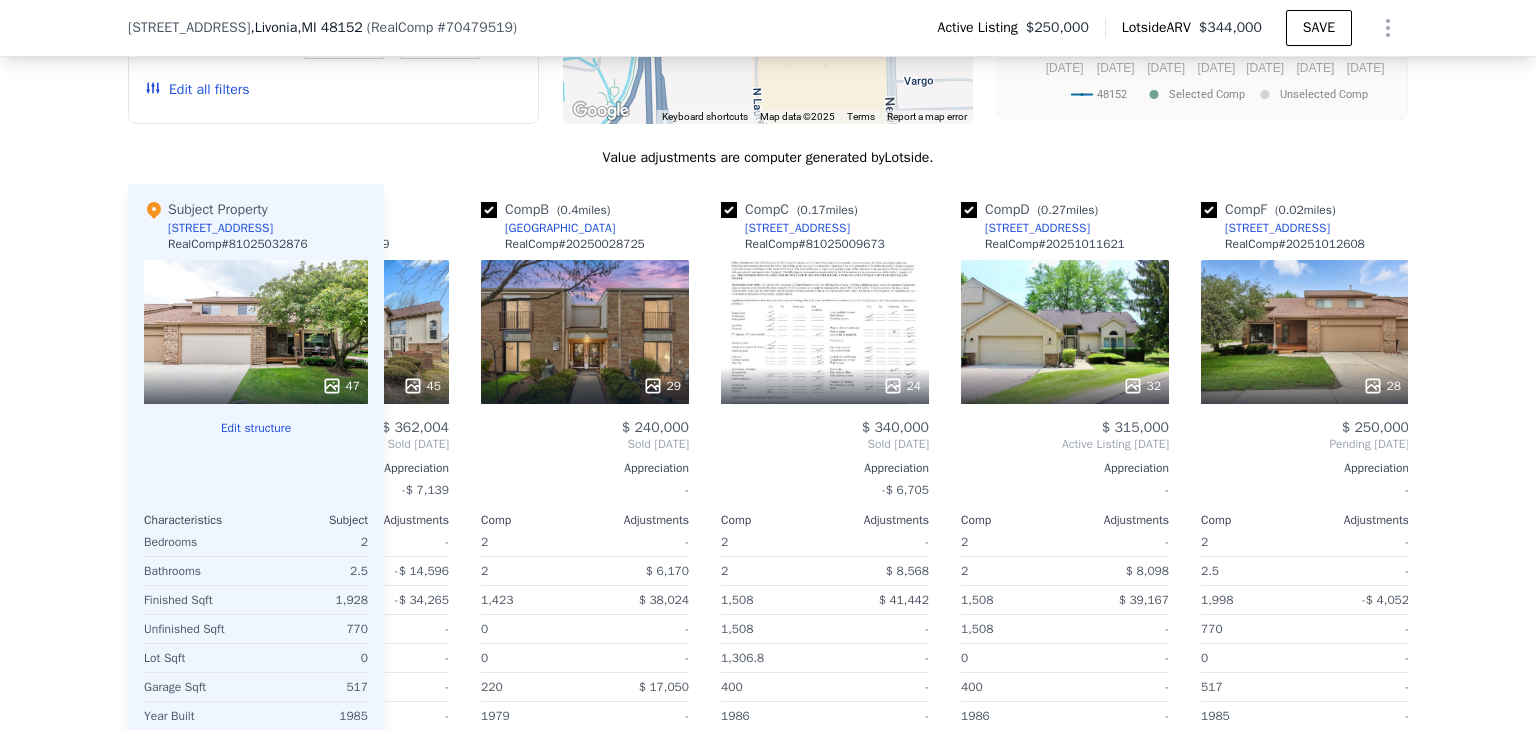 scroll, scrollTop: 0, scrollLeft: 0, axis: both 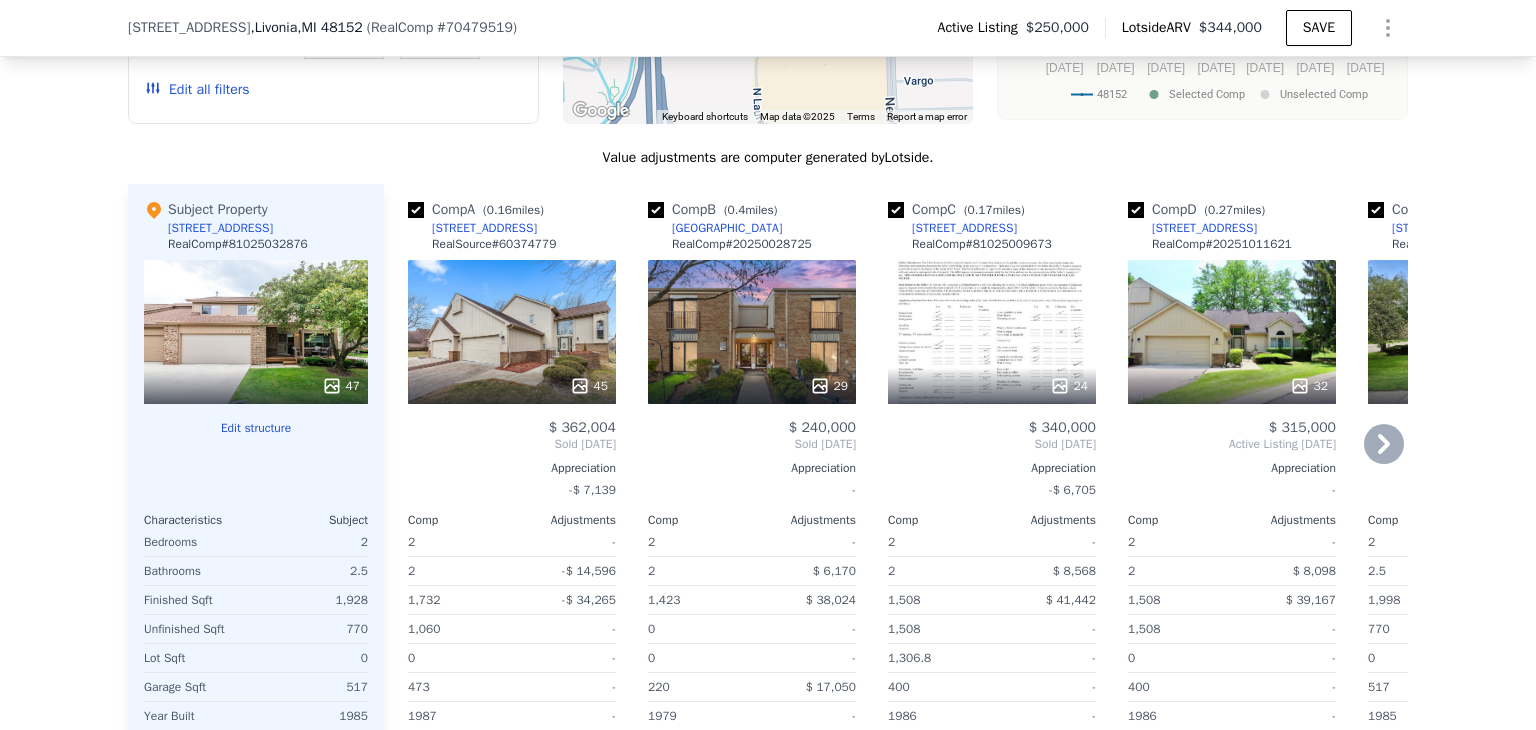 click on "24" at bounding box center [992, 332] 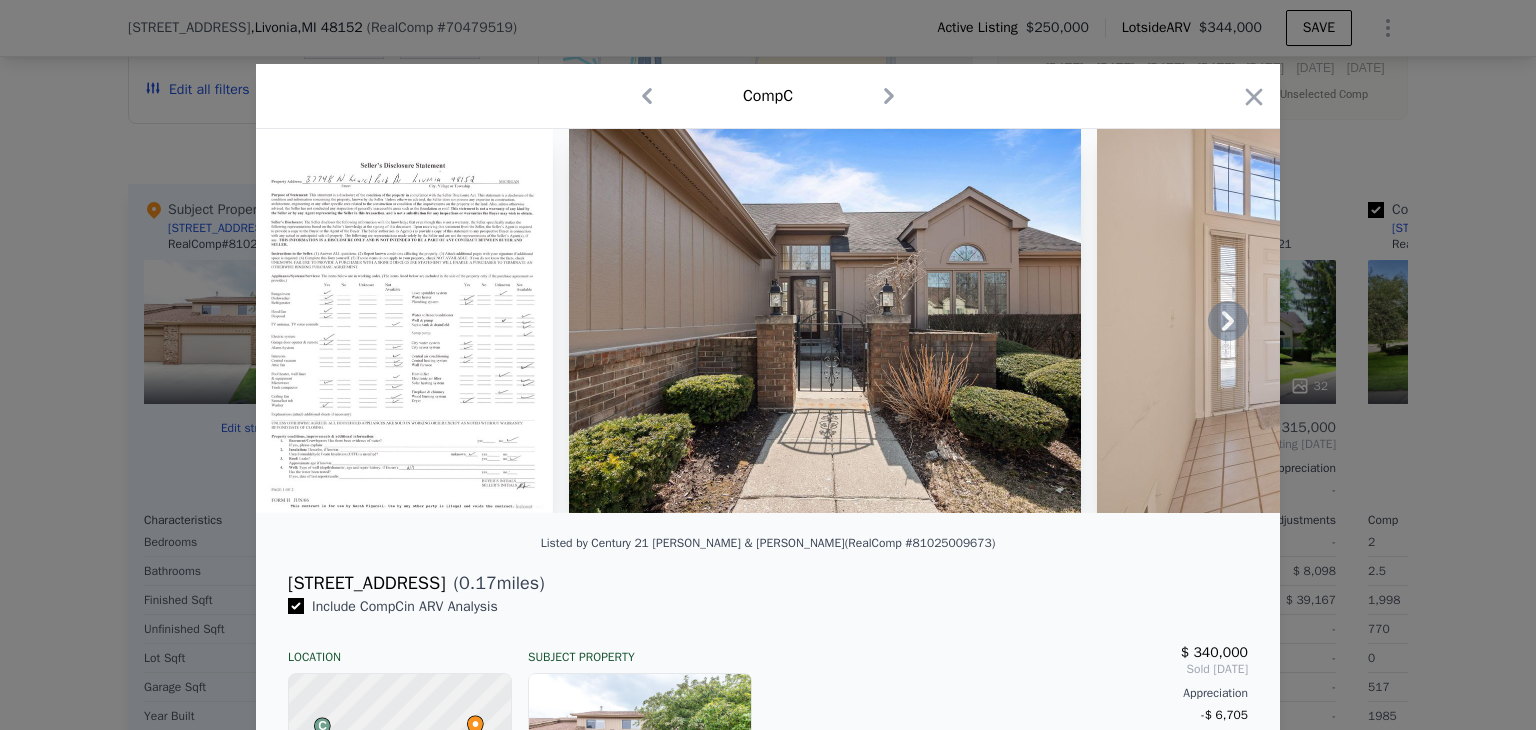 click 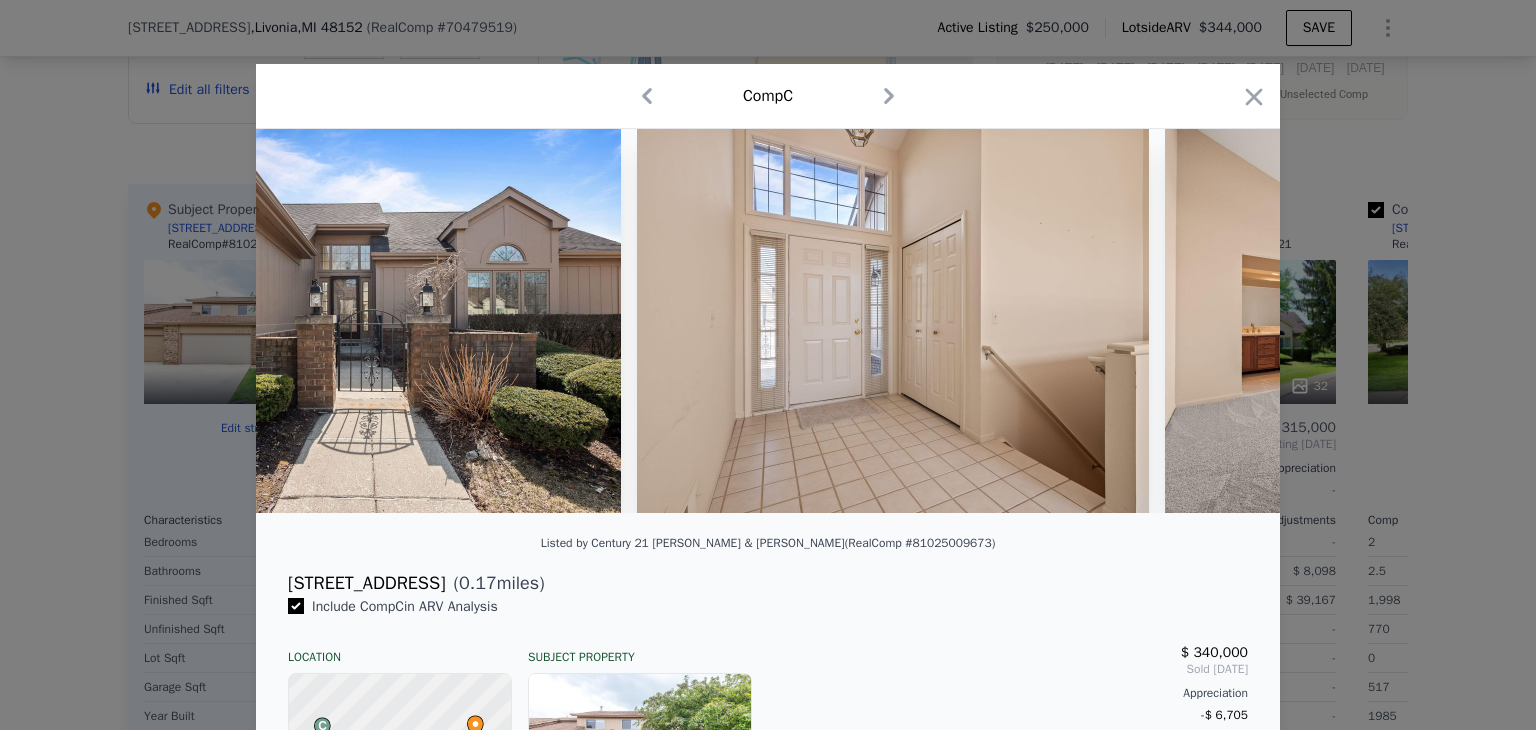 scroll, scrollTop: 0, scrollLeft: 480, axis: horizontal 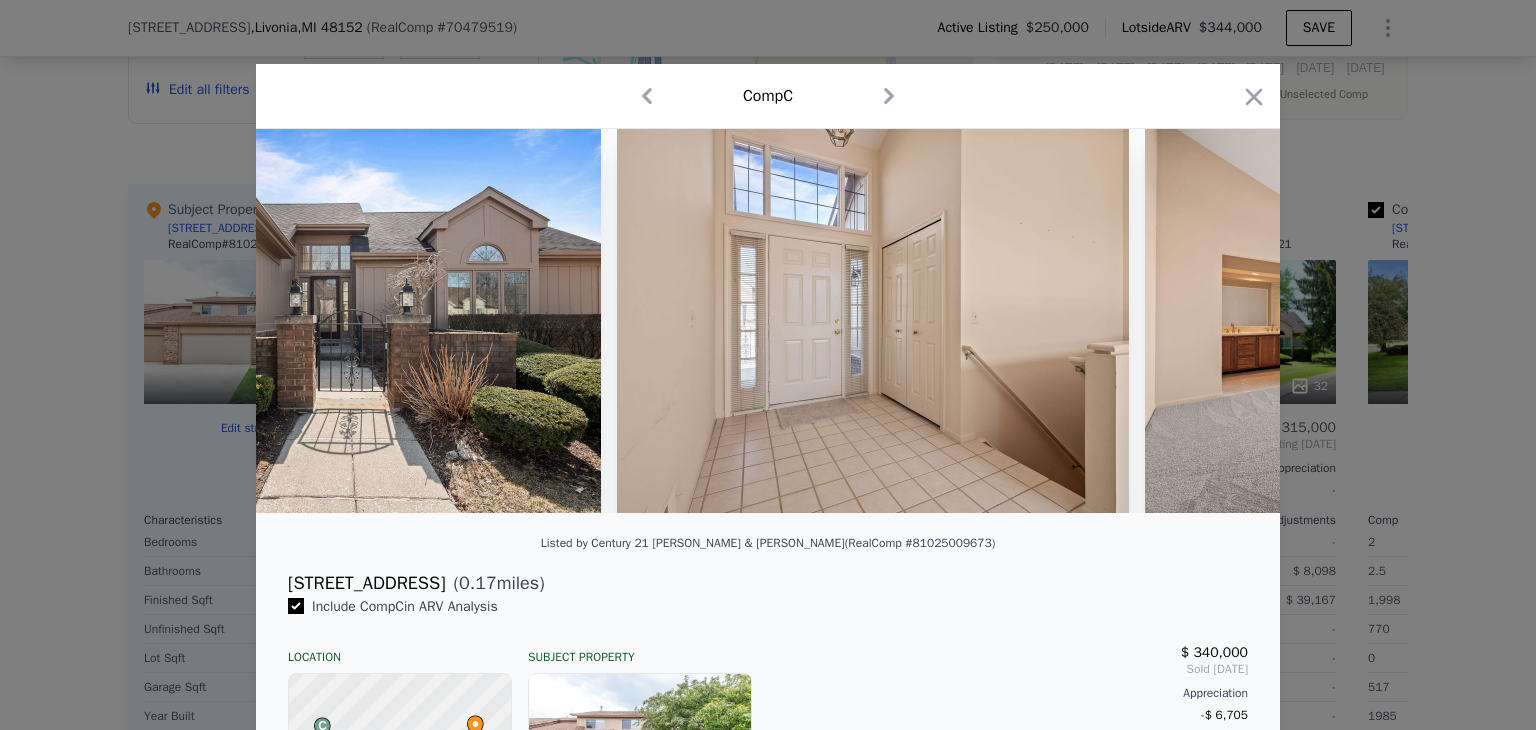 click at bounding box center [768, 321] 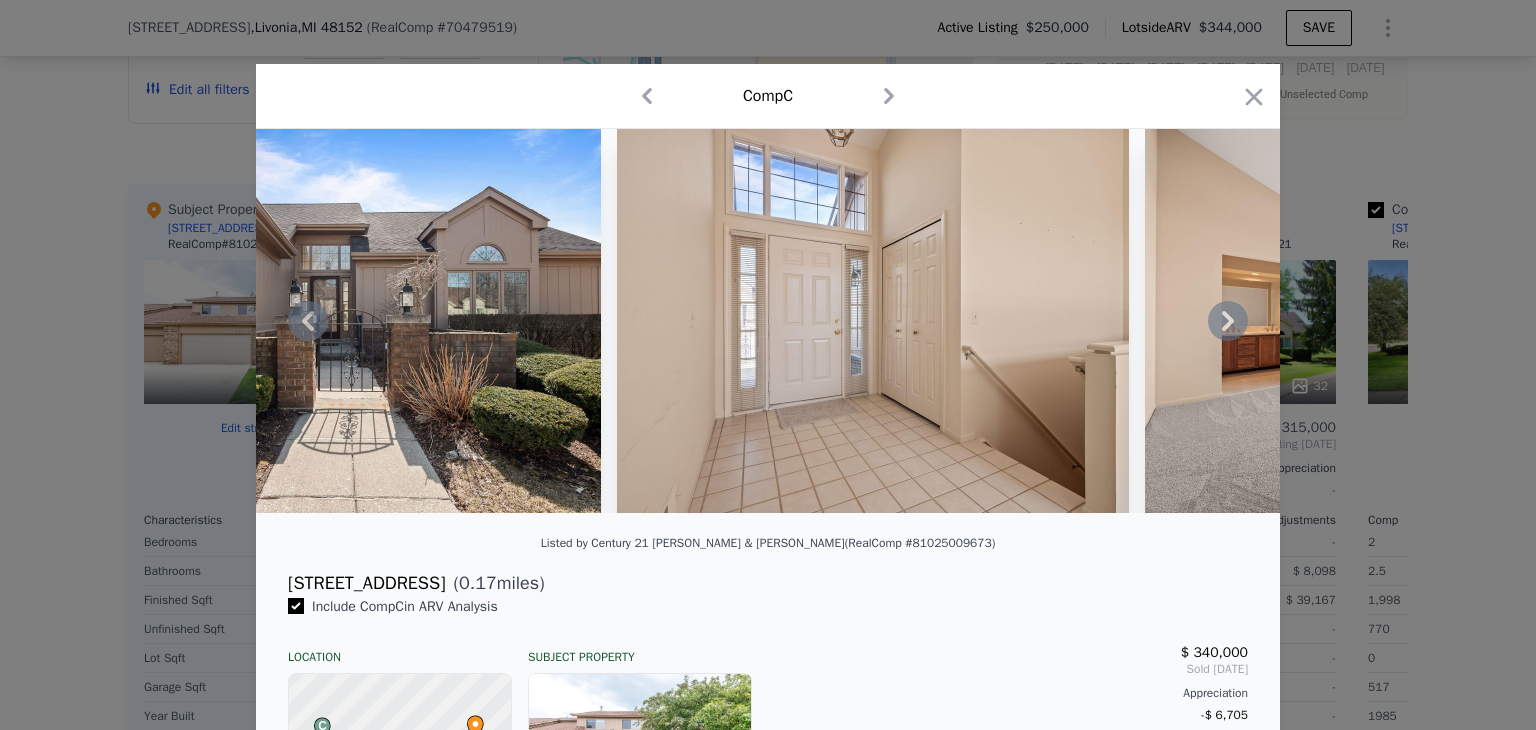 click 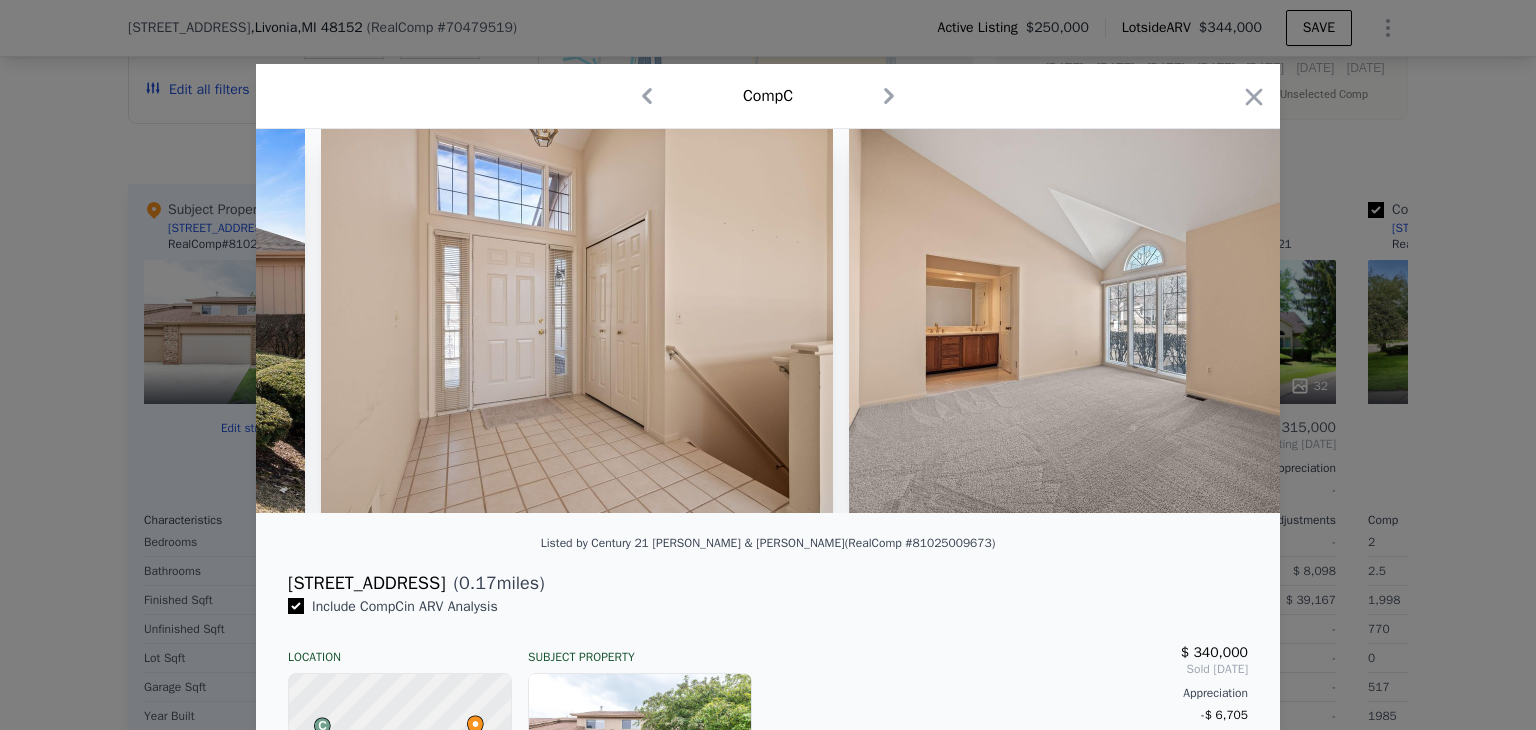 scroll, scrollTop: 0, scrollLeft: 960, axis: horizontal 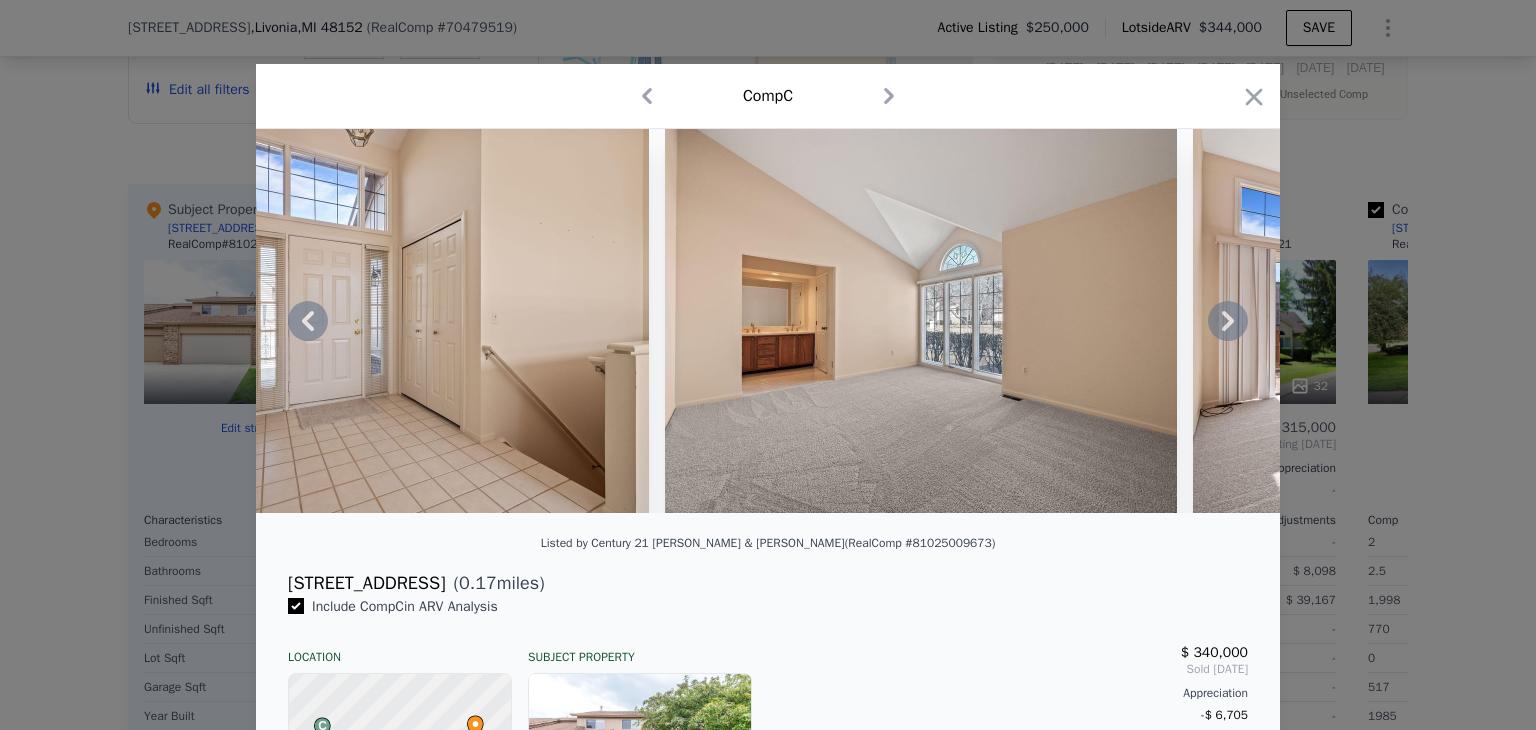 click at bounding box center [768, 321] 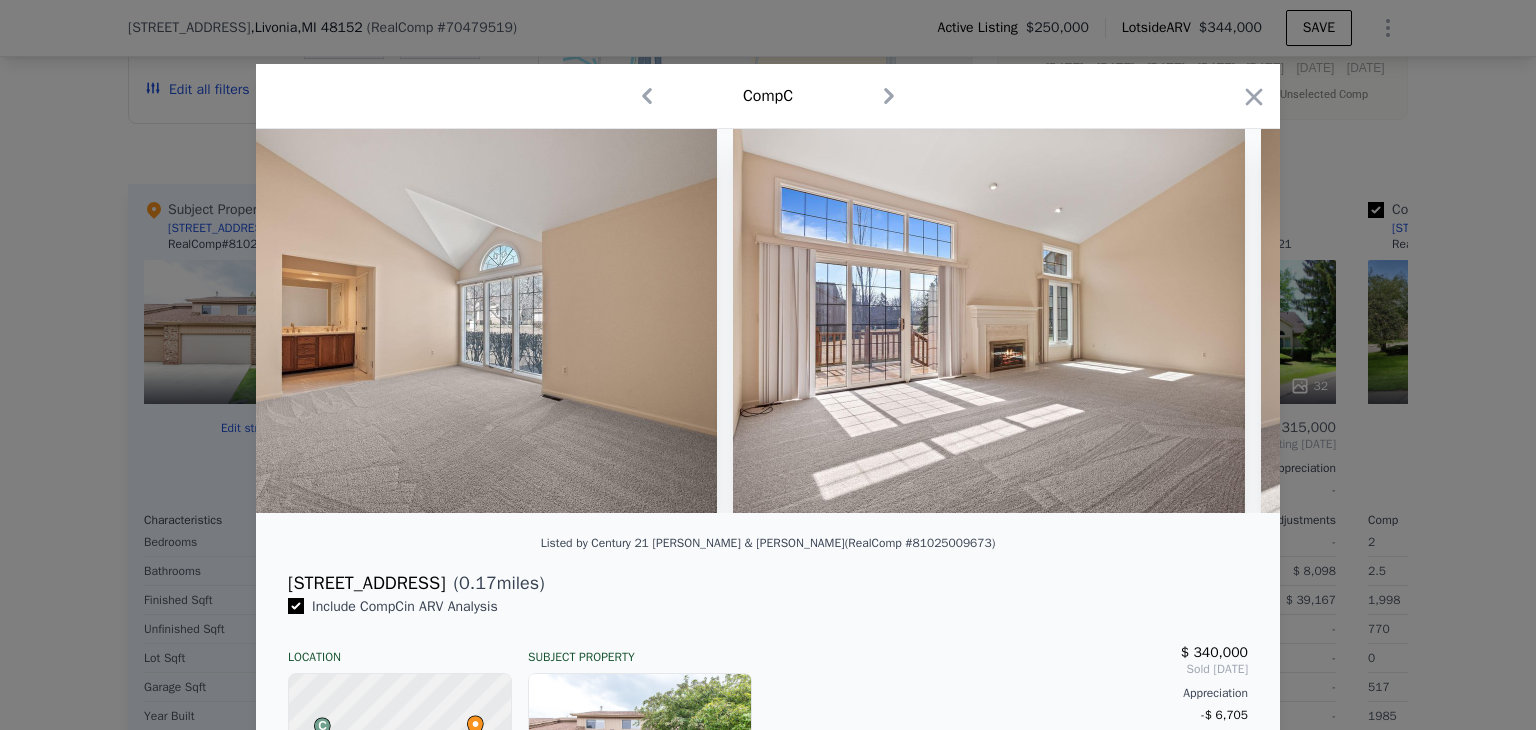 scroll, scrollTop: 0, scrollLeft: 1440, axis: horizontal 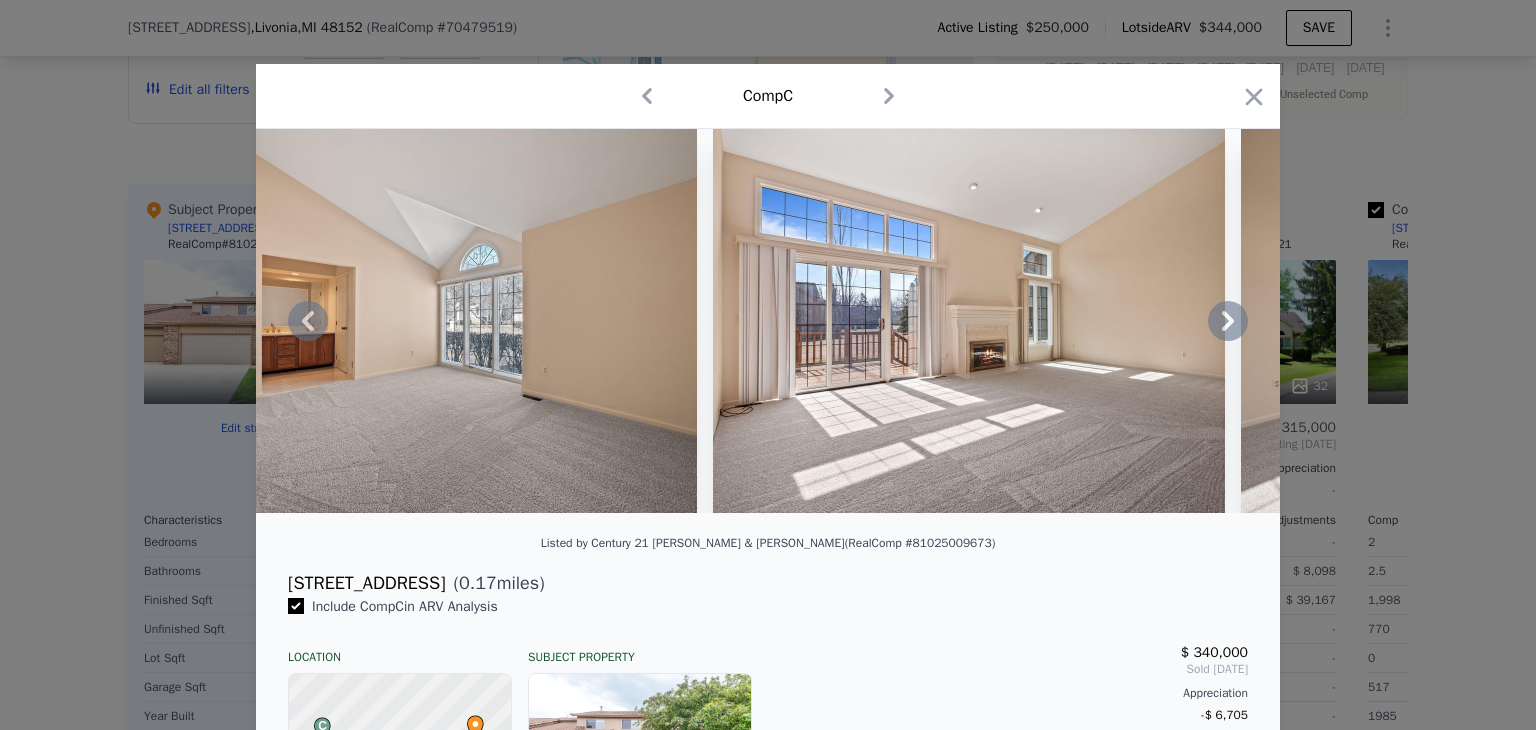 click 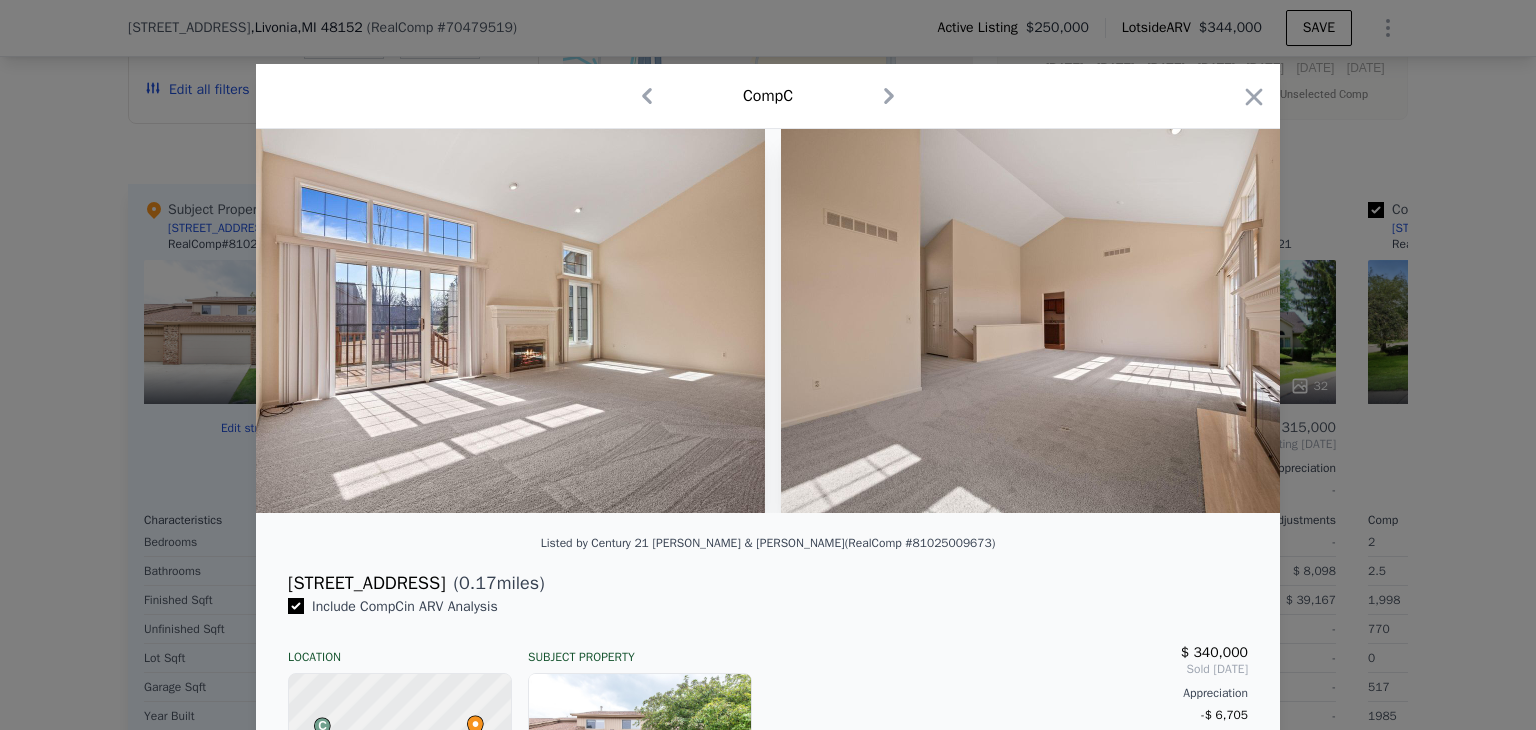 scroll, scrollTop: 0, scrollLeft: 1920, axis: horizontal 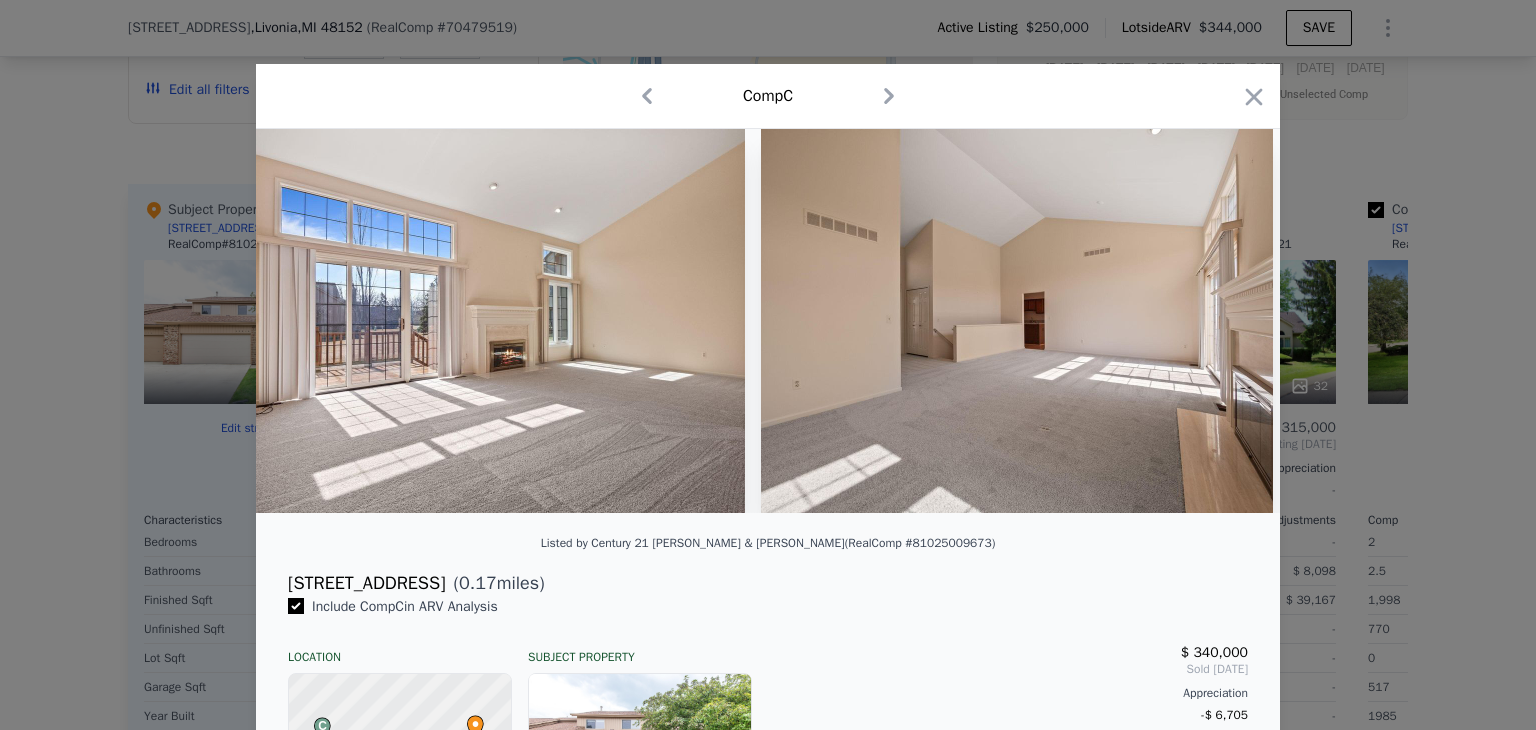 click at bounding box center (768, 321) 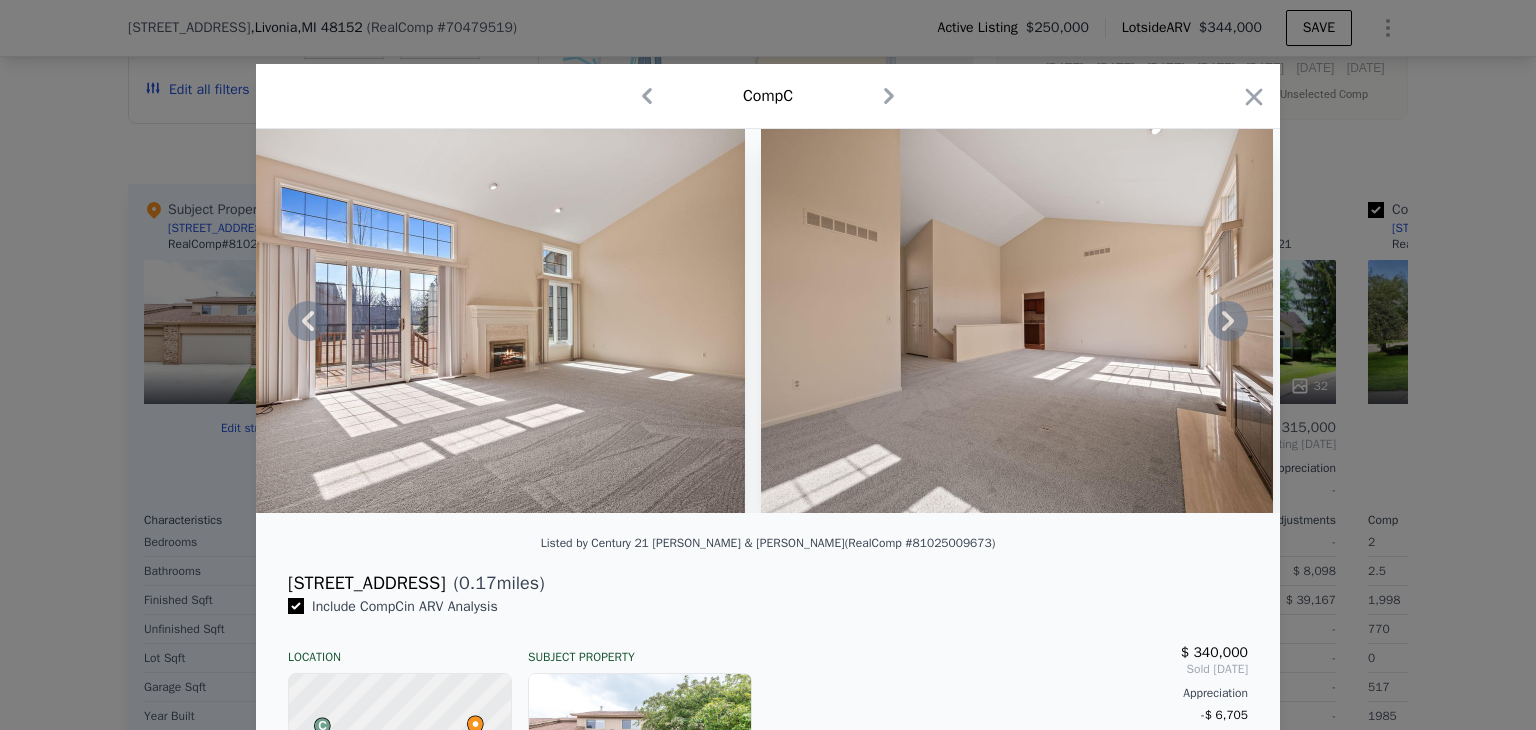 click 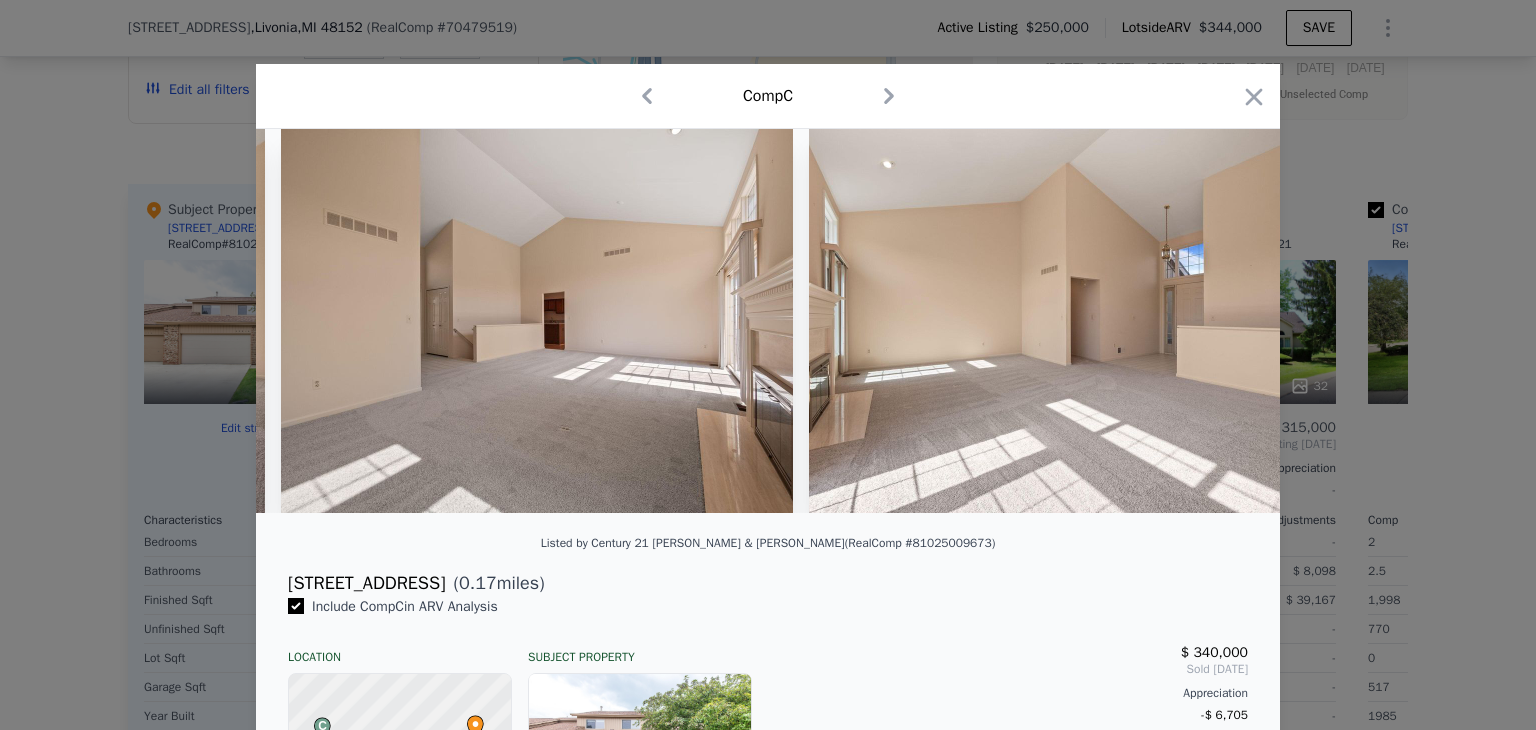 click at bounding box center [1065, 321] 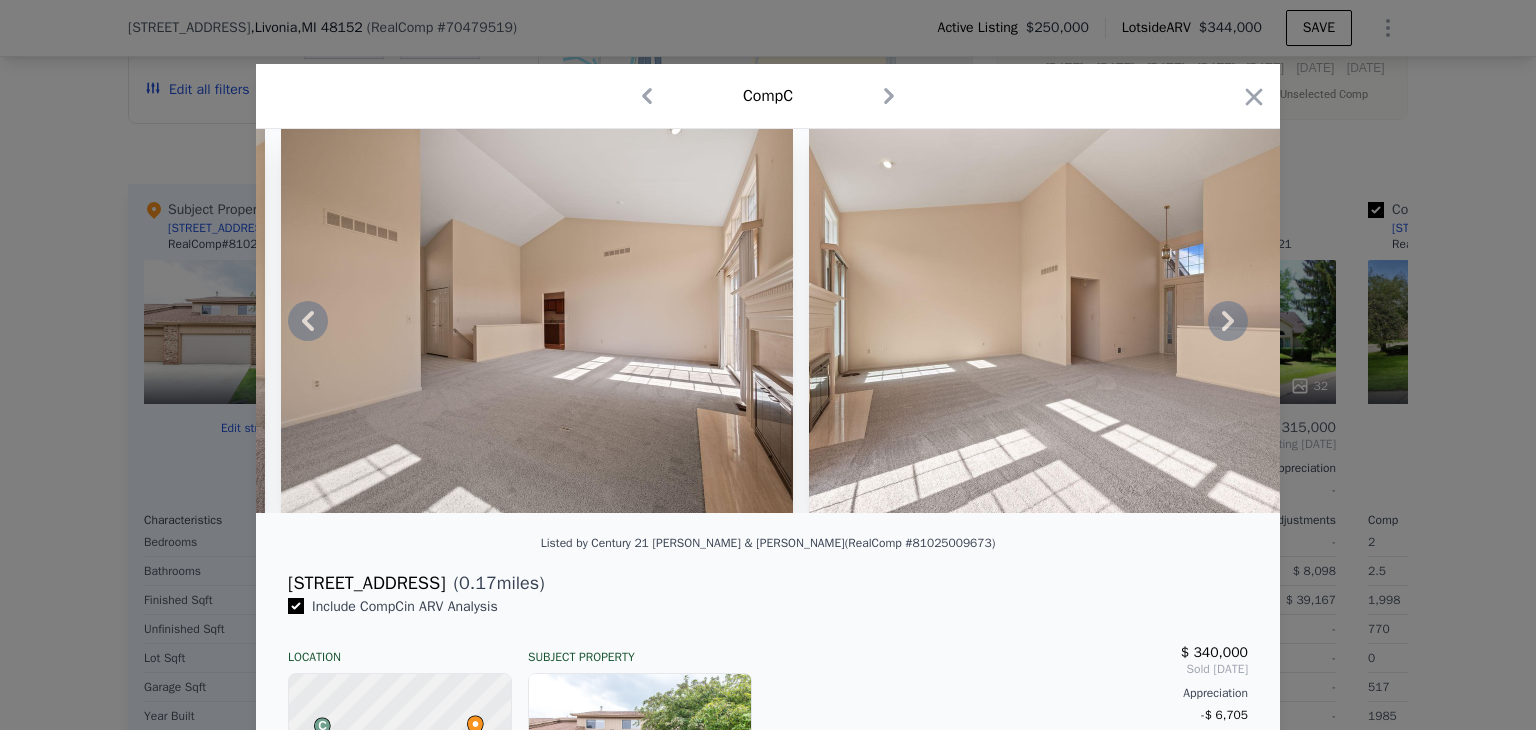 click 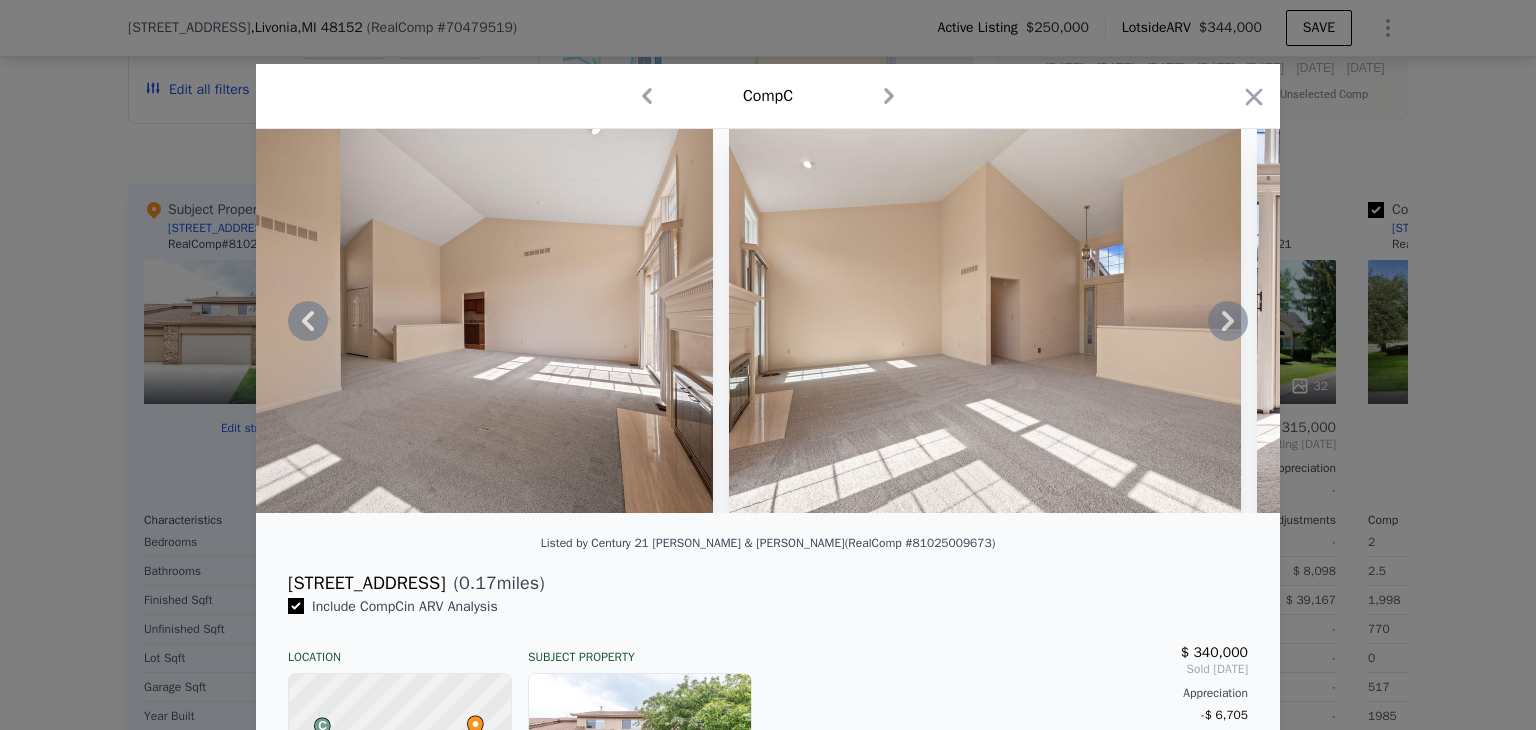 click at bounding box center (768, 321) 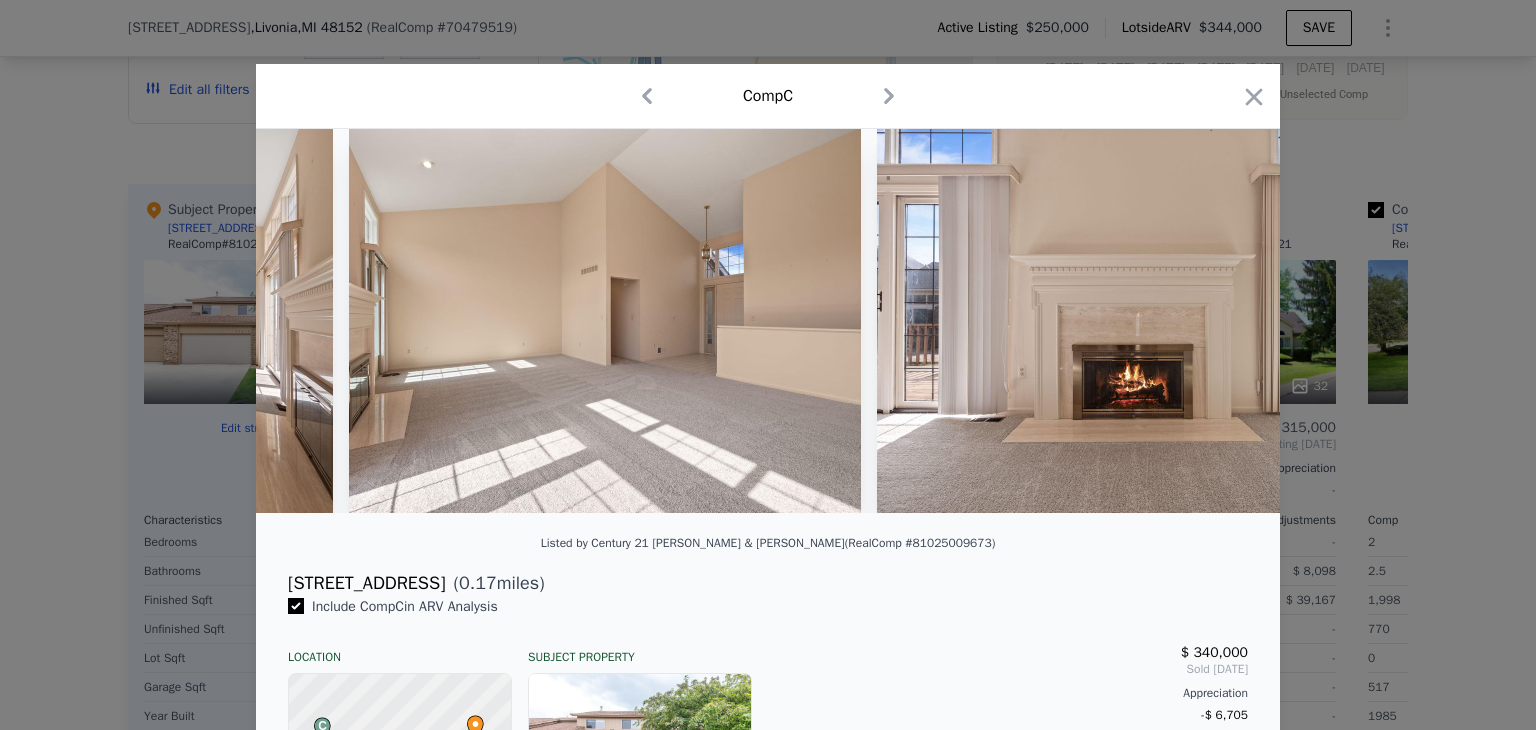 click at bounding box center [1133, 321] 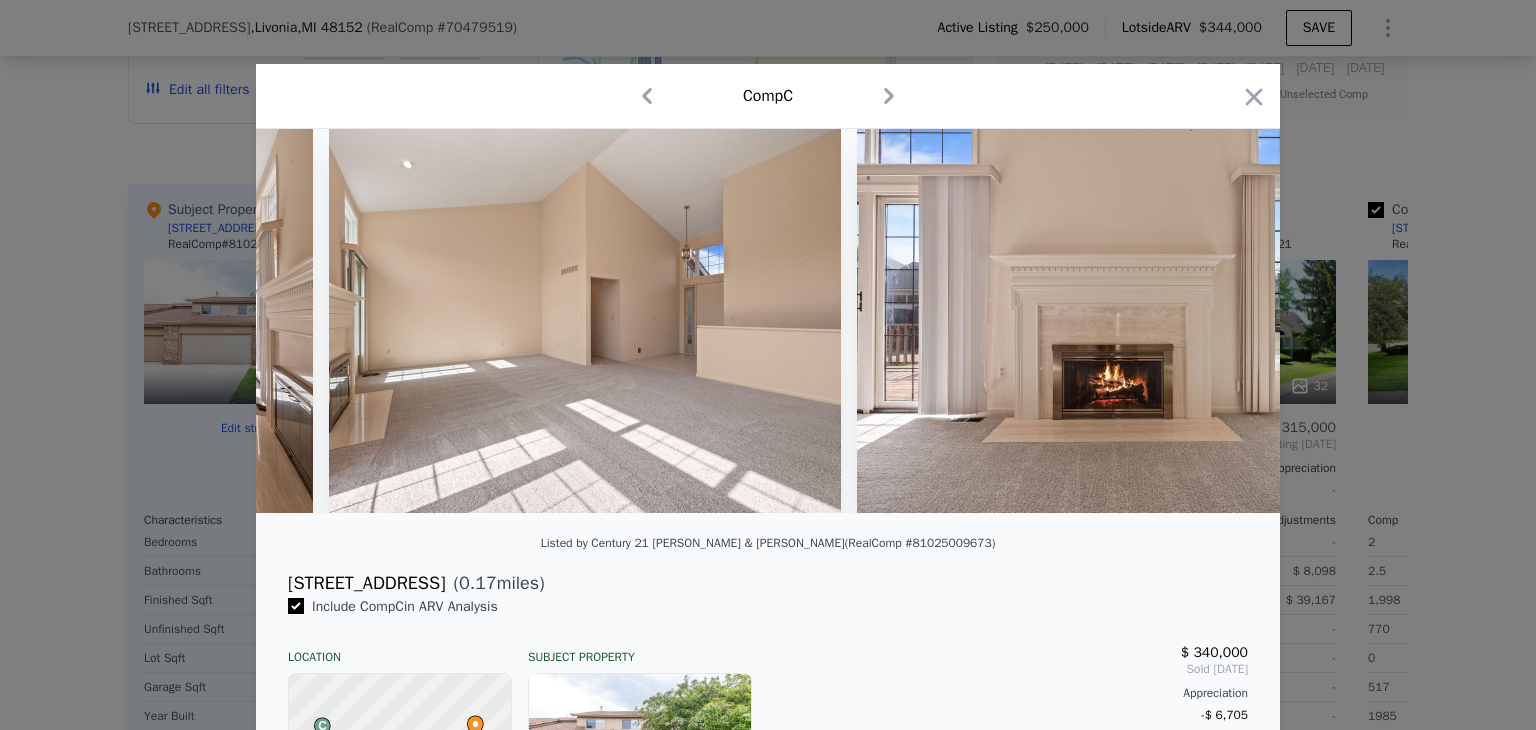 click at bounding box center (1113, 321) 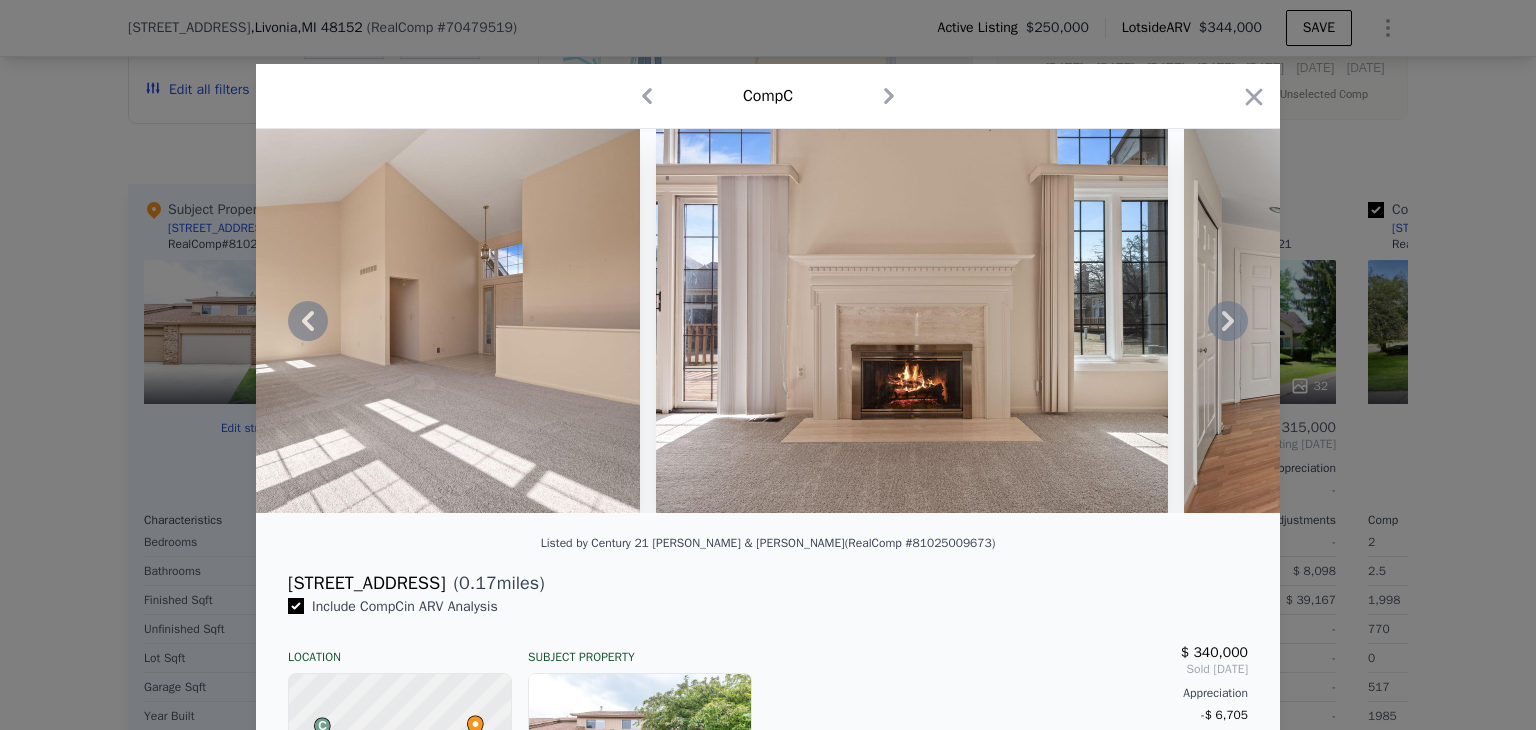 click at bounding box center (768, 321) 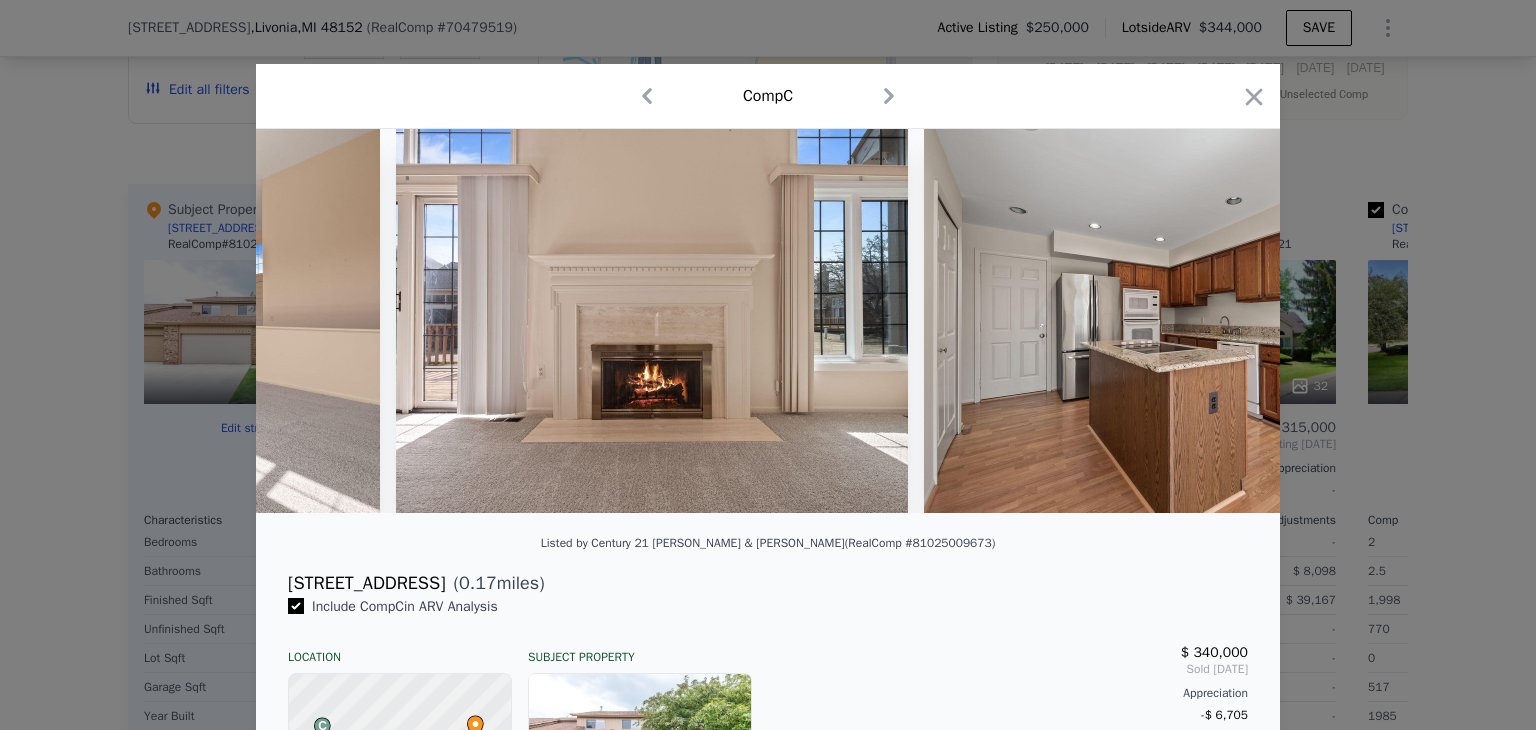 click at bounding box center [1180, 321] 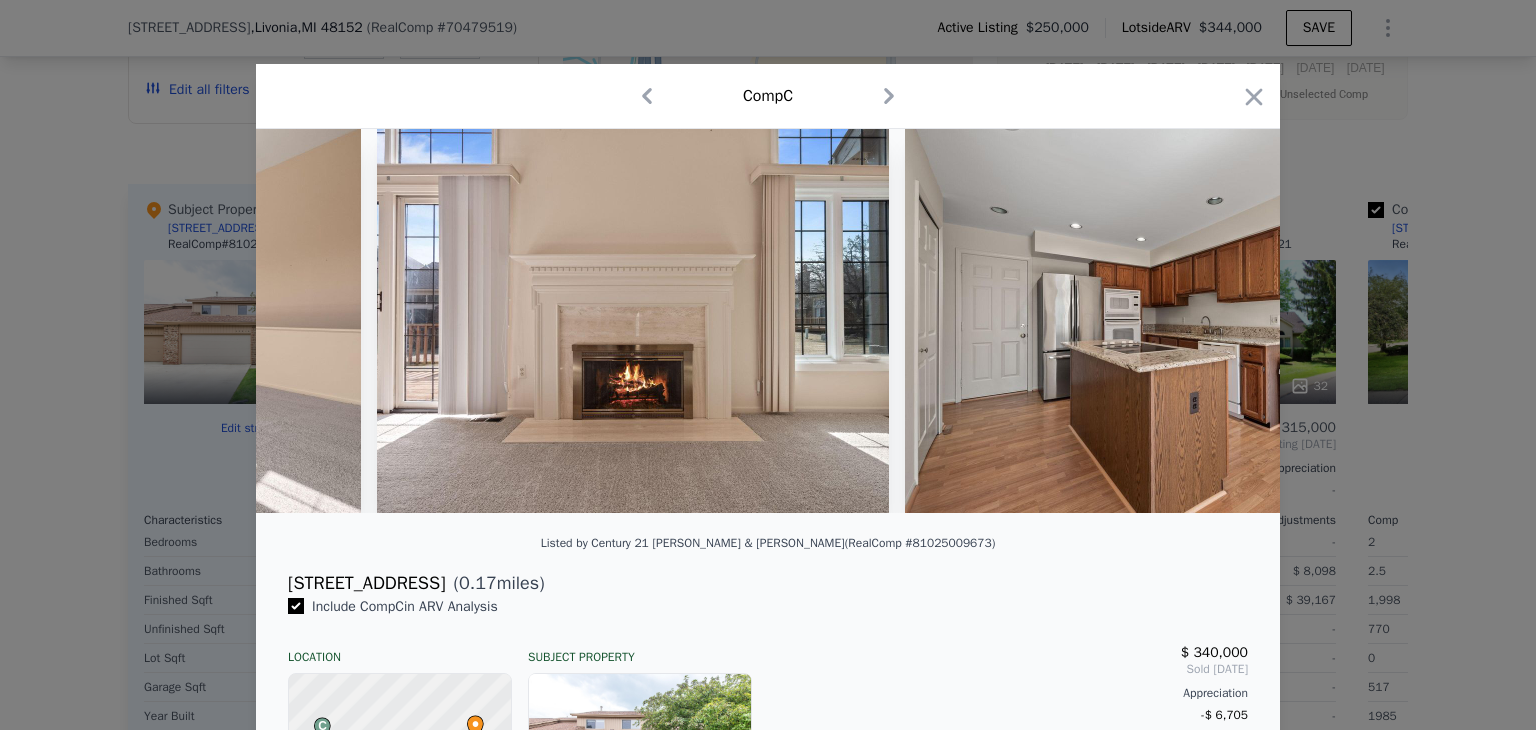click at bounding box center (1161, 321) 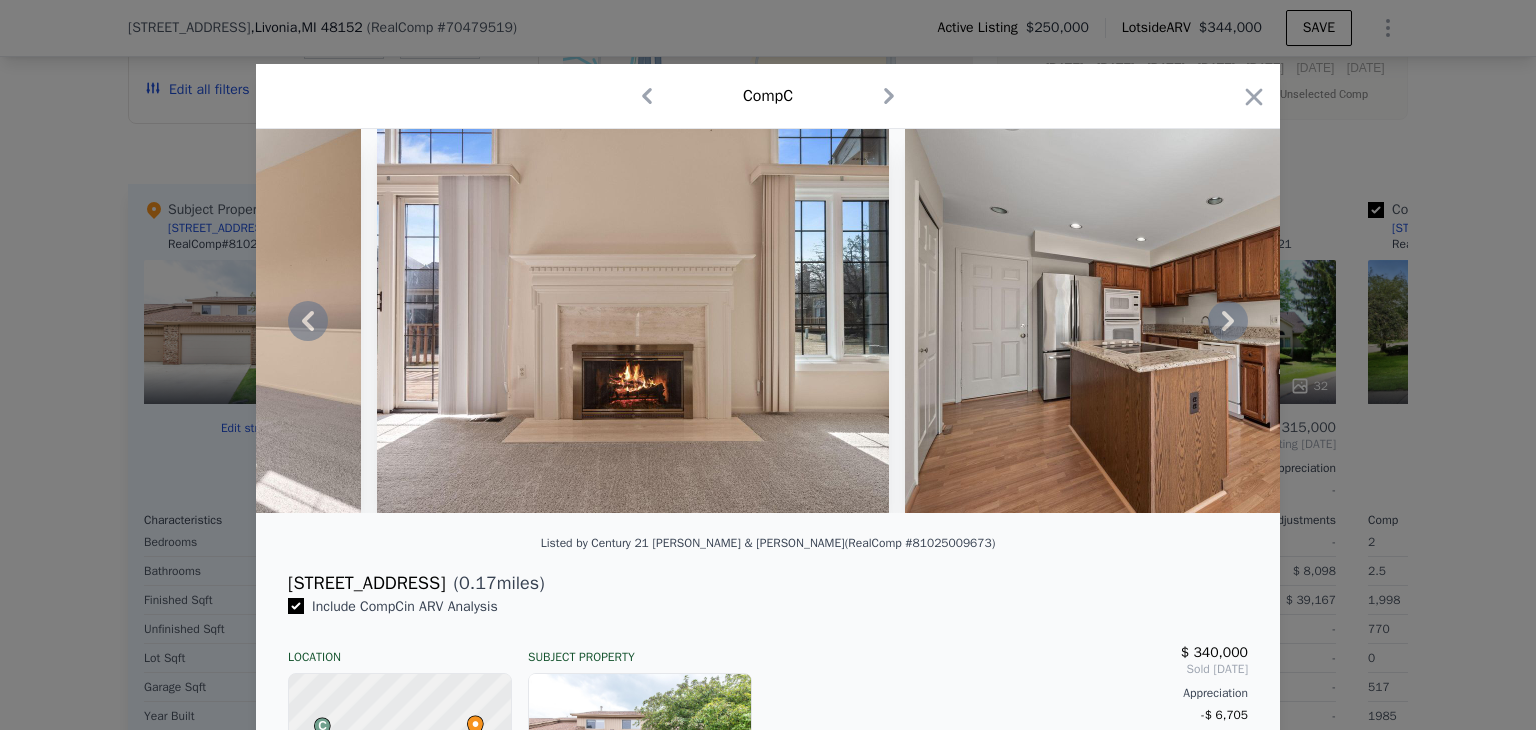click 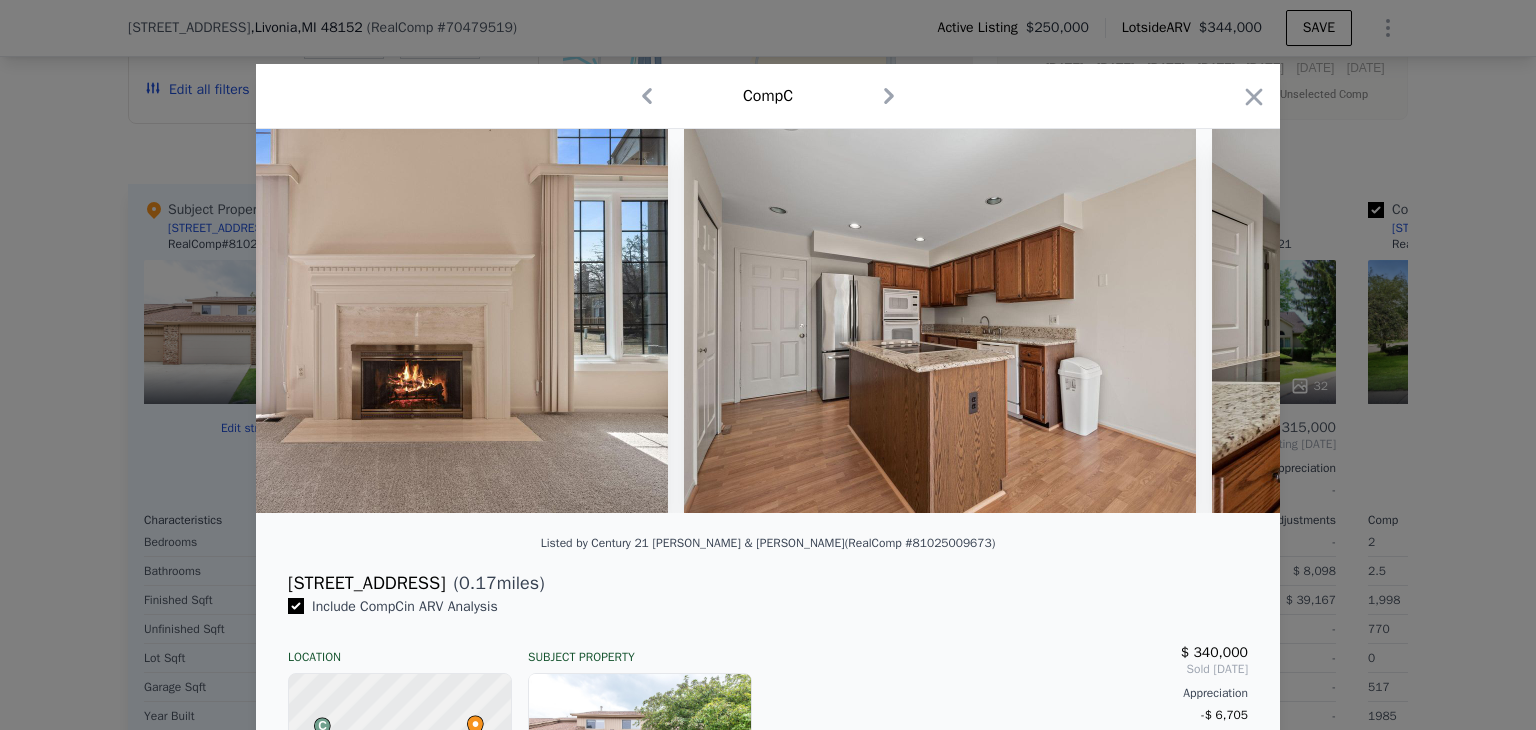 click at bounding box center (768, 321) 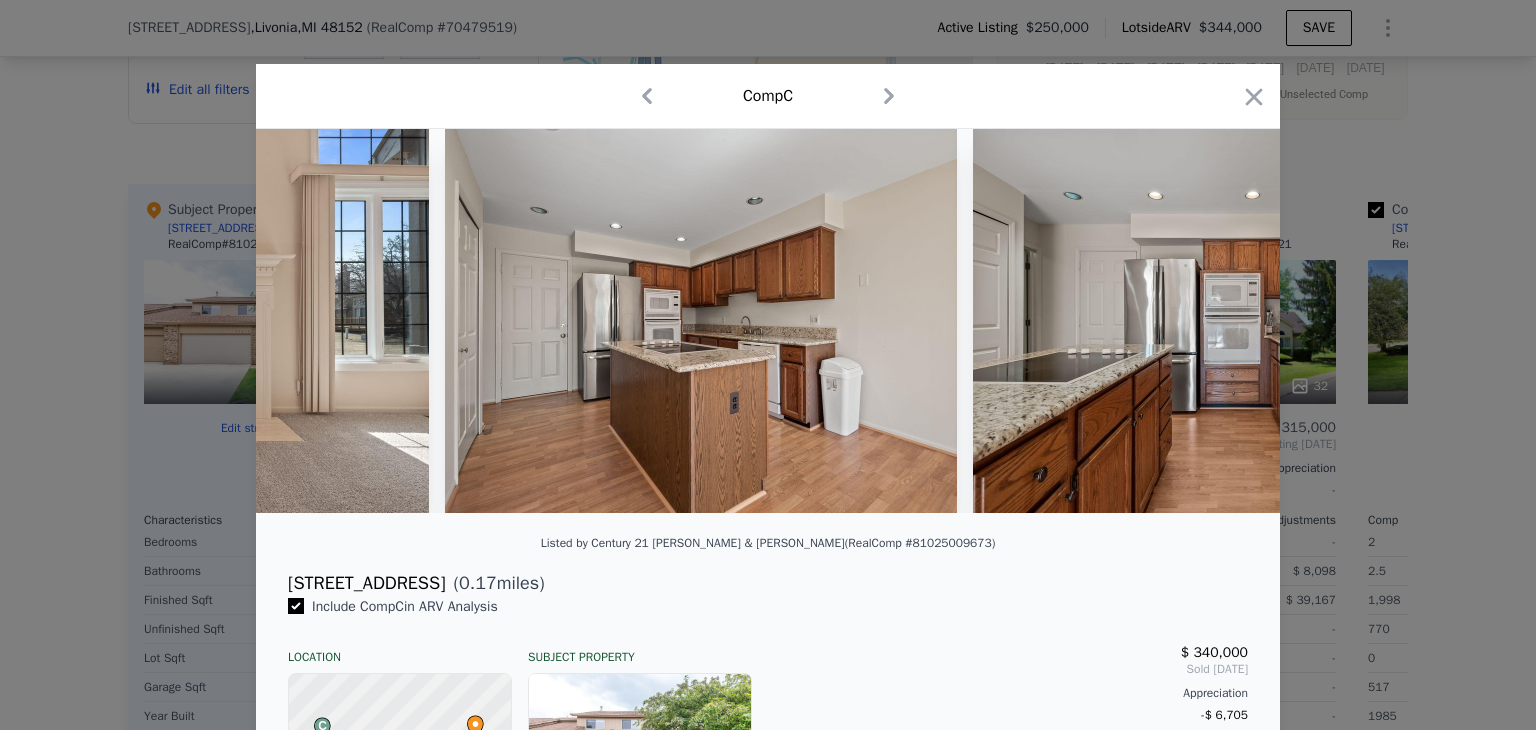 click at bounding box center (1229, 321) 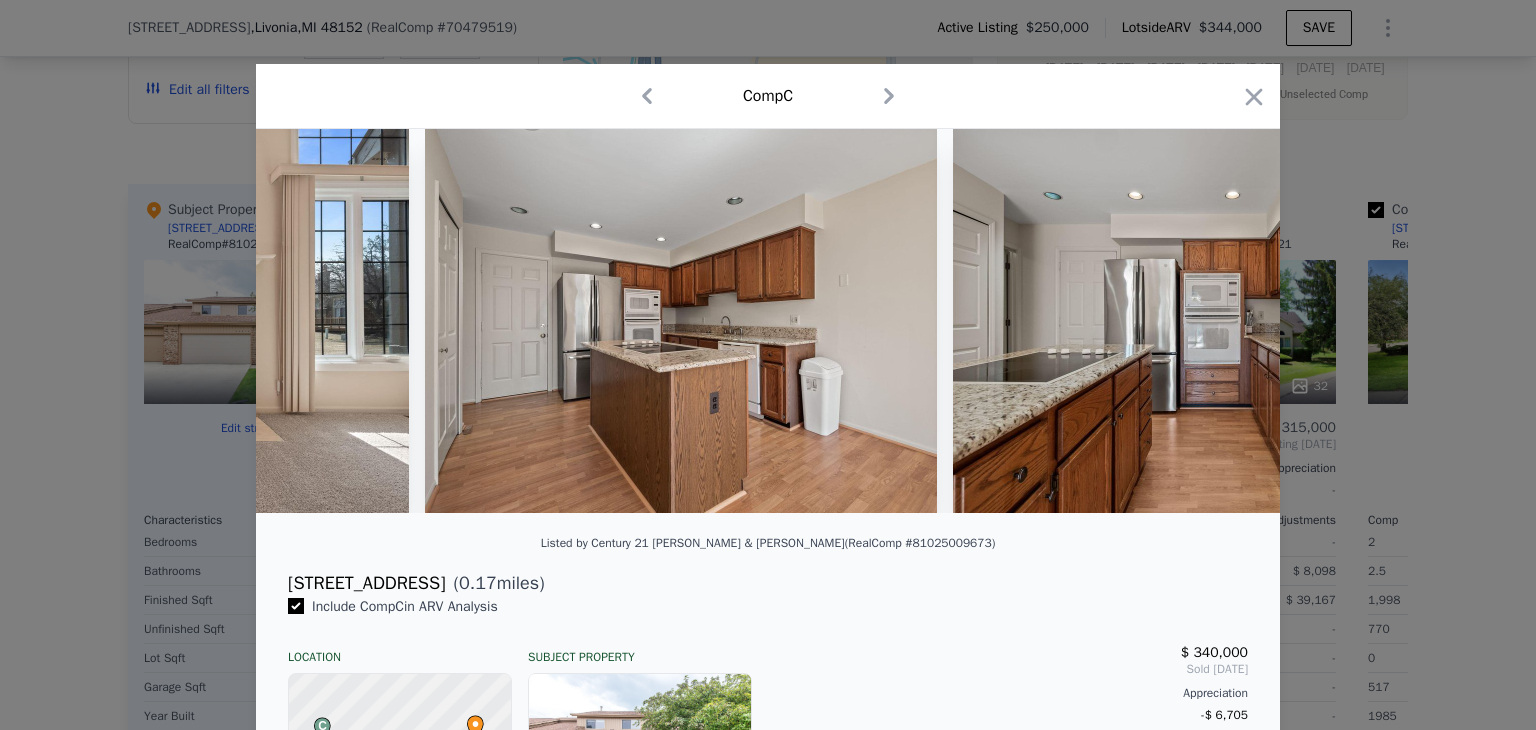click at bounding box center (1209, 321) 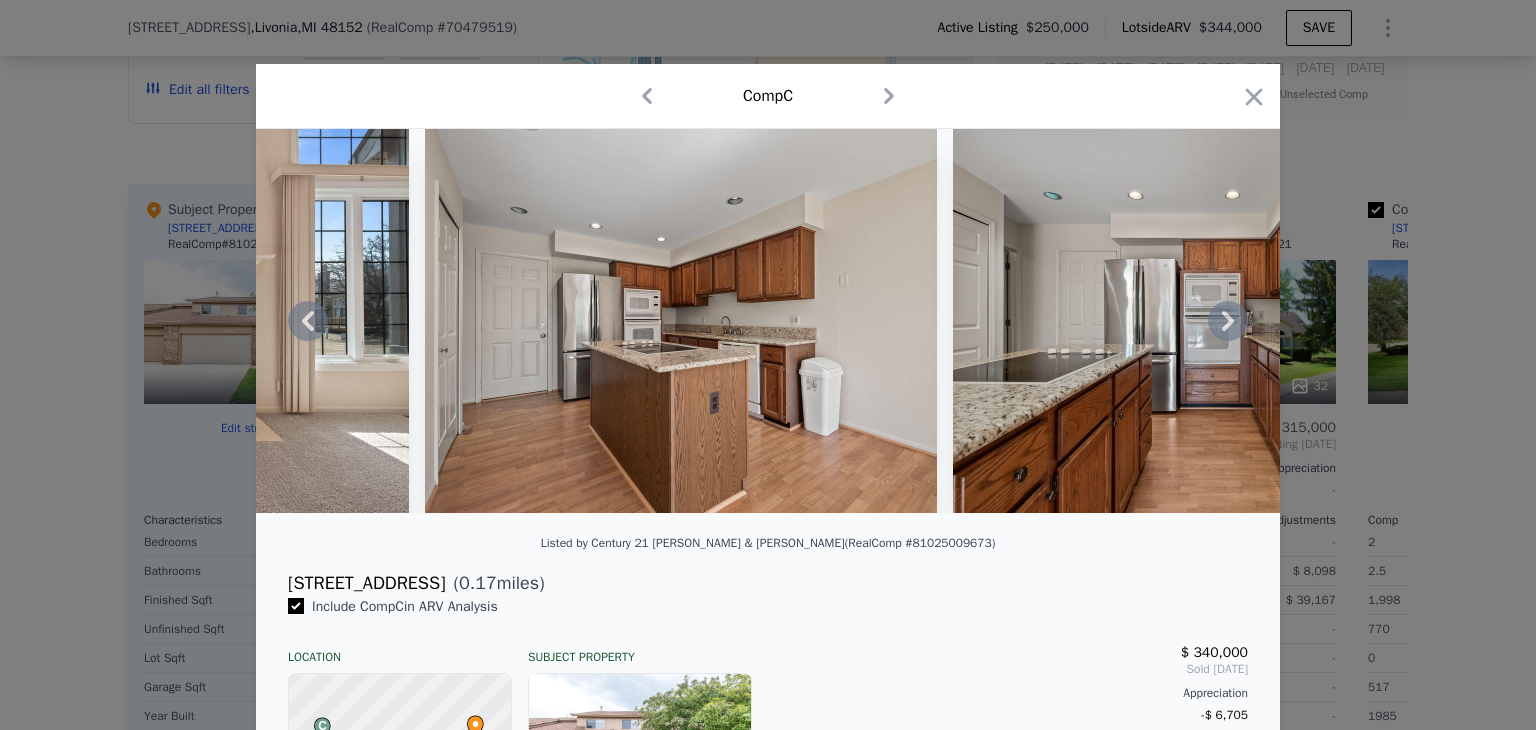 click 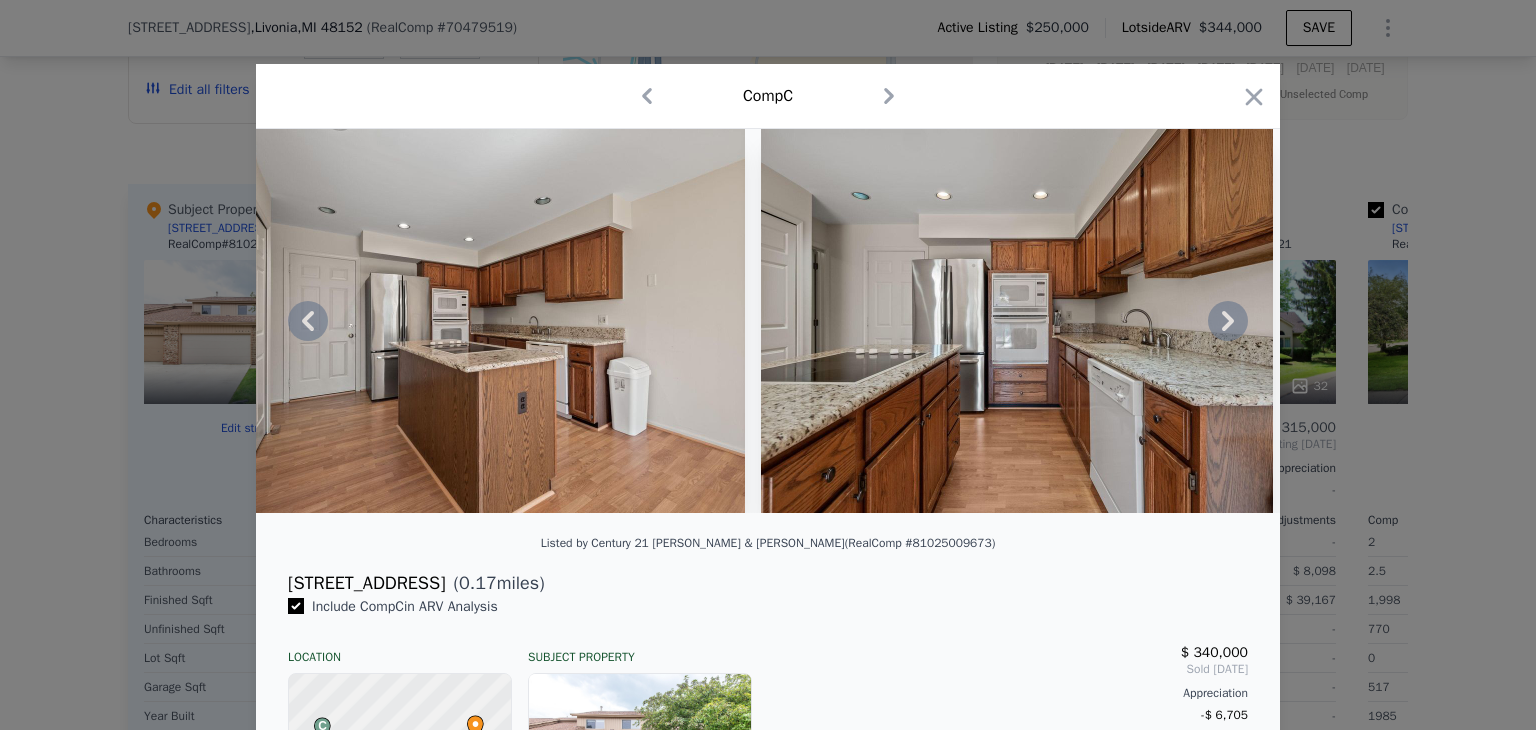 click at bounding box center (1017, 321) 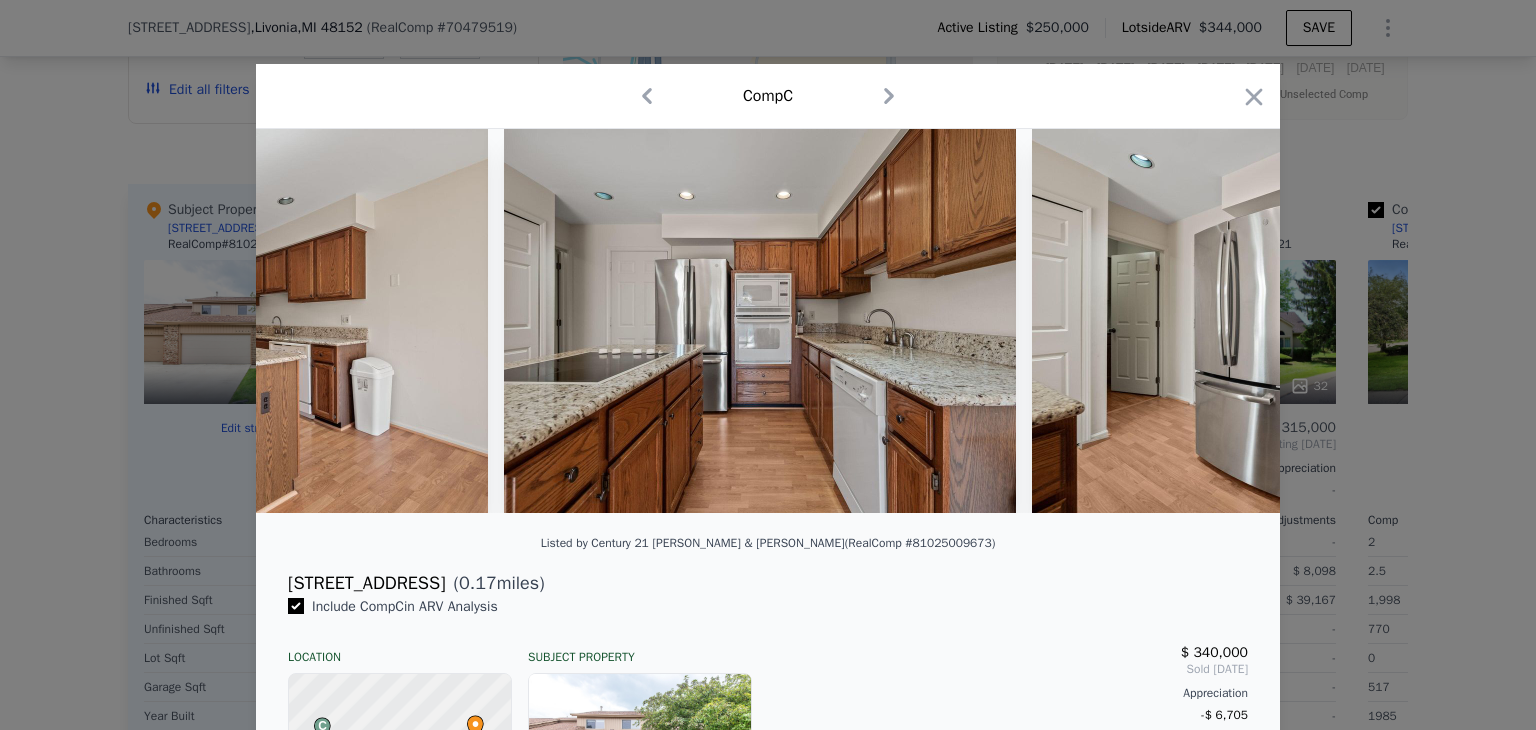 click at bounding box center [1288, 321] 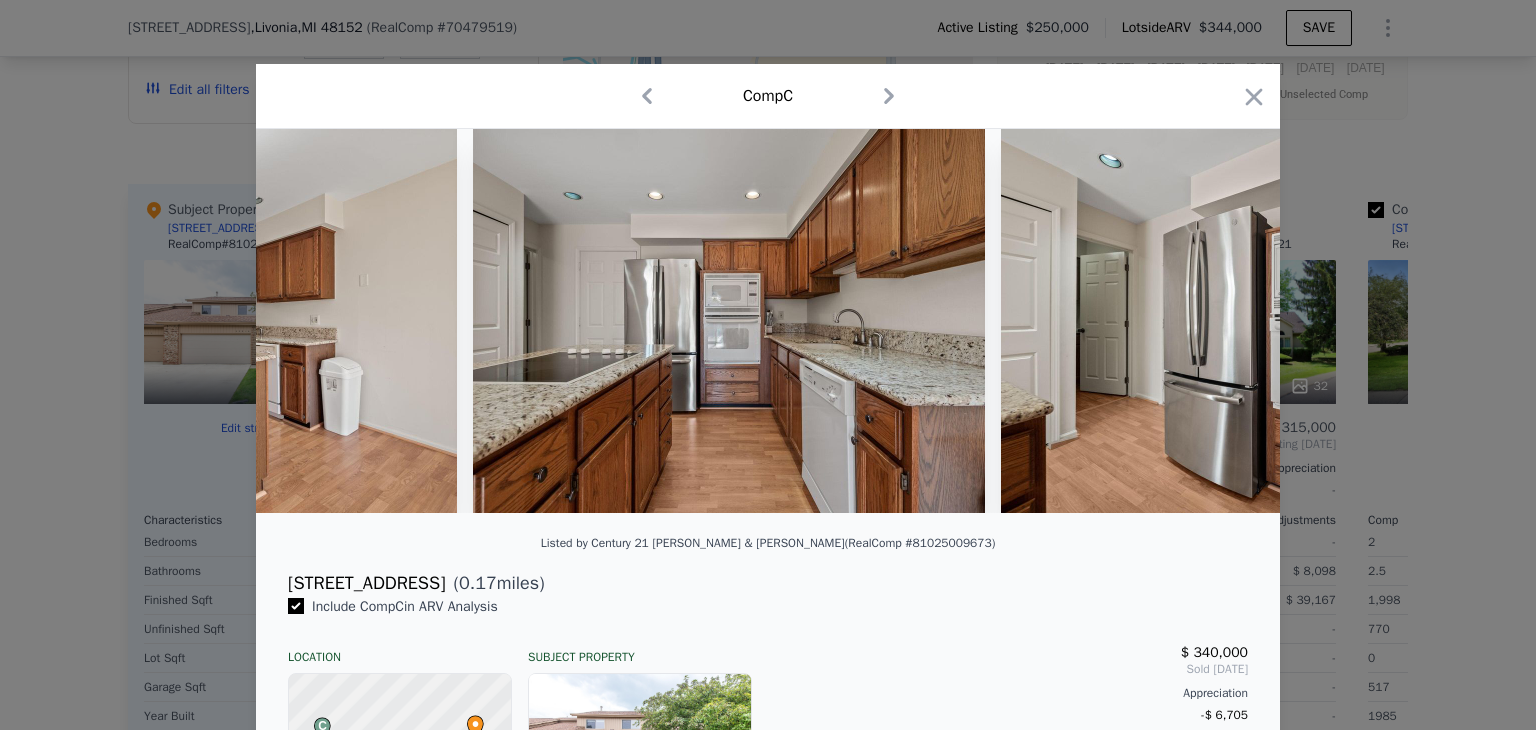 click at bounding box center [1257, 321] 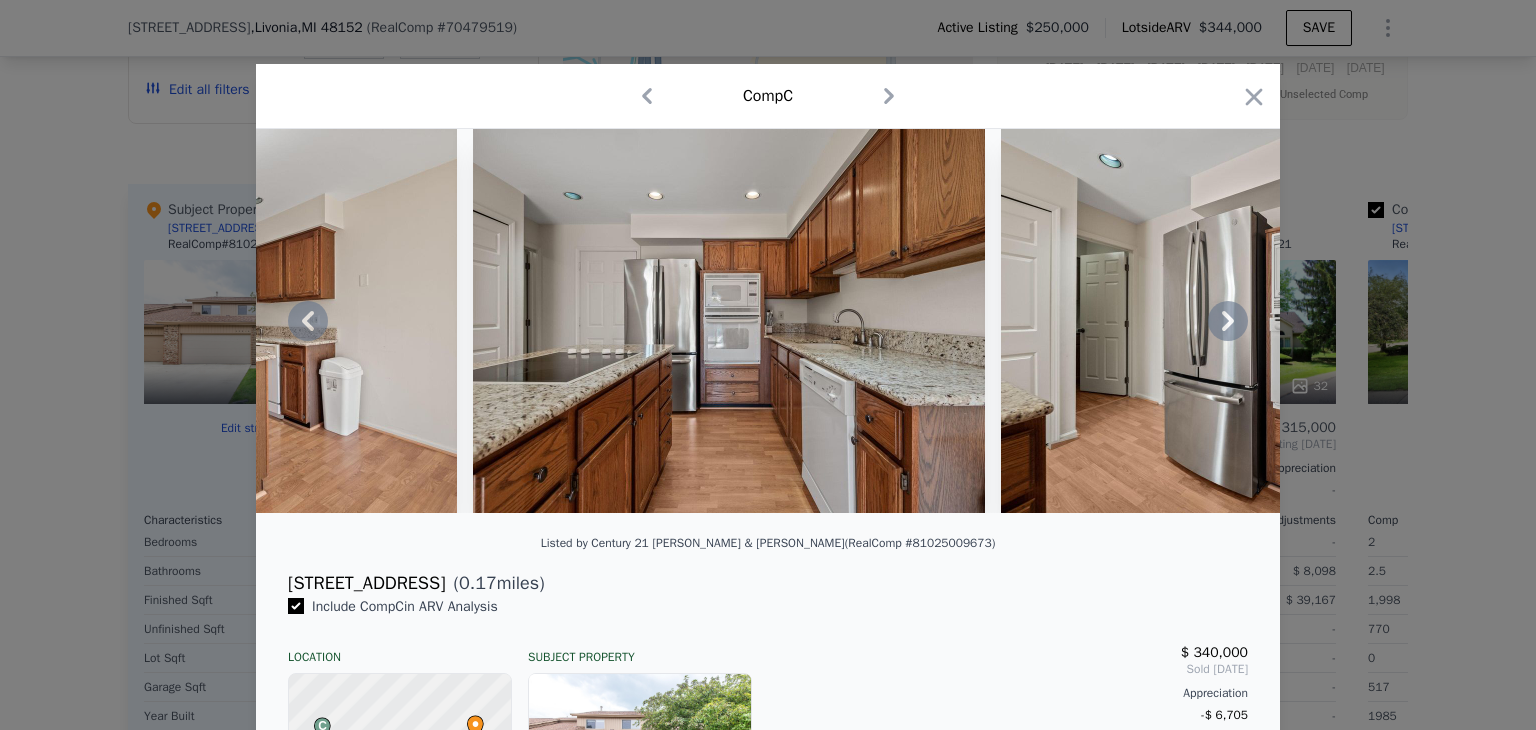 click 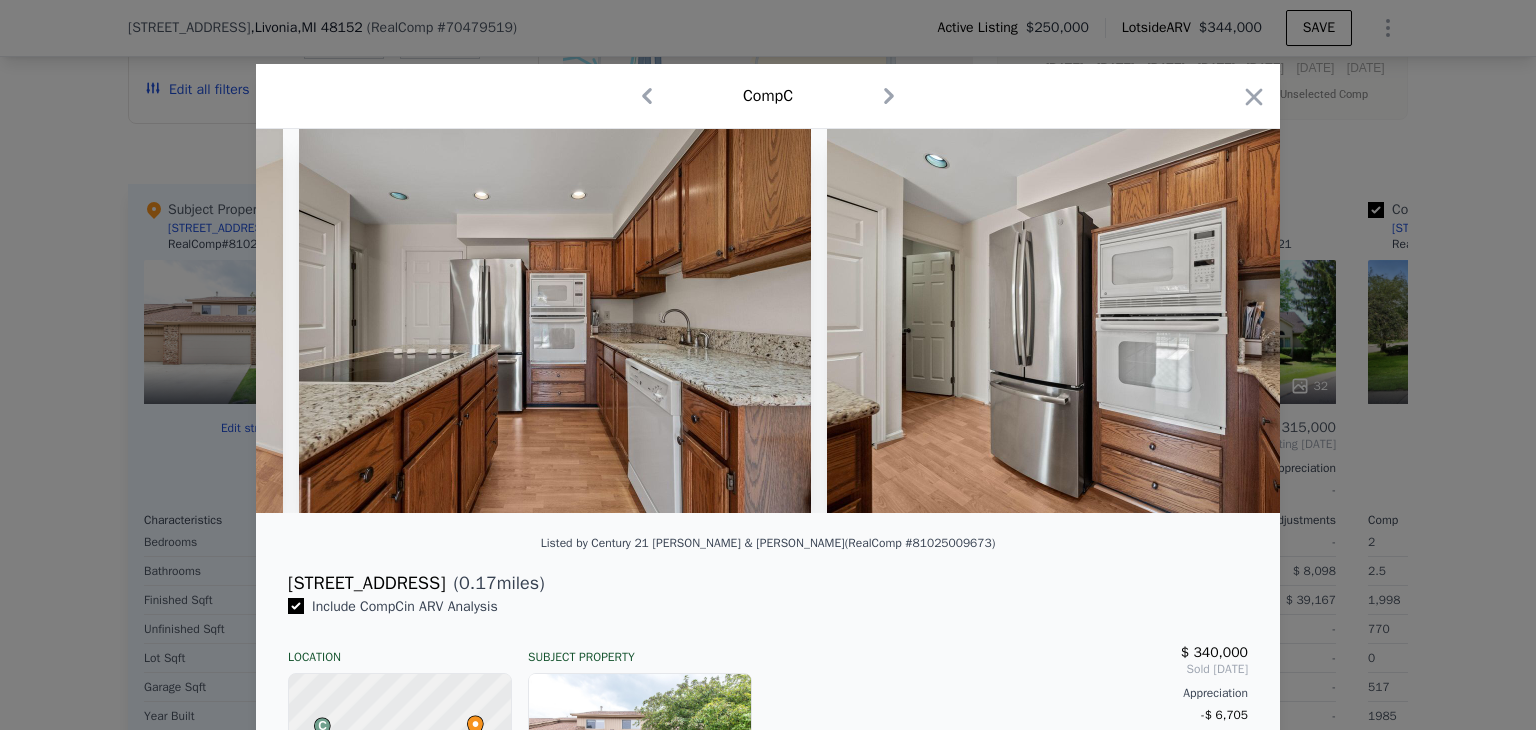 click at bounding box center [1083, 321] 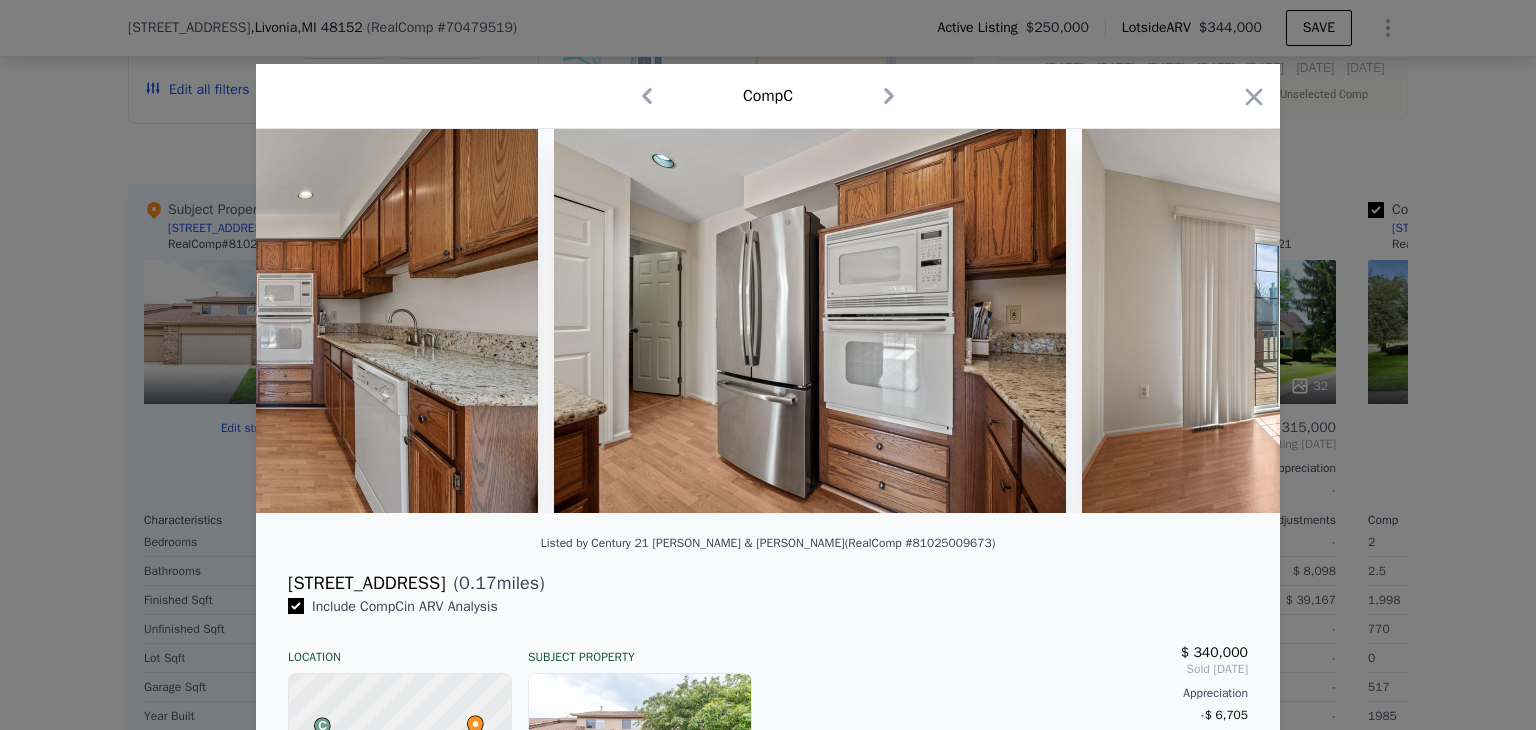 click at bounding box center [768, 321] 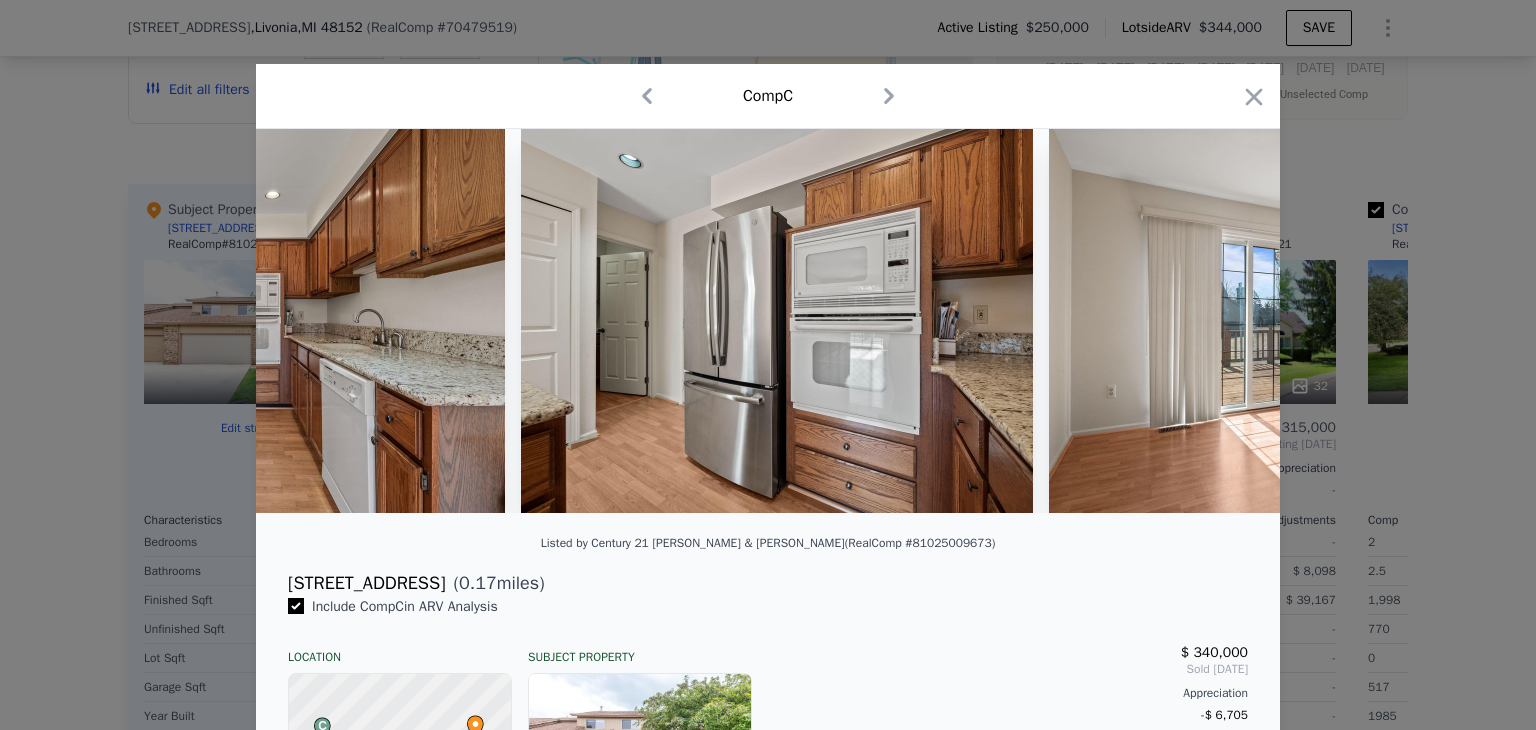 click at bounding box center [1305, 321] 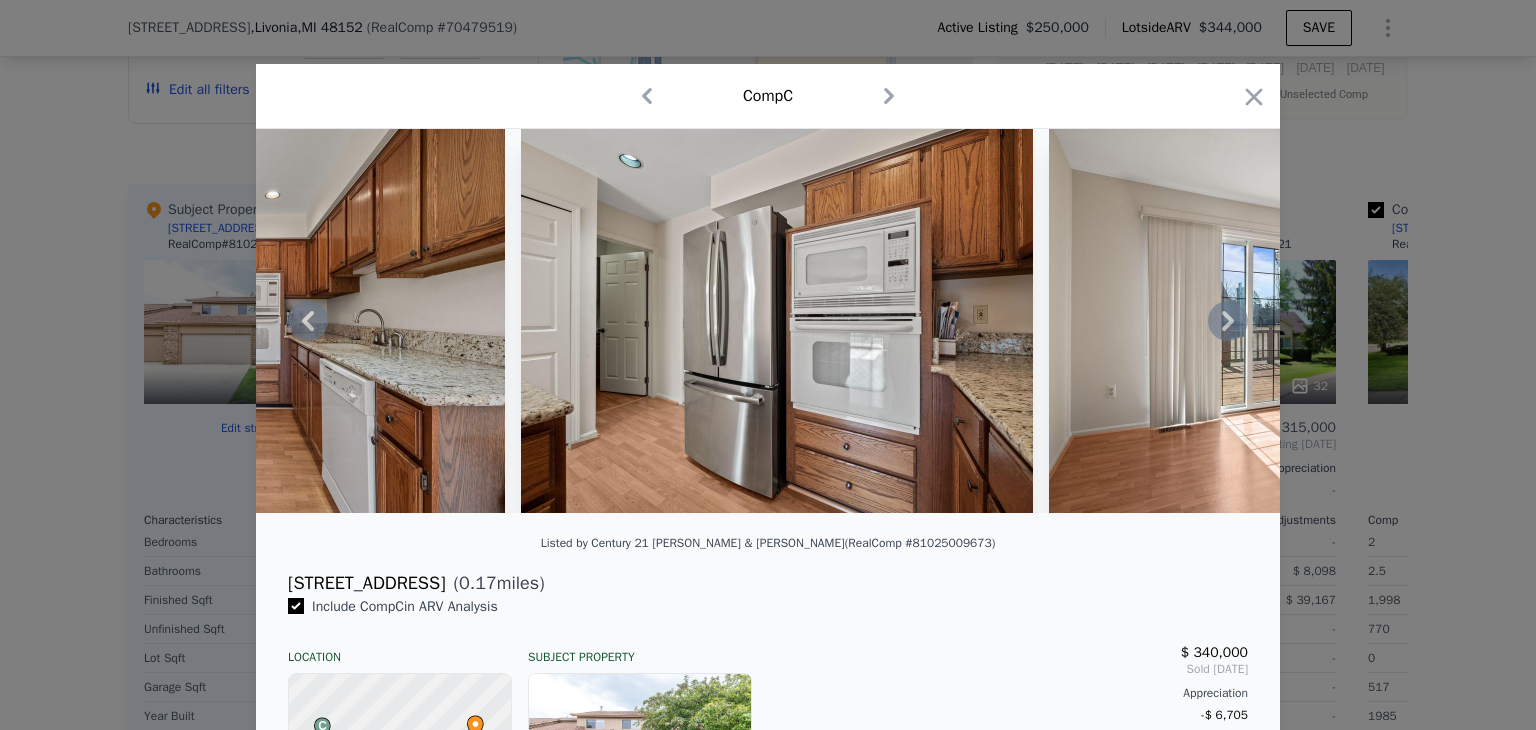 click 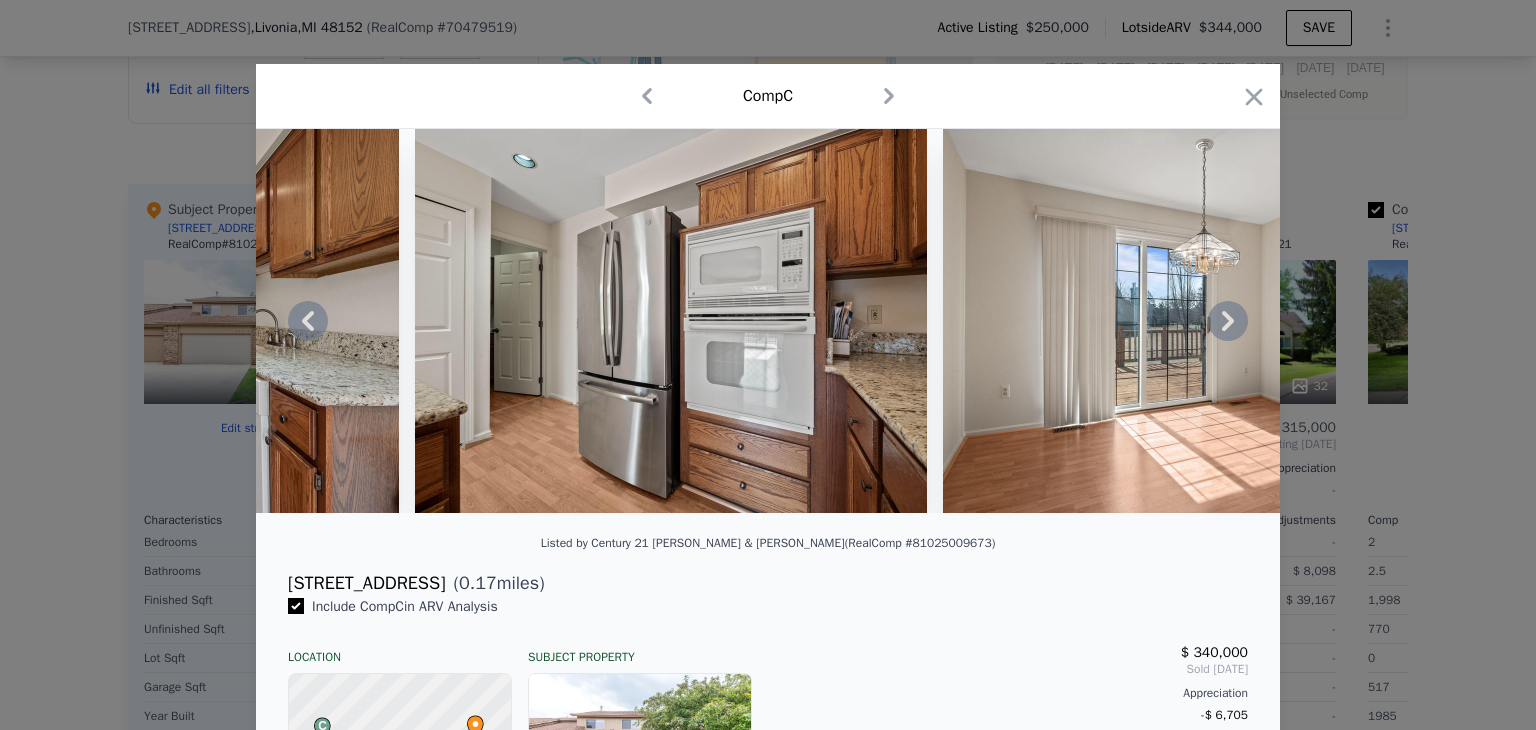 click at bounding box center [1199, 321] 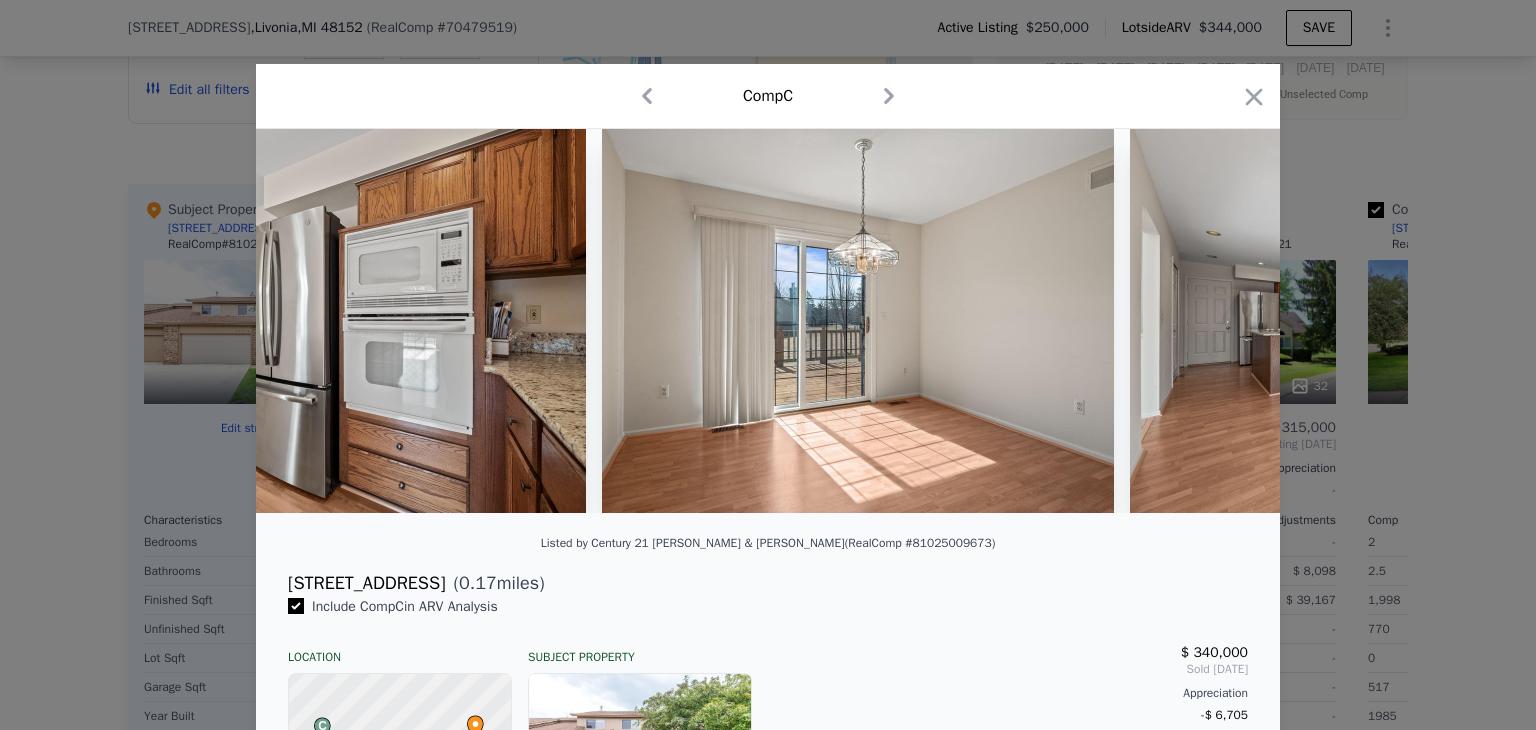 click at bounding box center [768, 321] 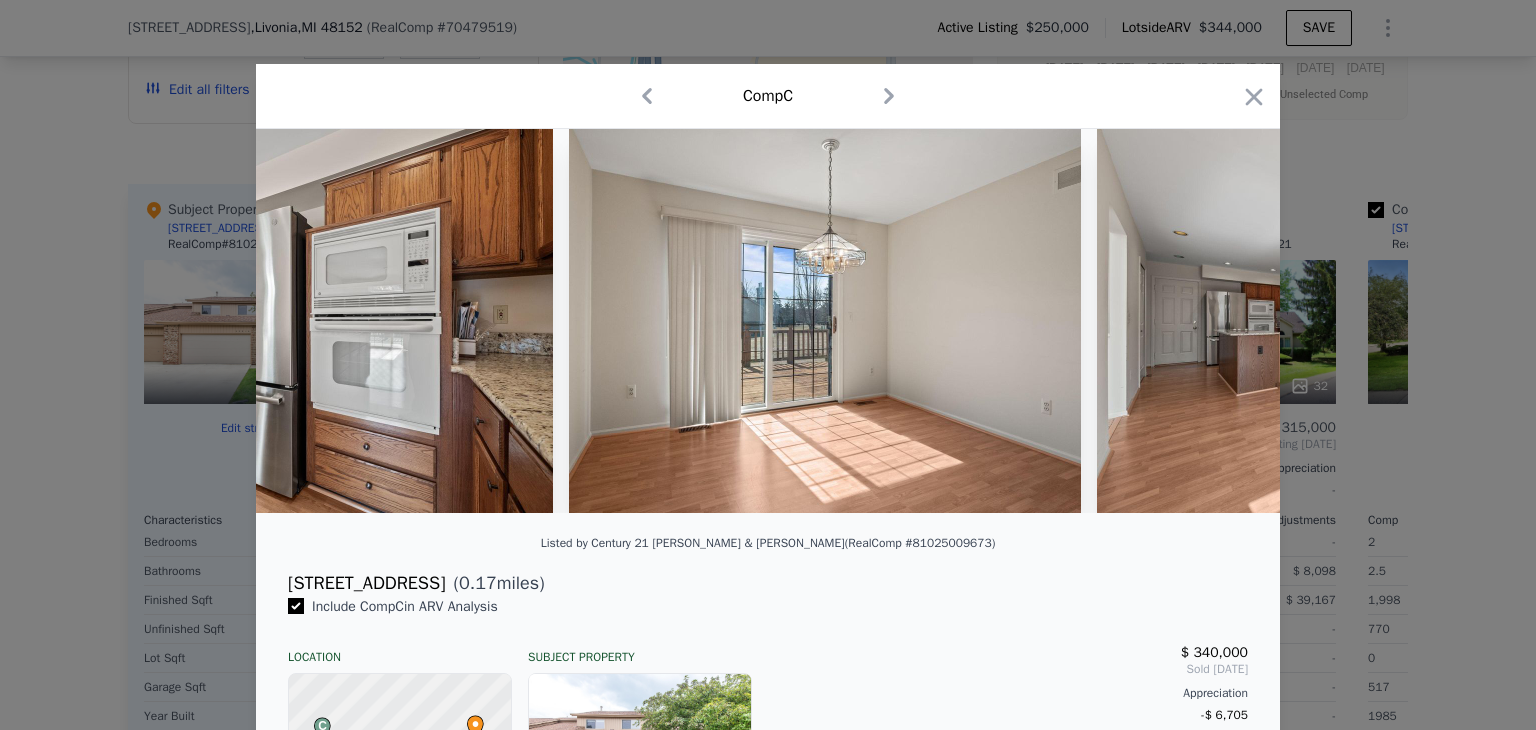 click at bounding box center (1353, 321) 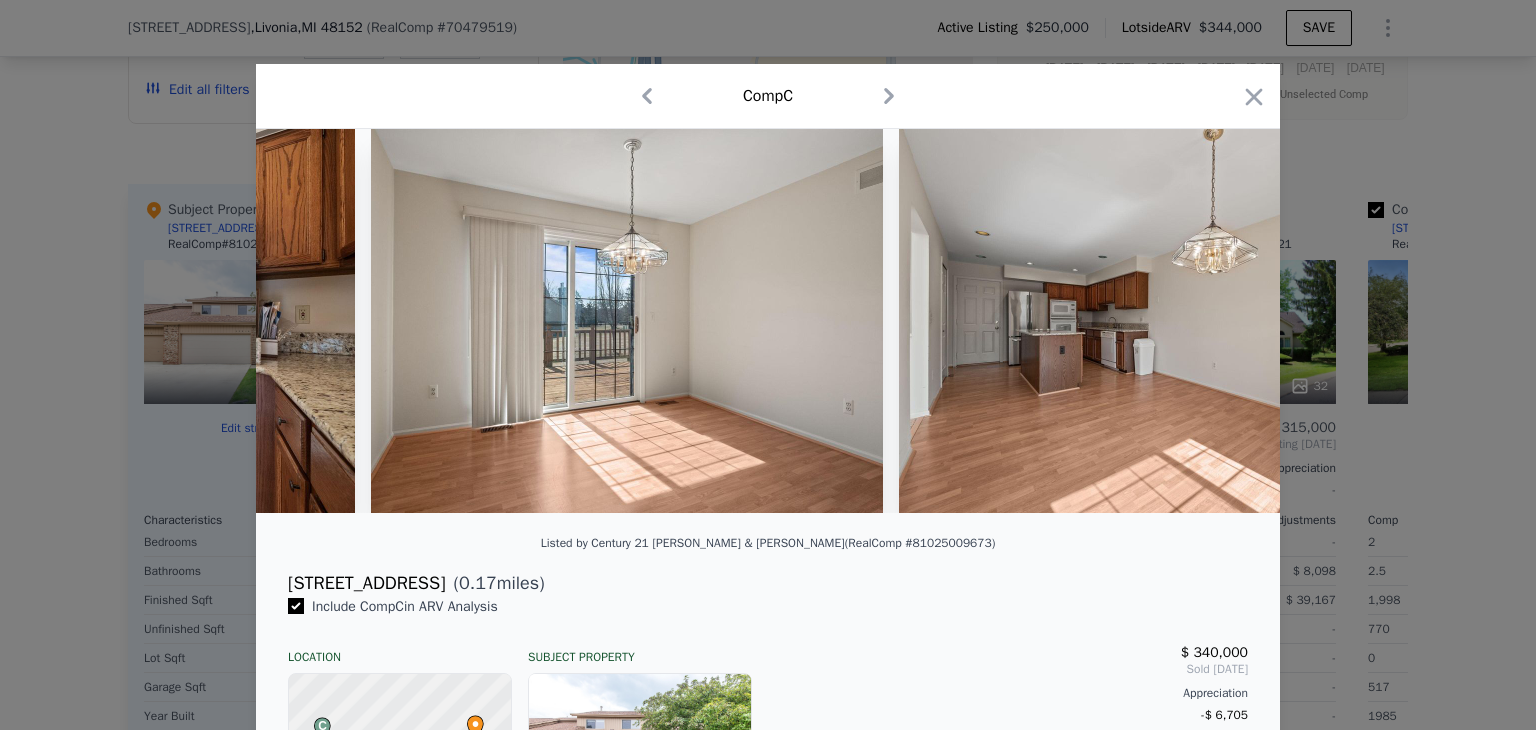 click at bounding box center [1155, 321] 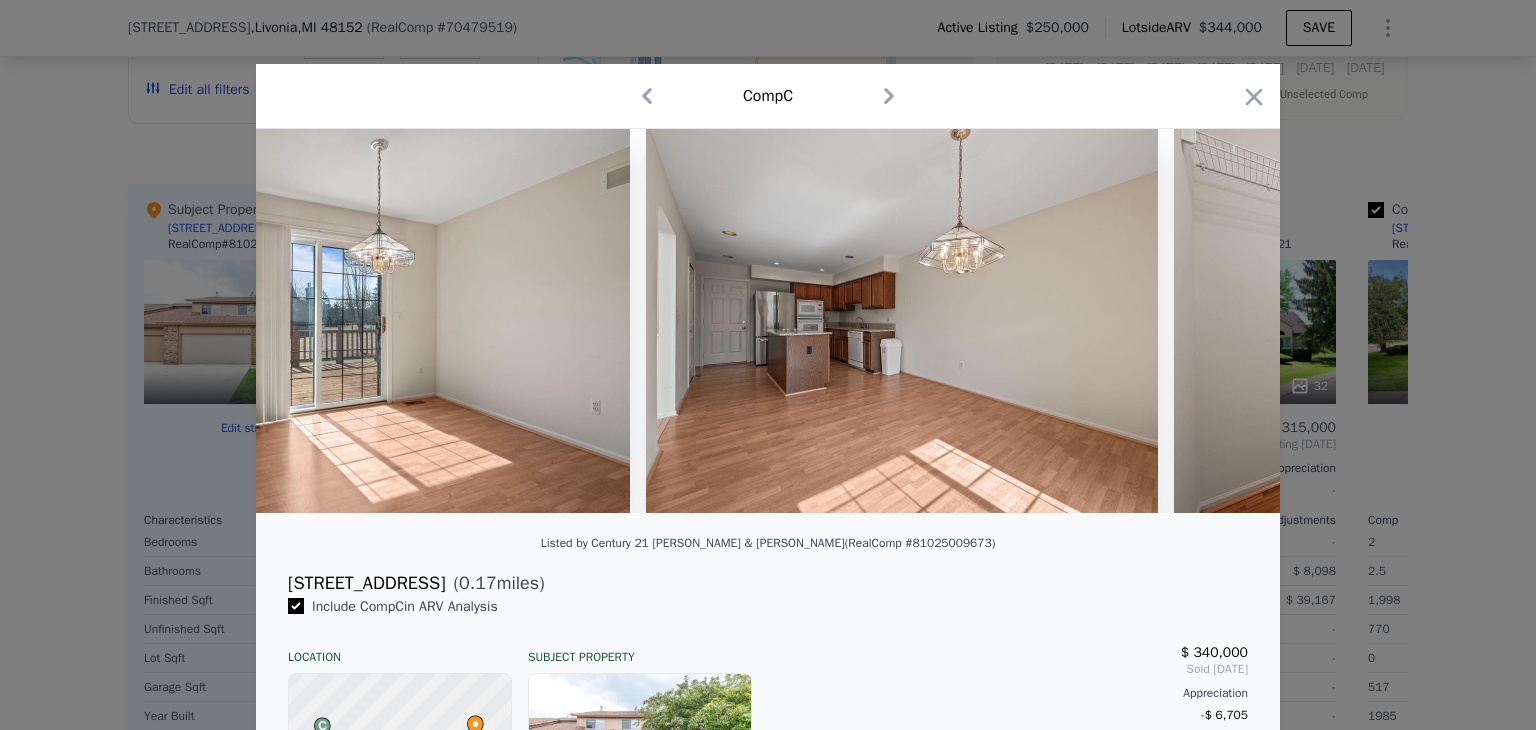 click at bounding box center (768, 321) 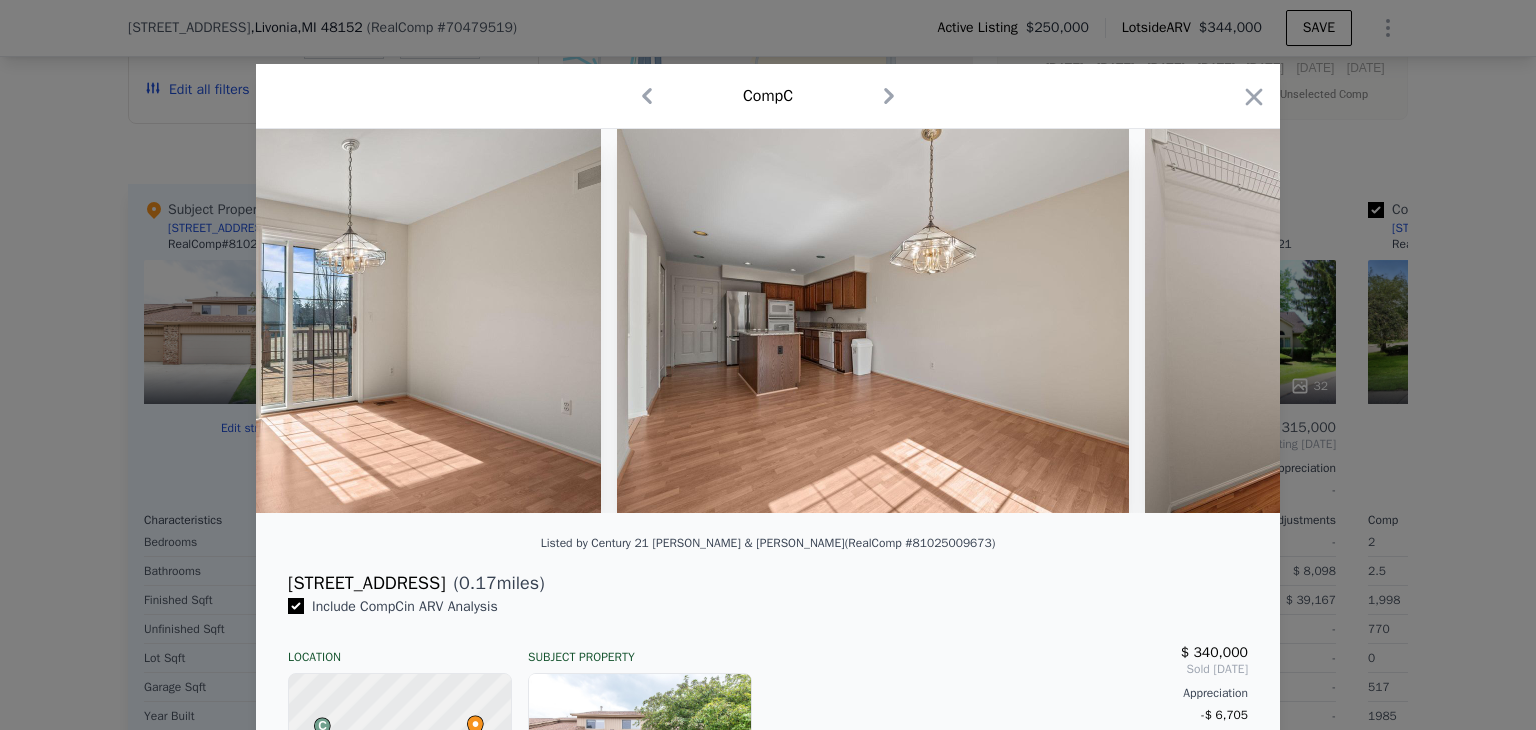 click at bounding box center (1401, 321) 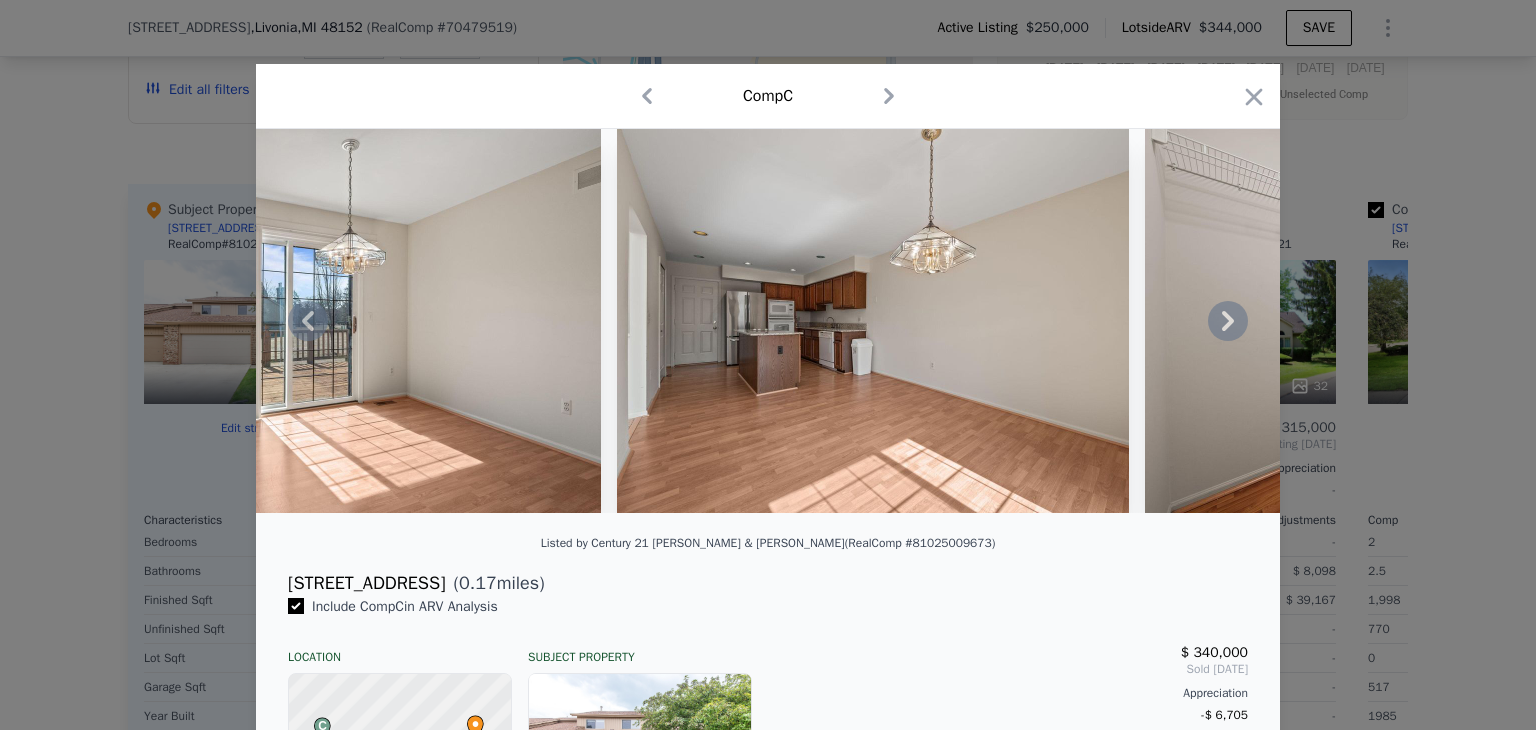 click 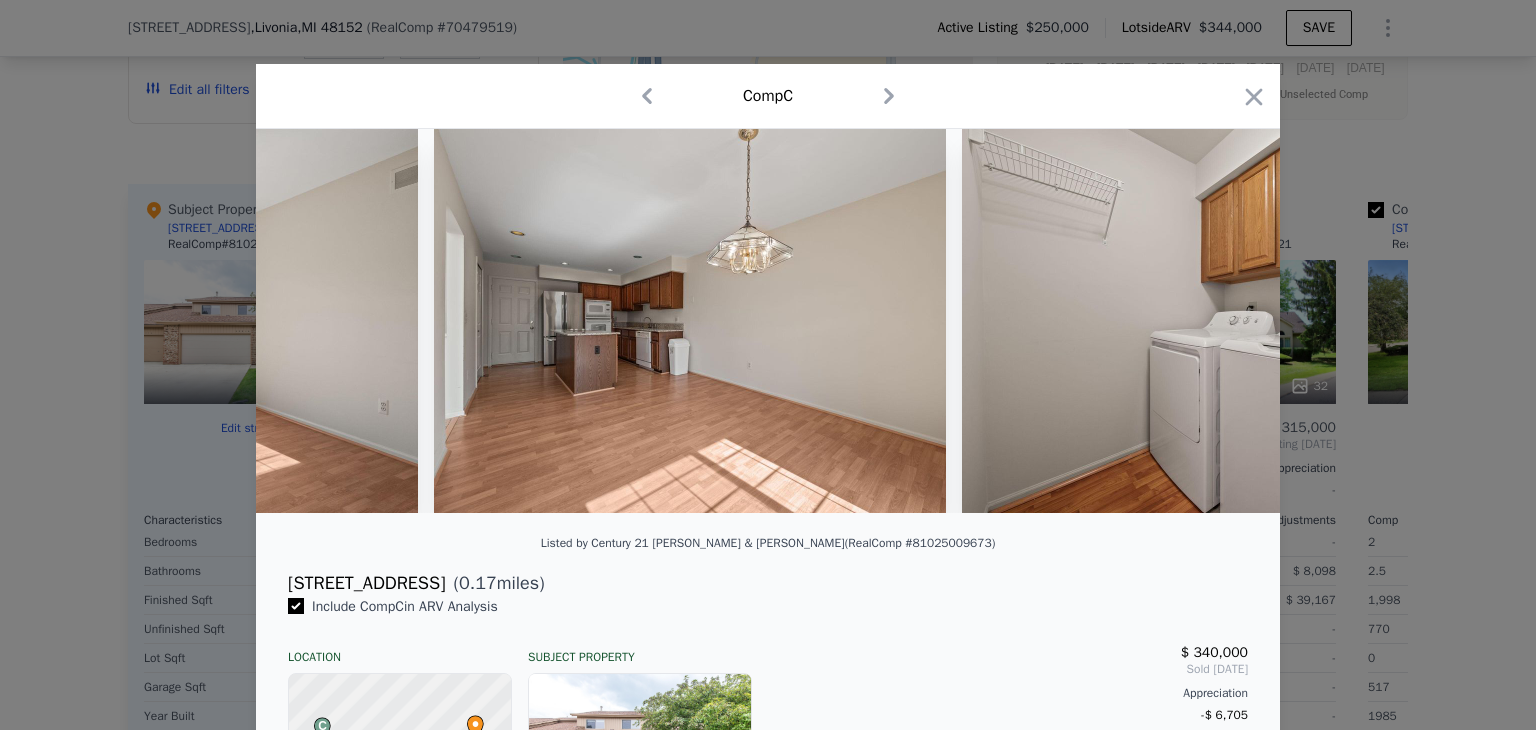 click at bounding box center (1218, 321) 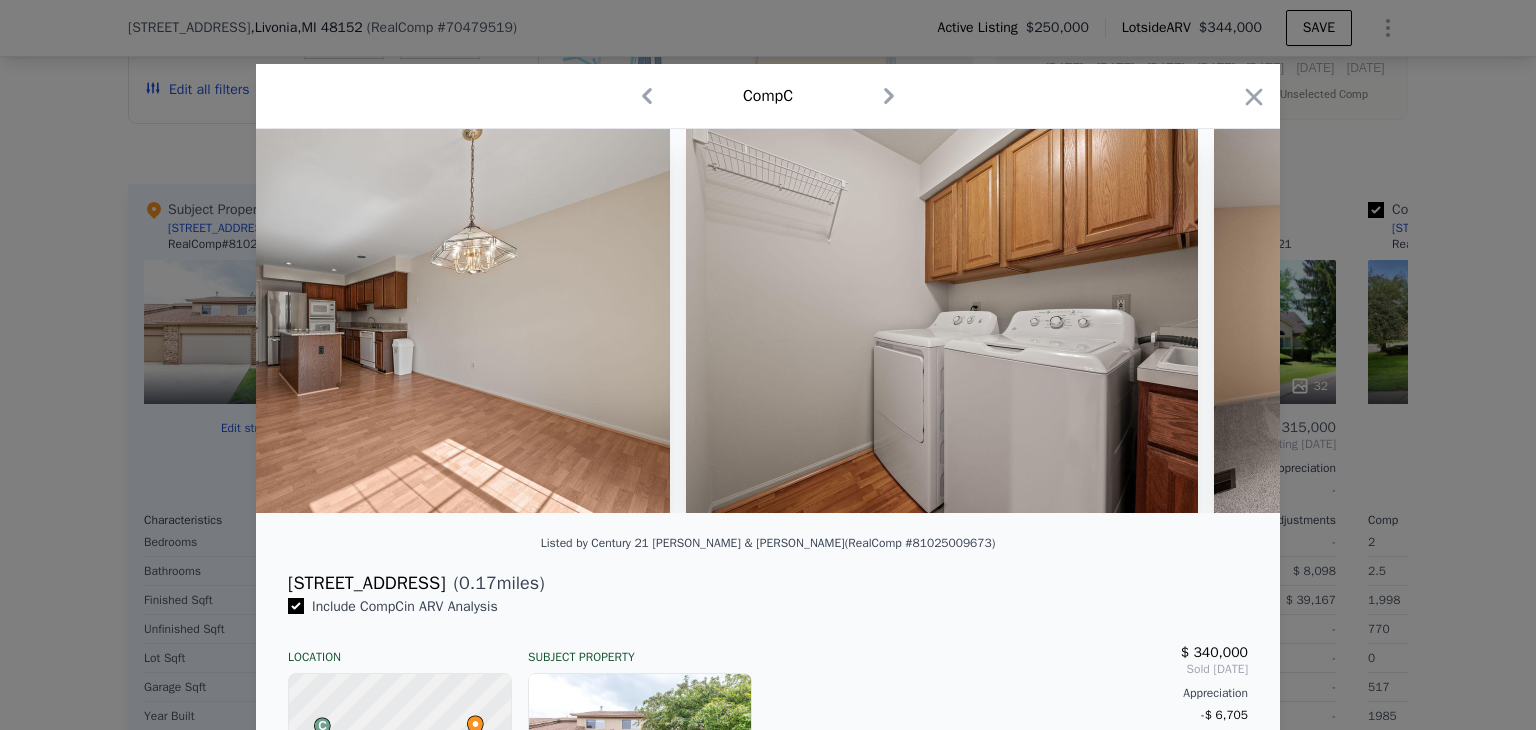 click at bounding box center (768, 321) 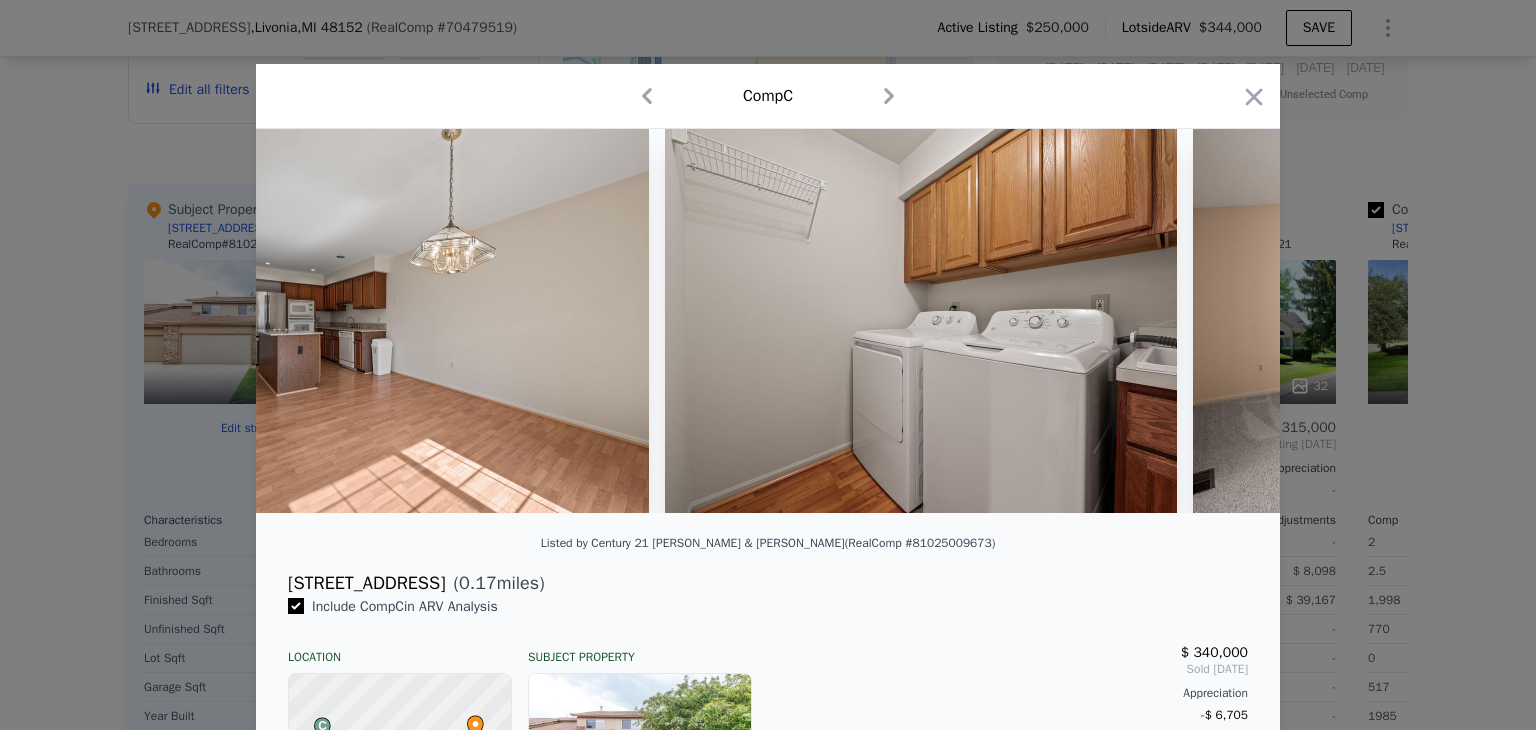 click at bounding box center [1449, 321] 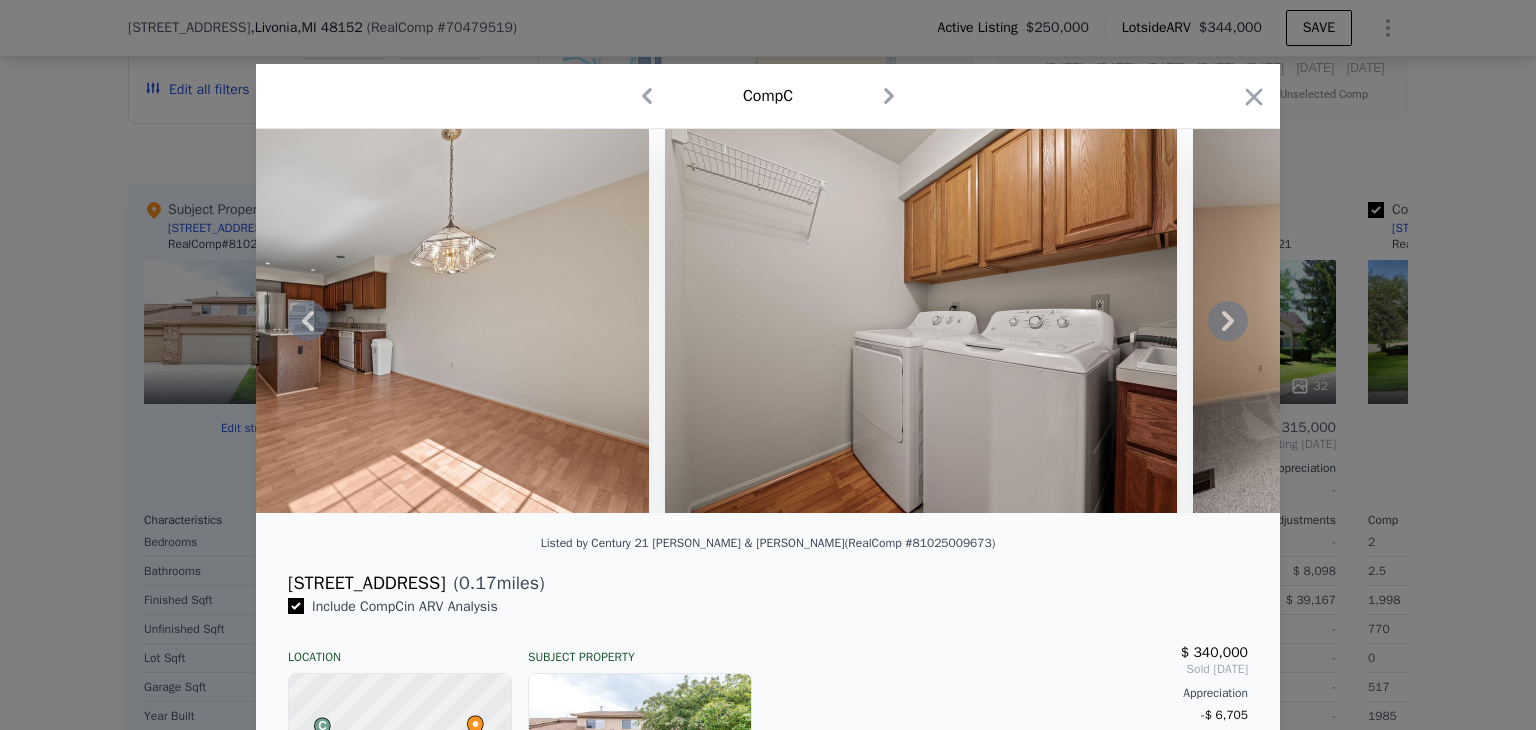 click 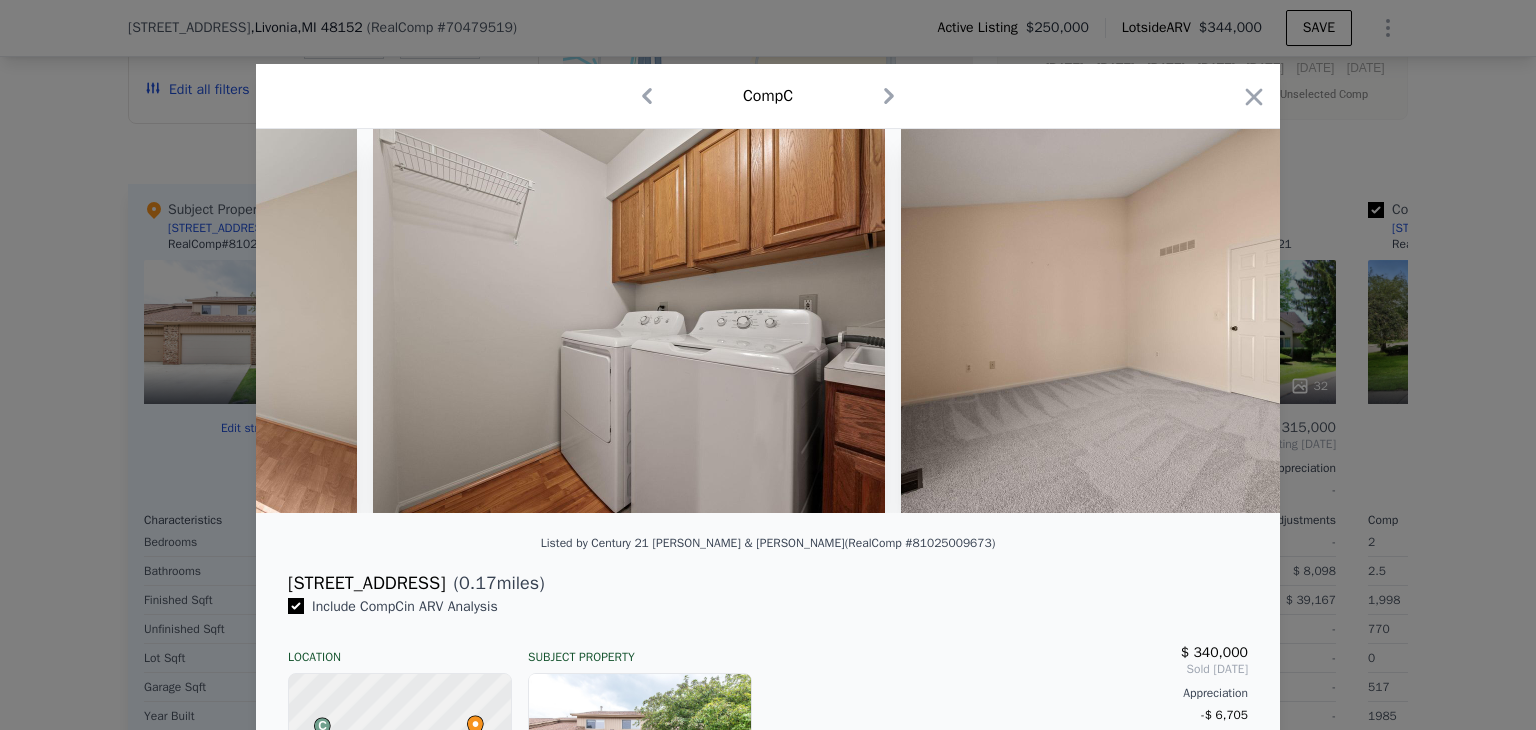 click at bounding box center (1157, 321) 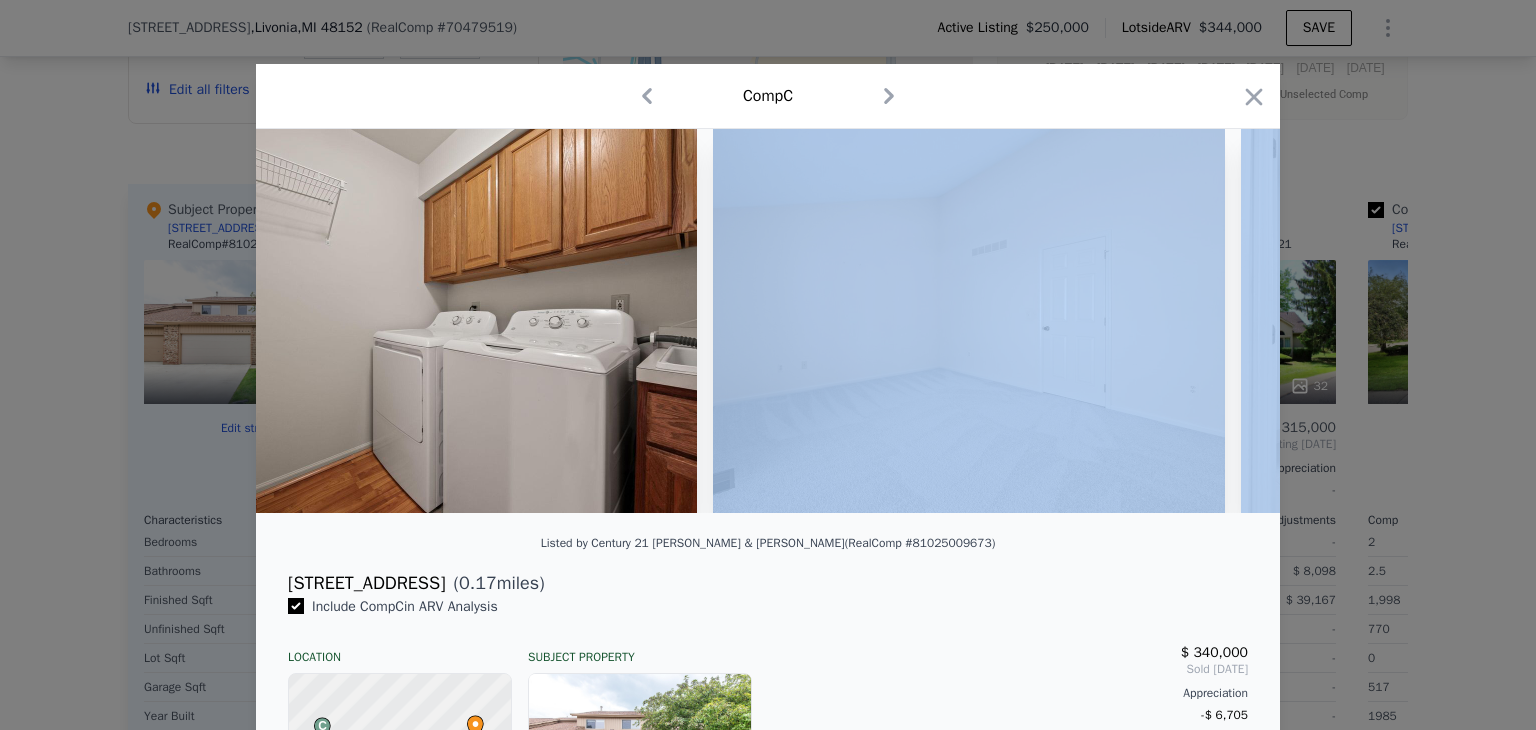 click at bounding box center [768, 321] 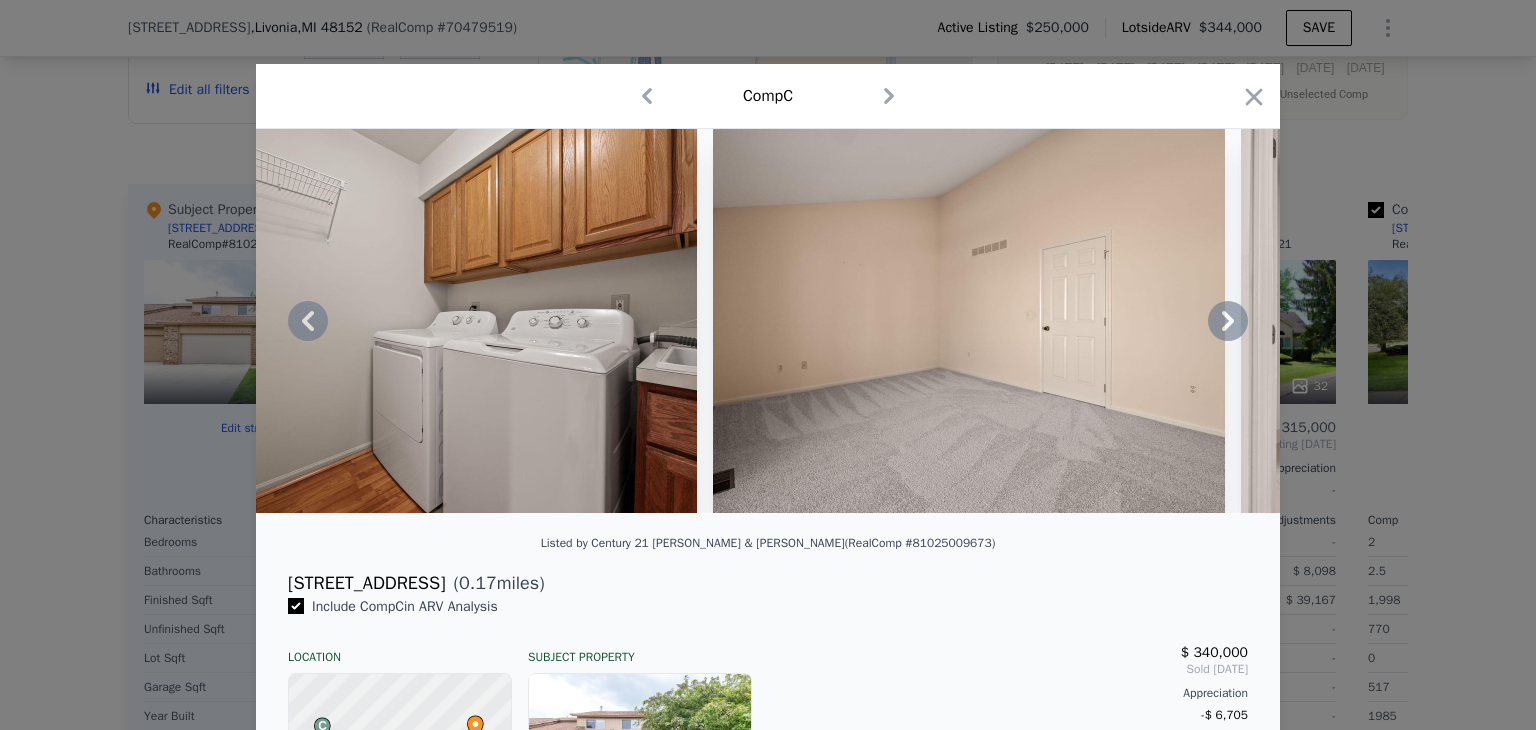 click 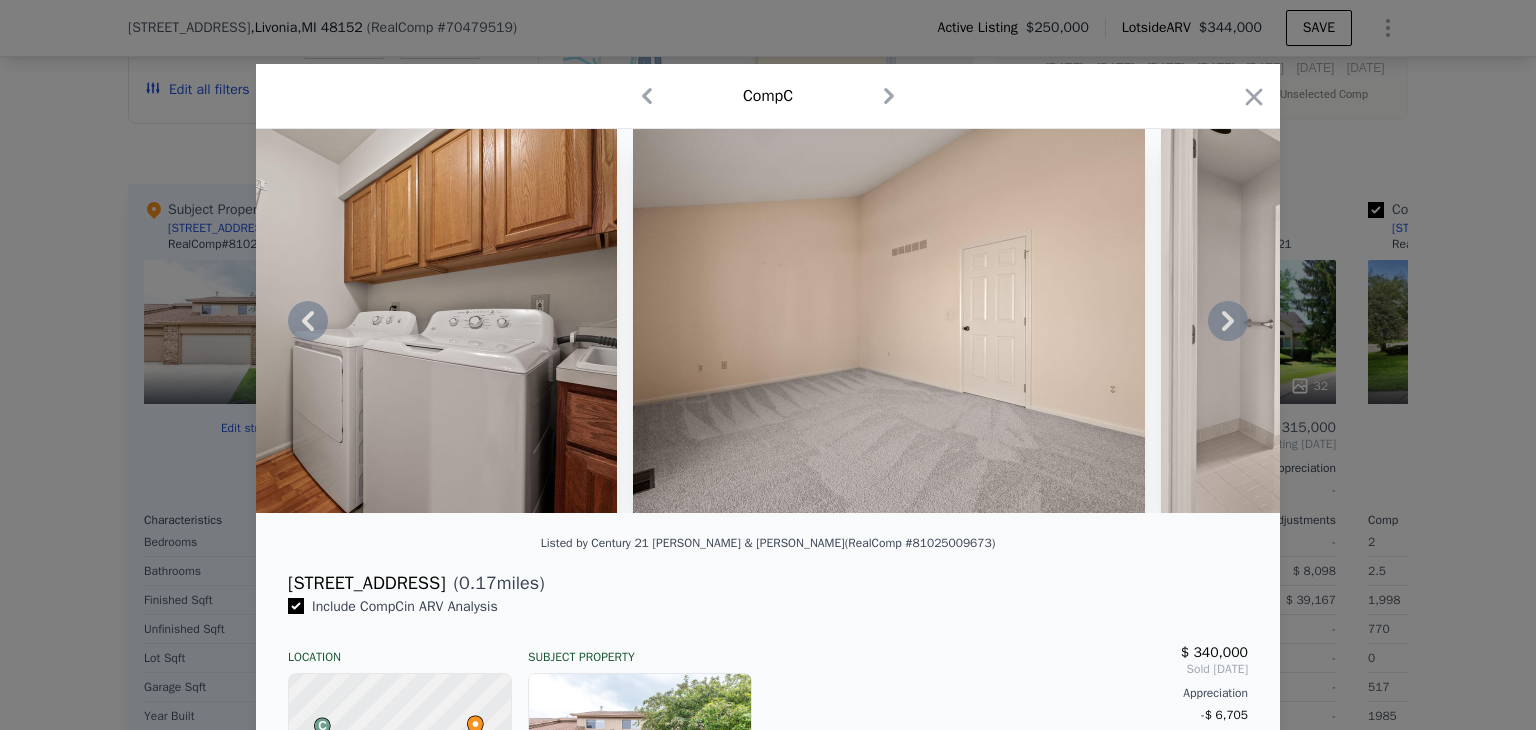 click at bounding box center [1417, 321] 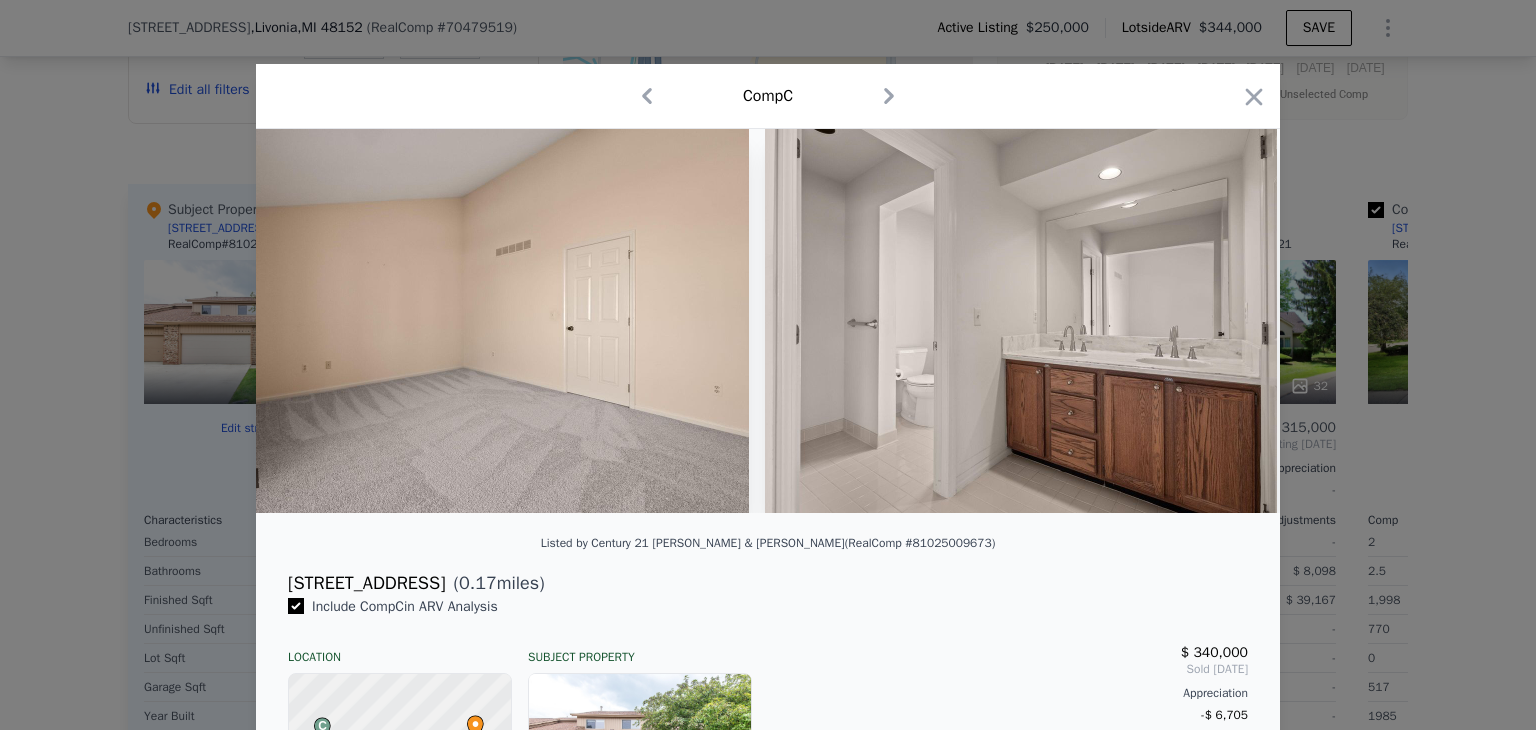 click at bounding box center [1021, 321] 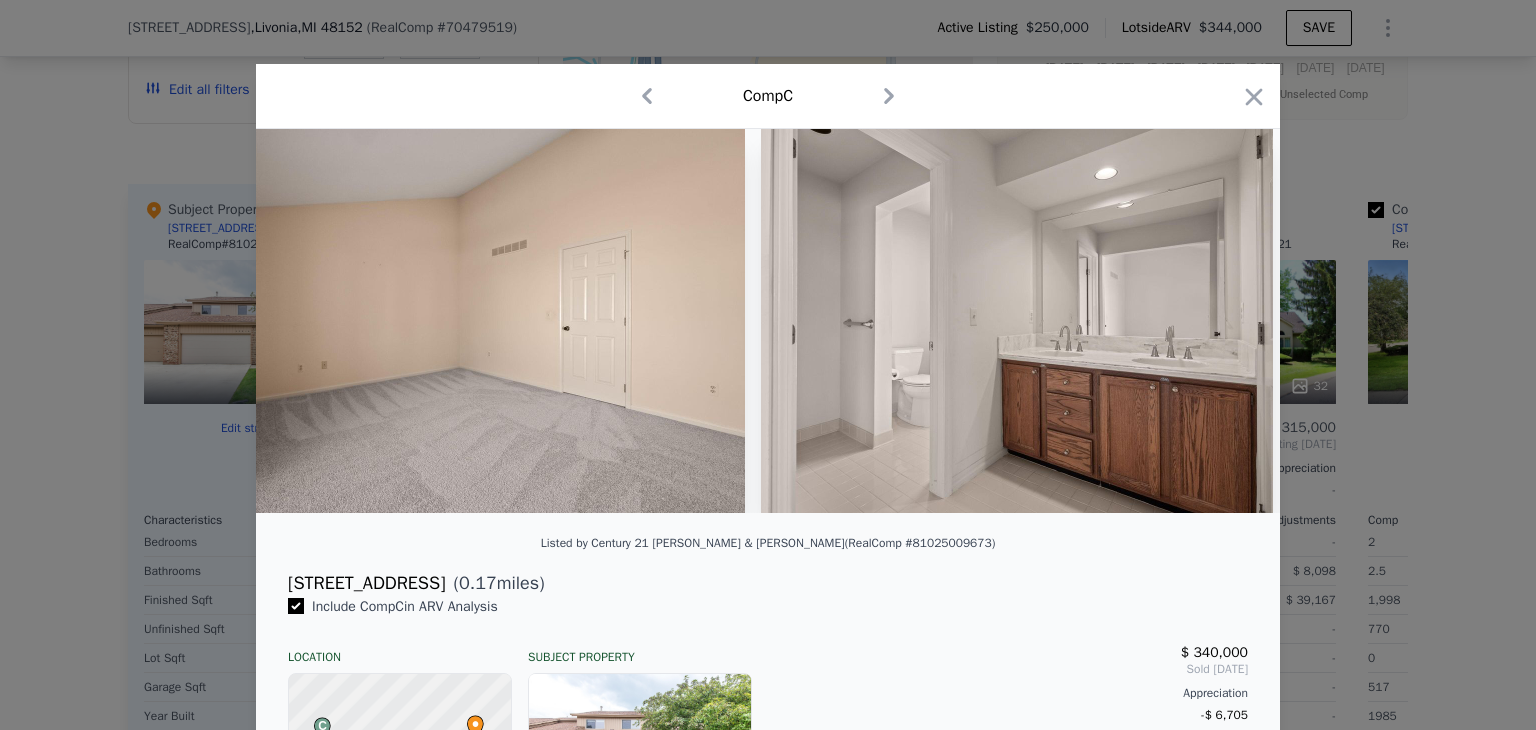 click at bounding box center [1017, 321] 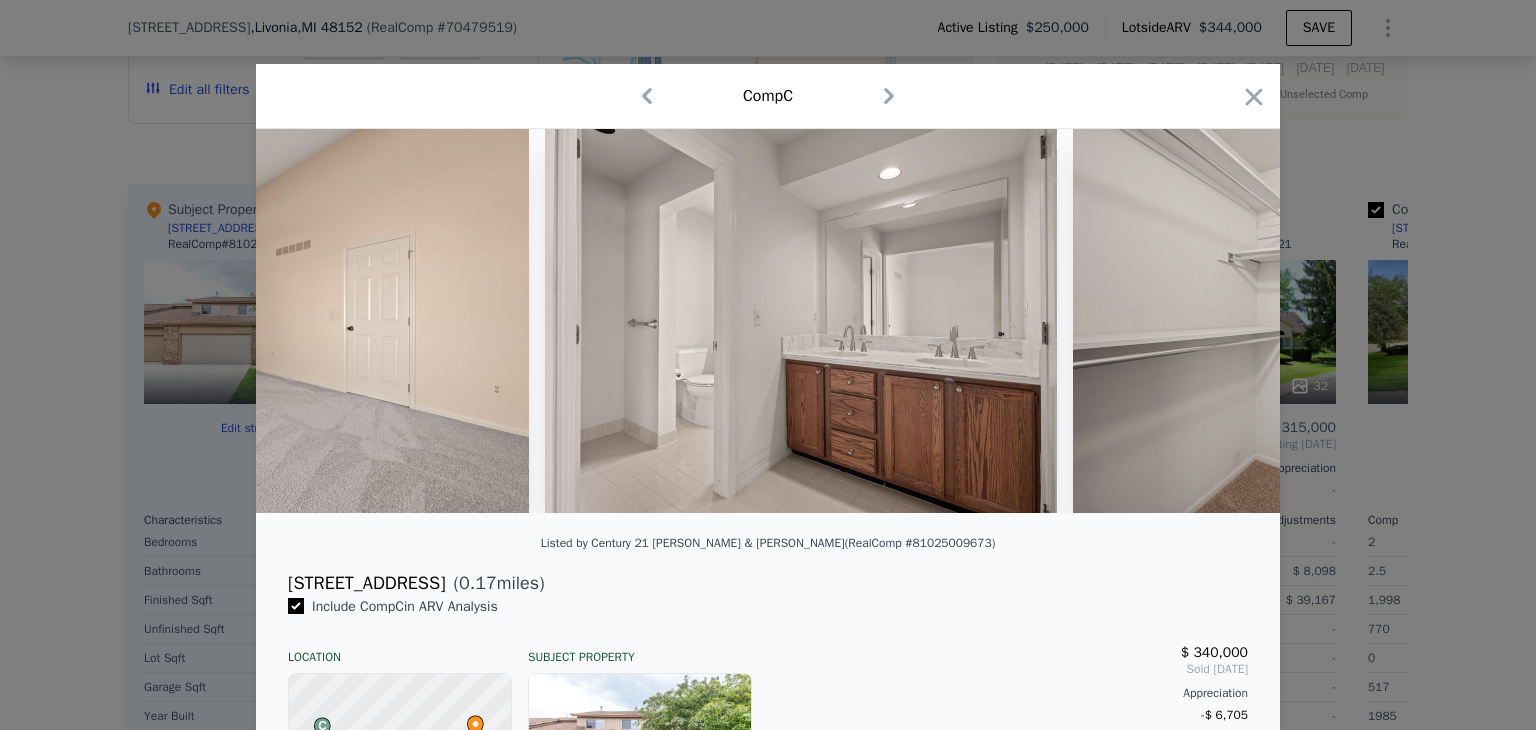 click at bounding box center [768, 321] 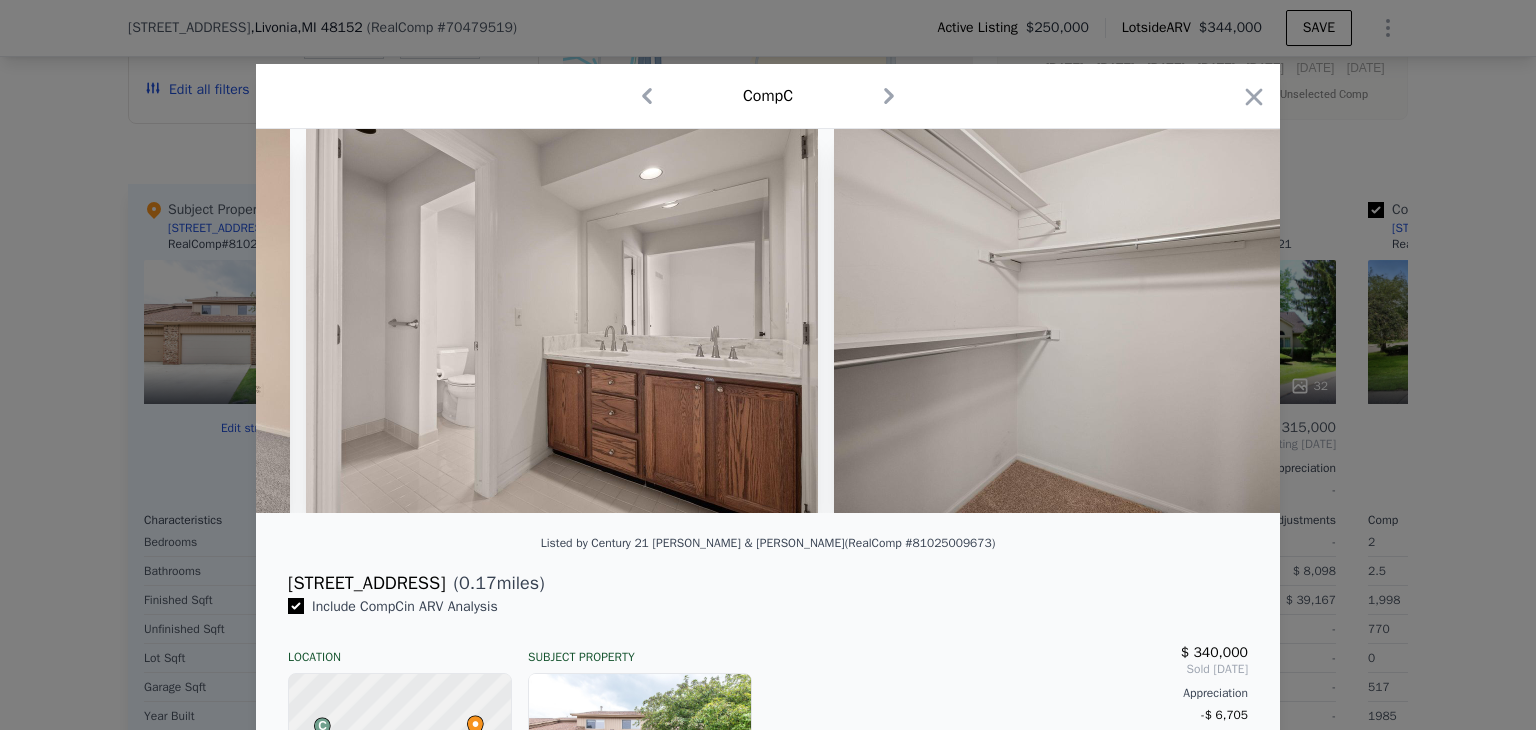 click at bounding box center (1090, 321) 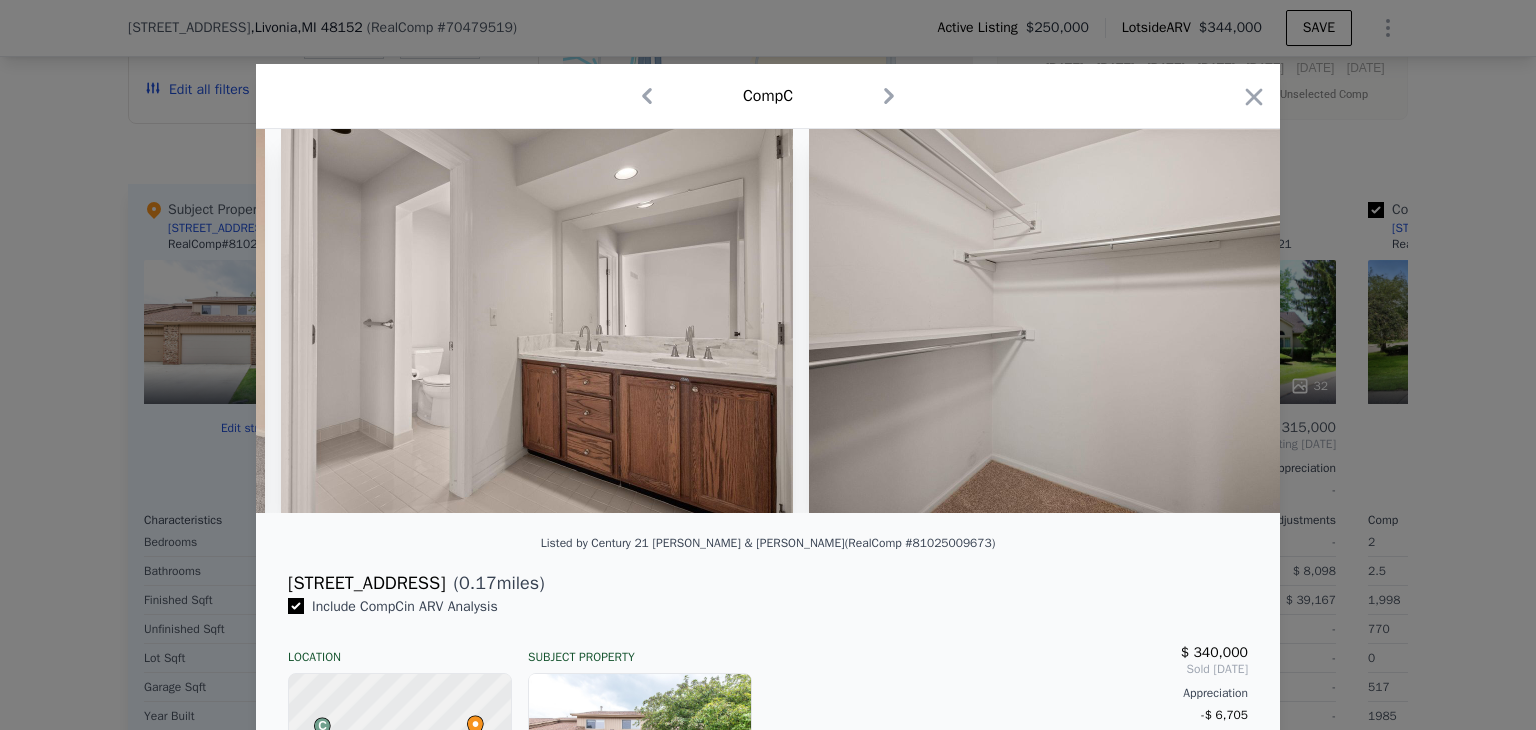 click at bounding box center [1065, 321] 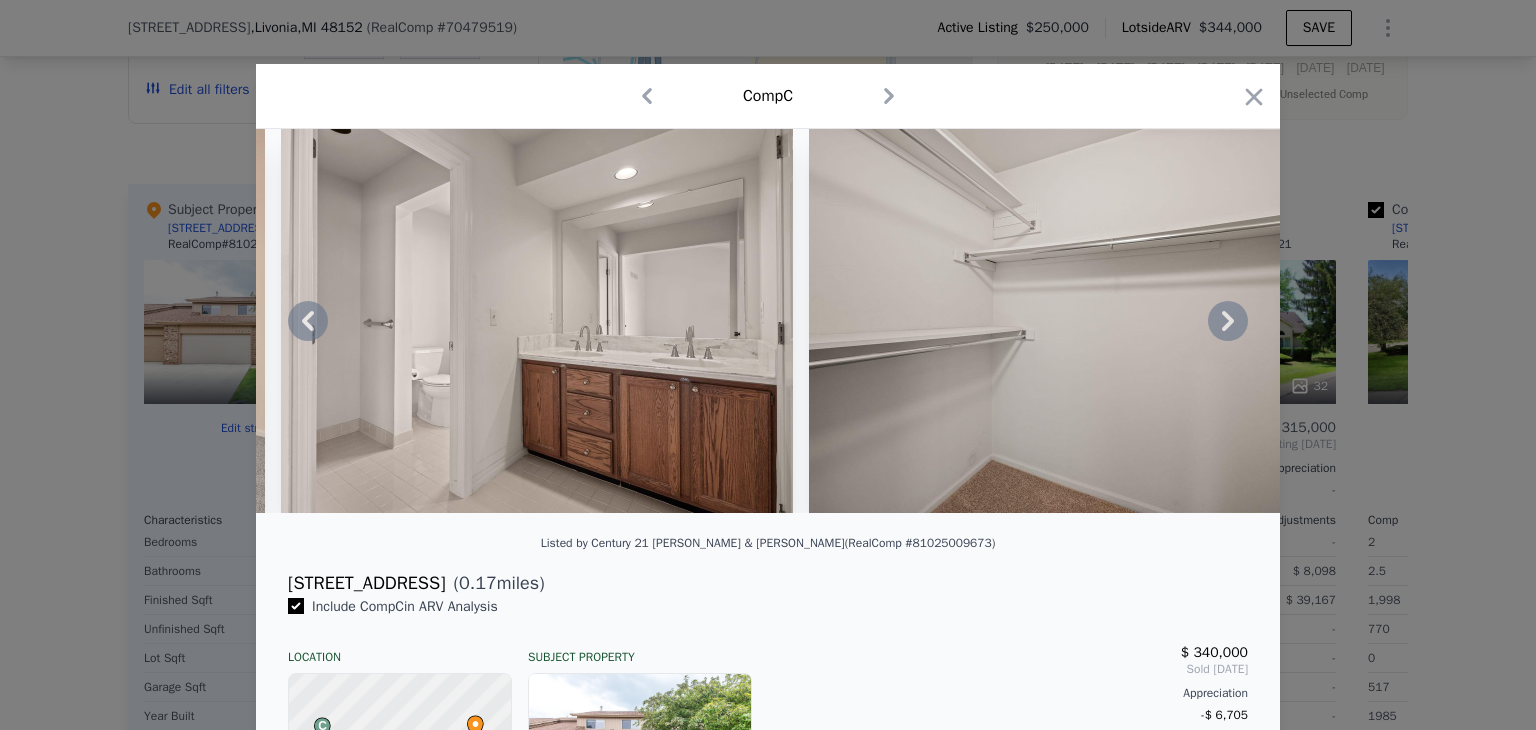 click at bounding box center [768, 321] 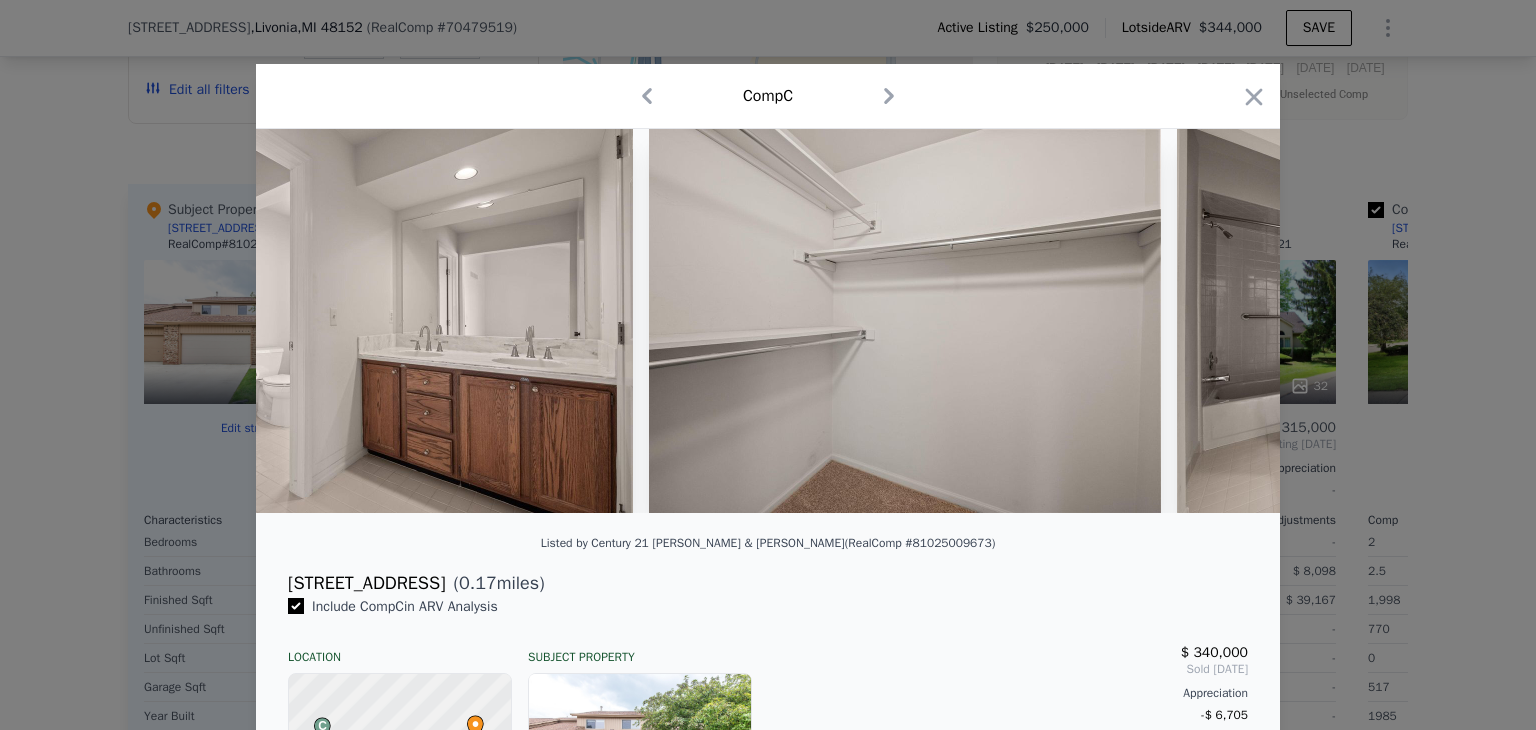 click at bounding box center [768, 321] 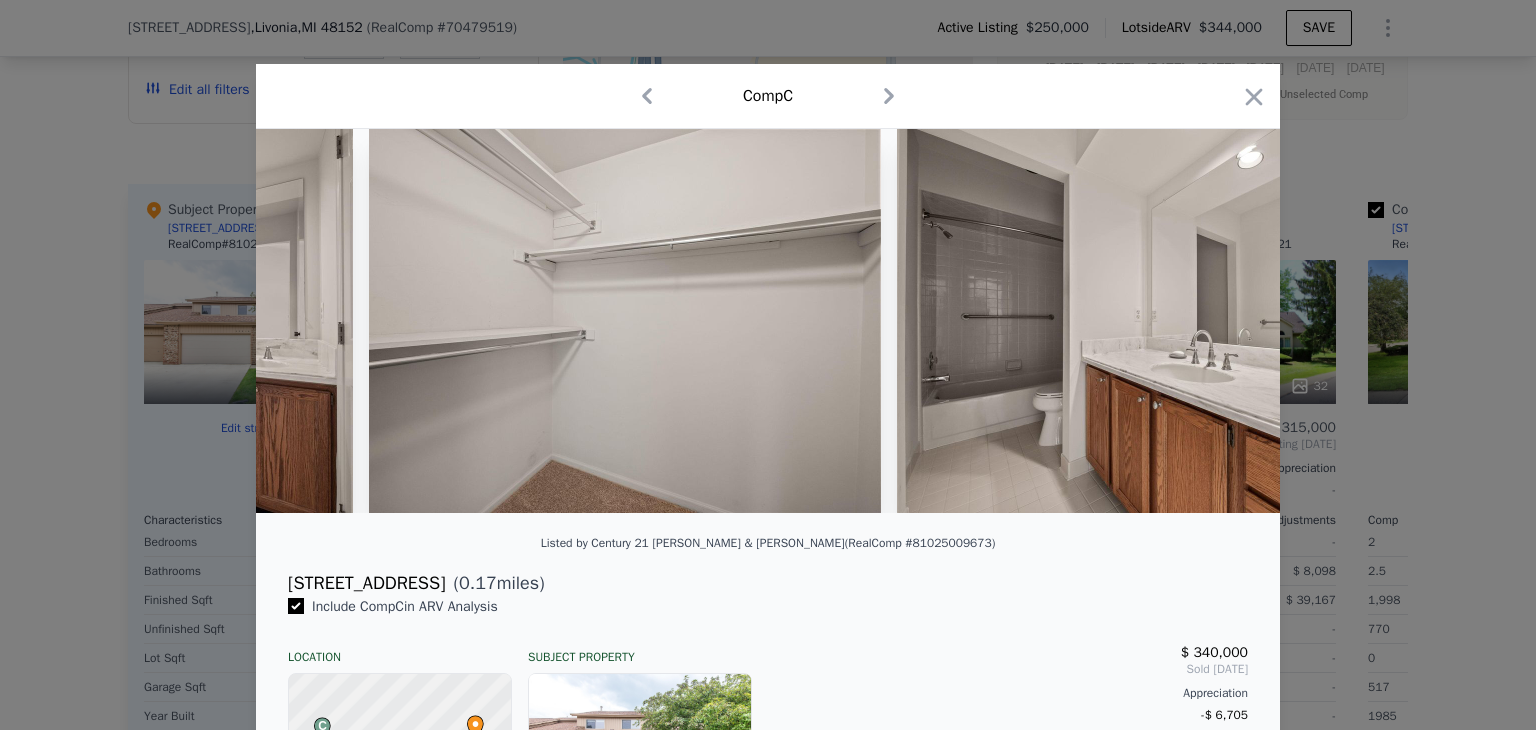 click at bounding box center (1153, 321) 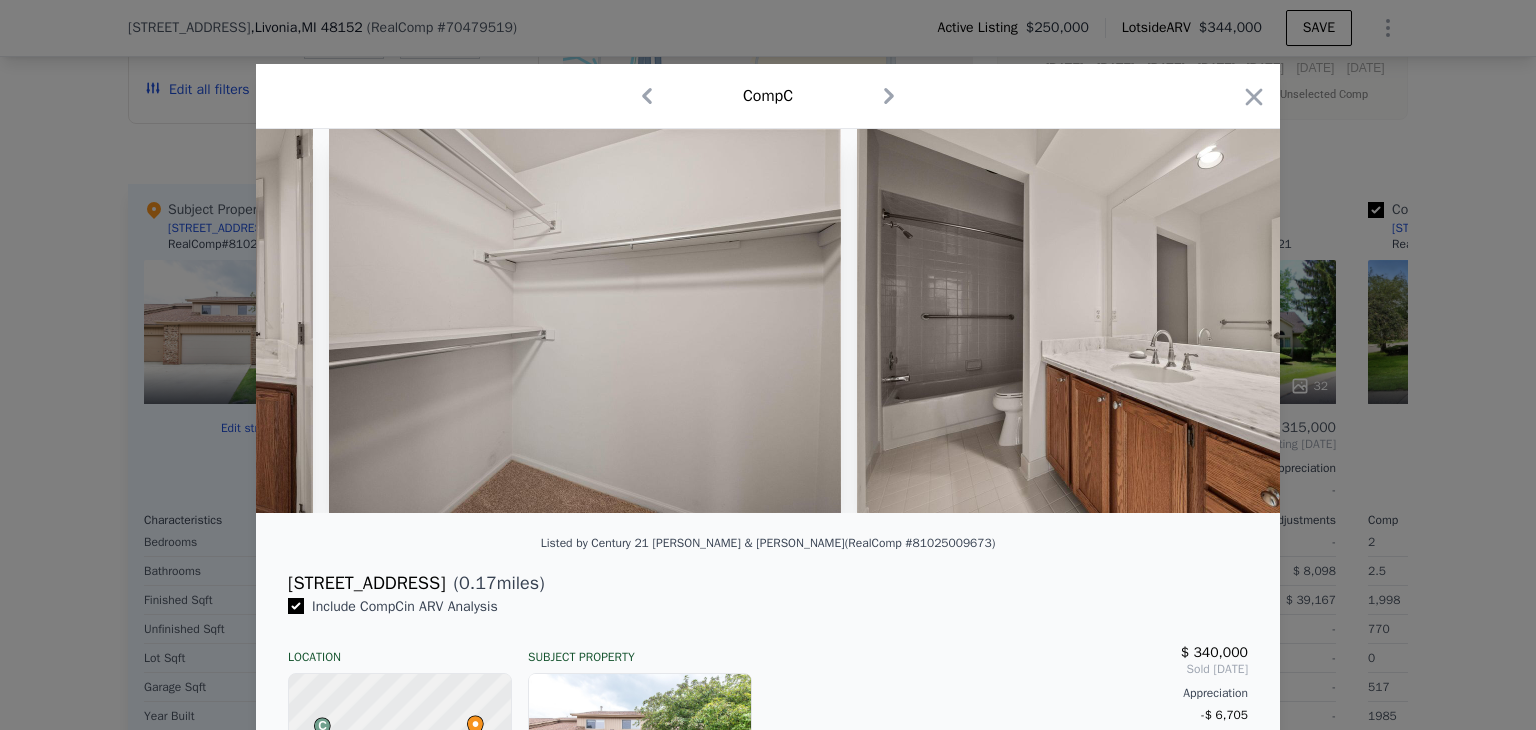 click at bounding box center (1113, 321) 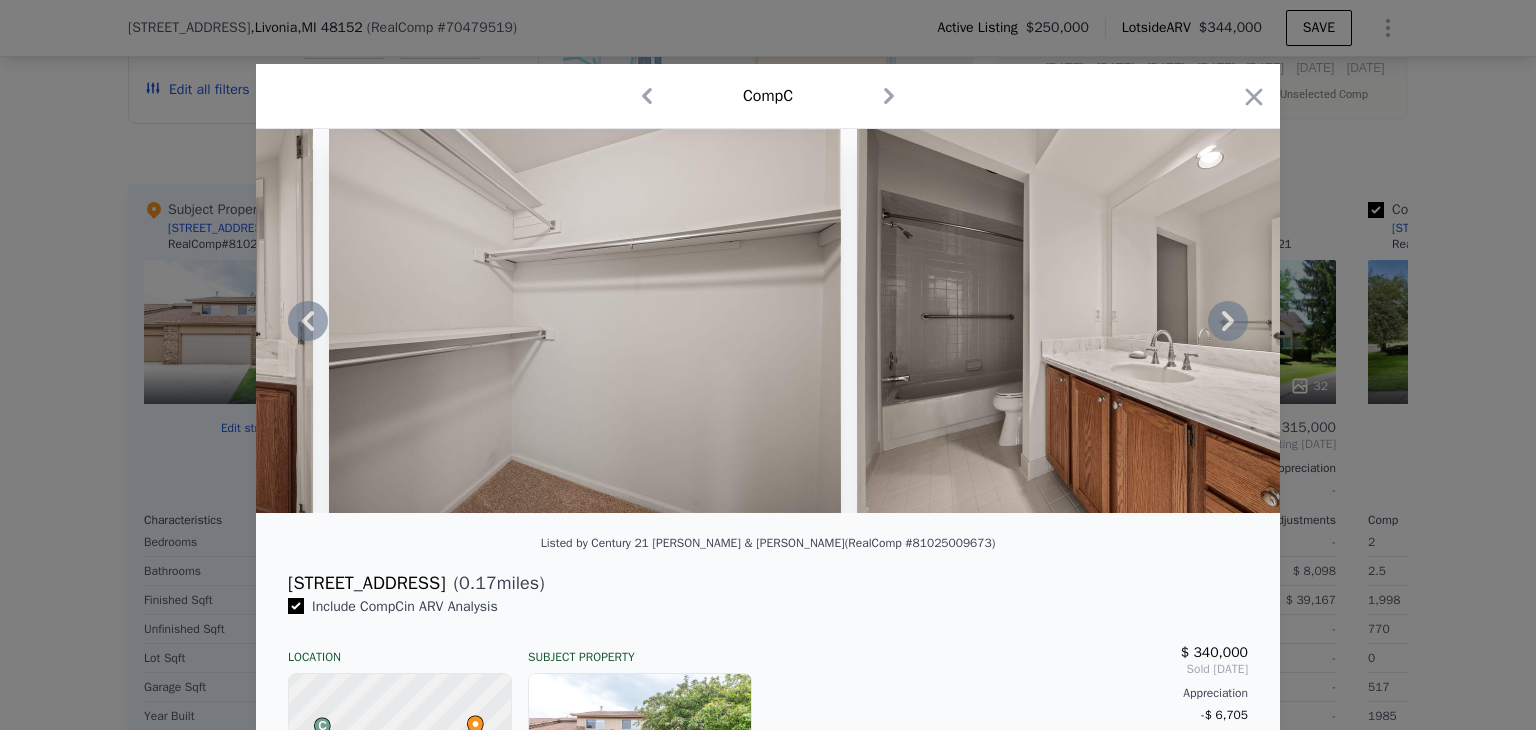click 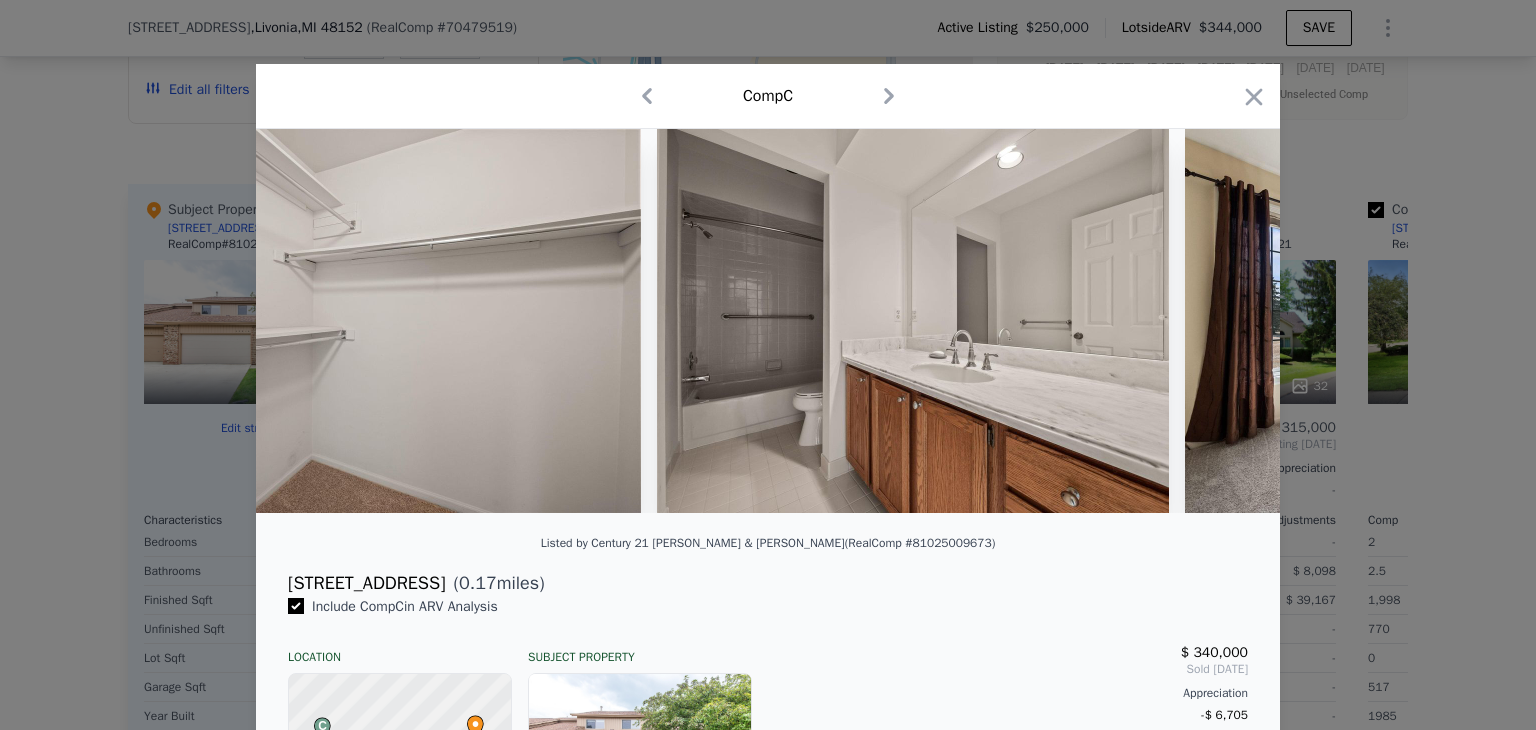 click at bounding box center (768, 321) 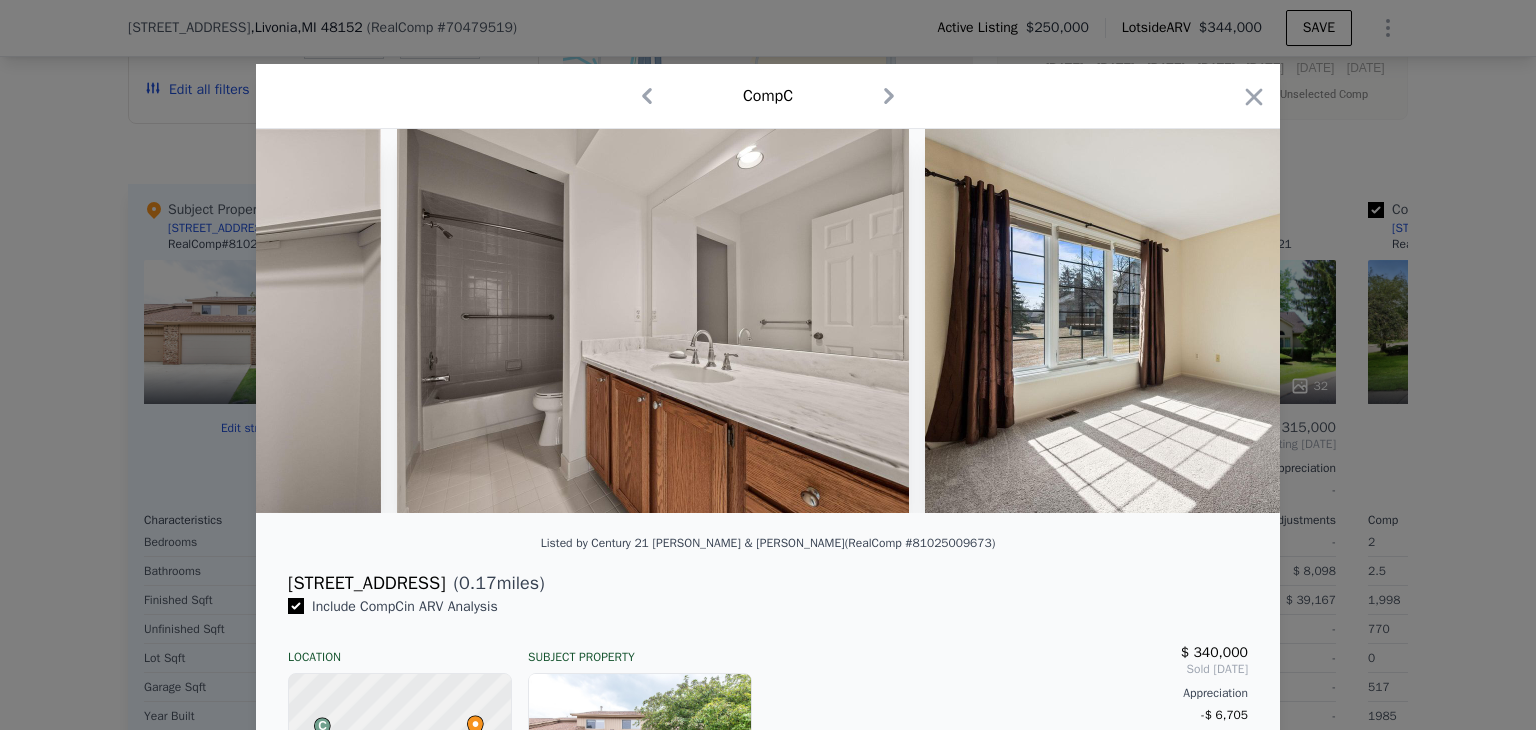click at bounding box center (1181, 321) 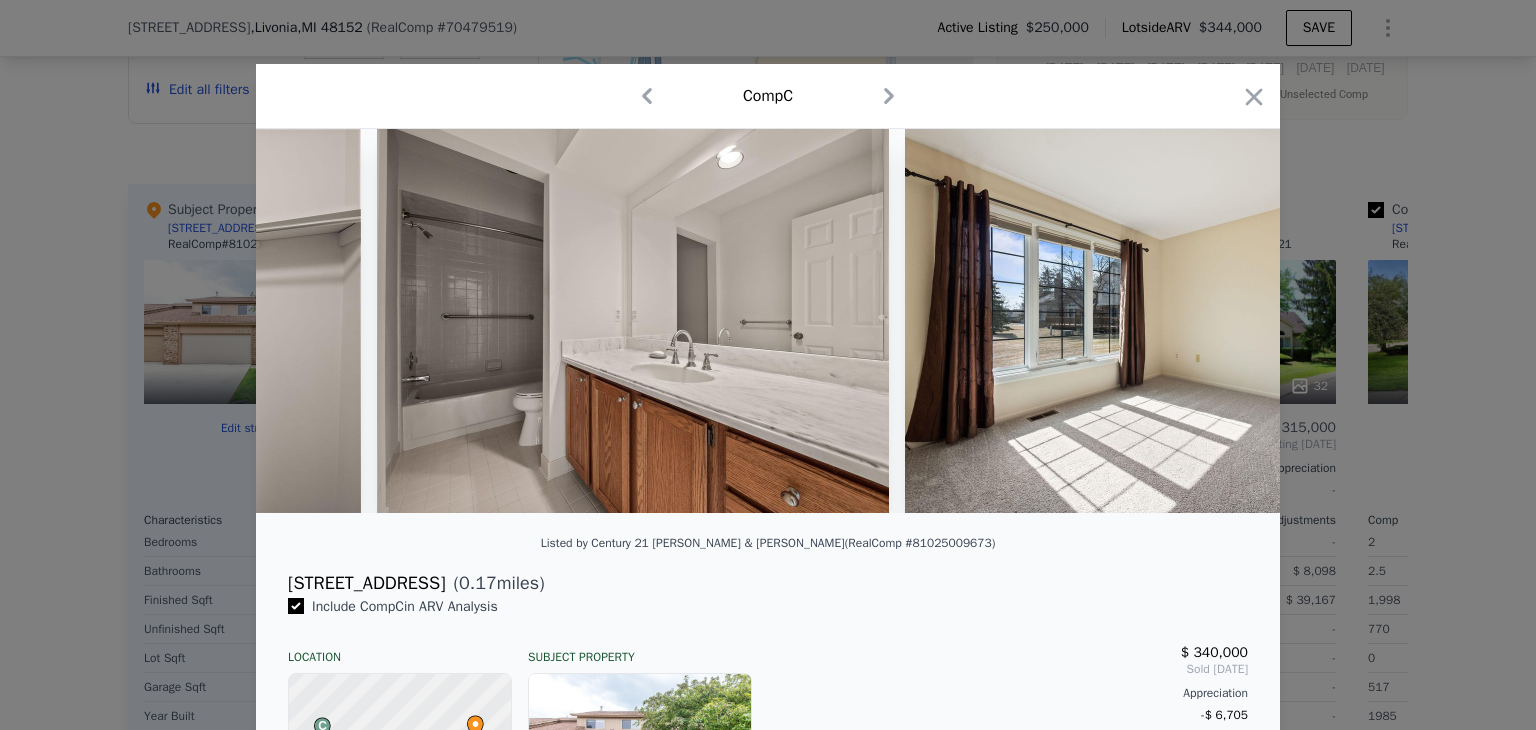click at bounding box center (1161, 321) 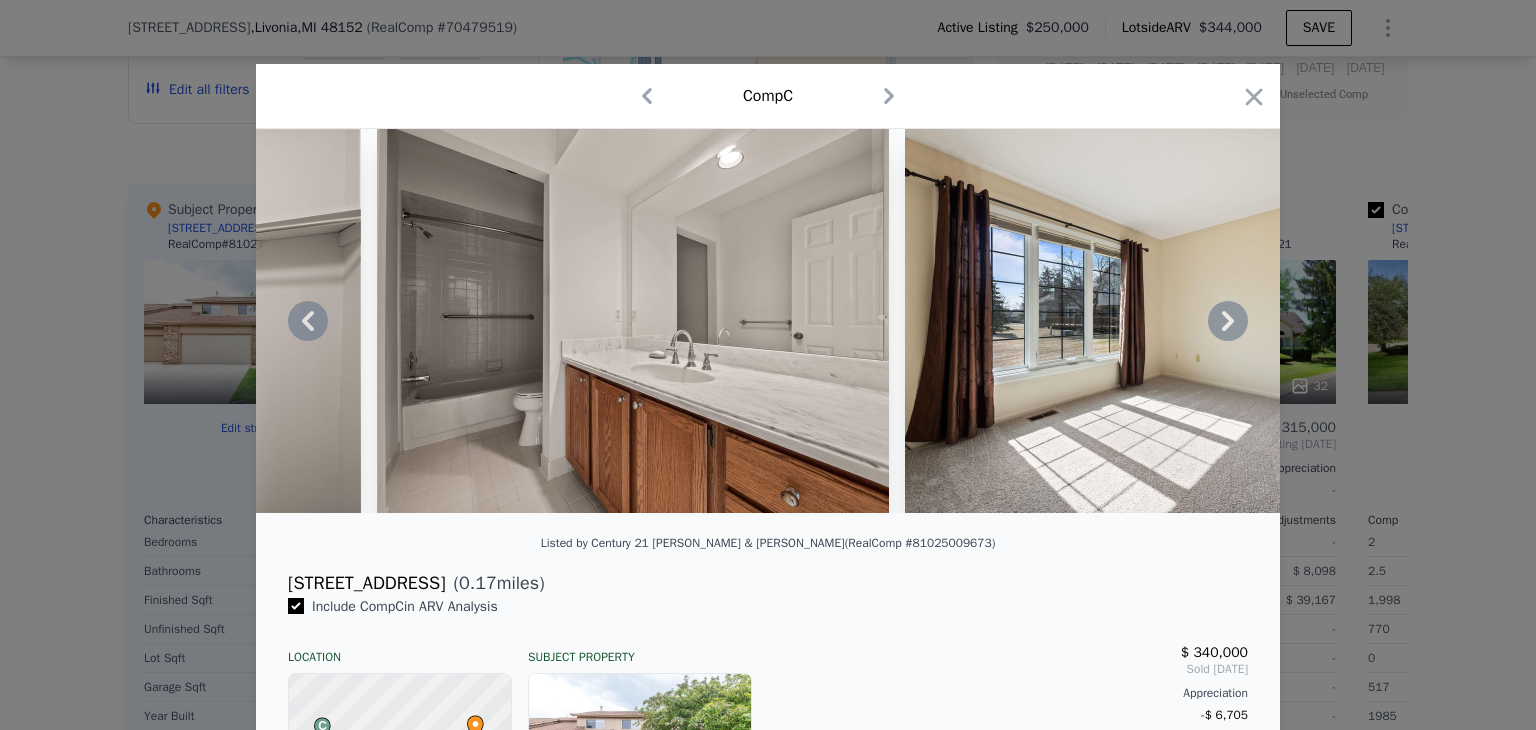 click 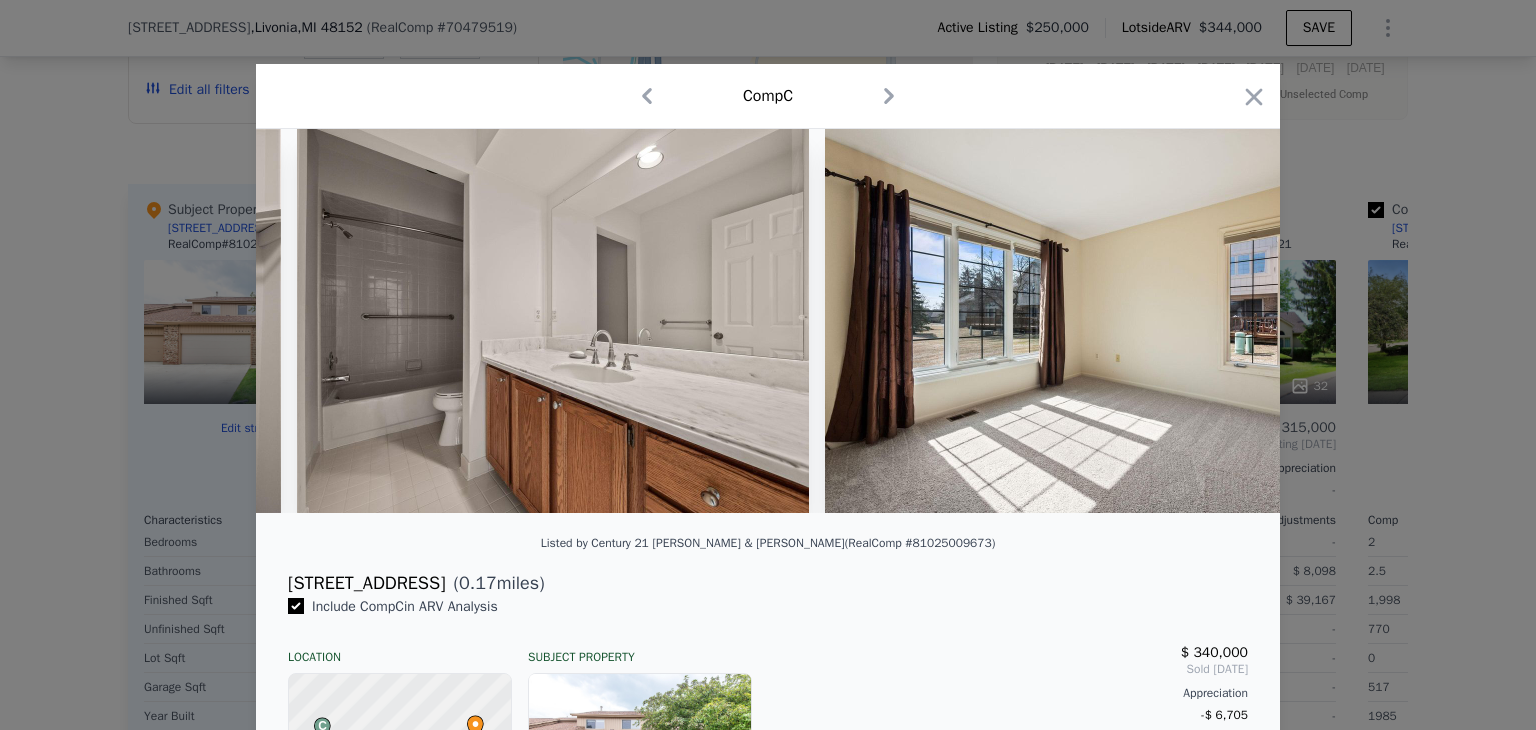 click at bounding box center [1081, 321] 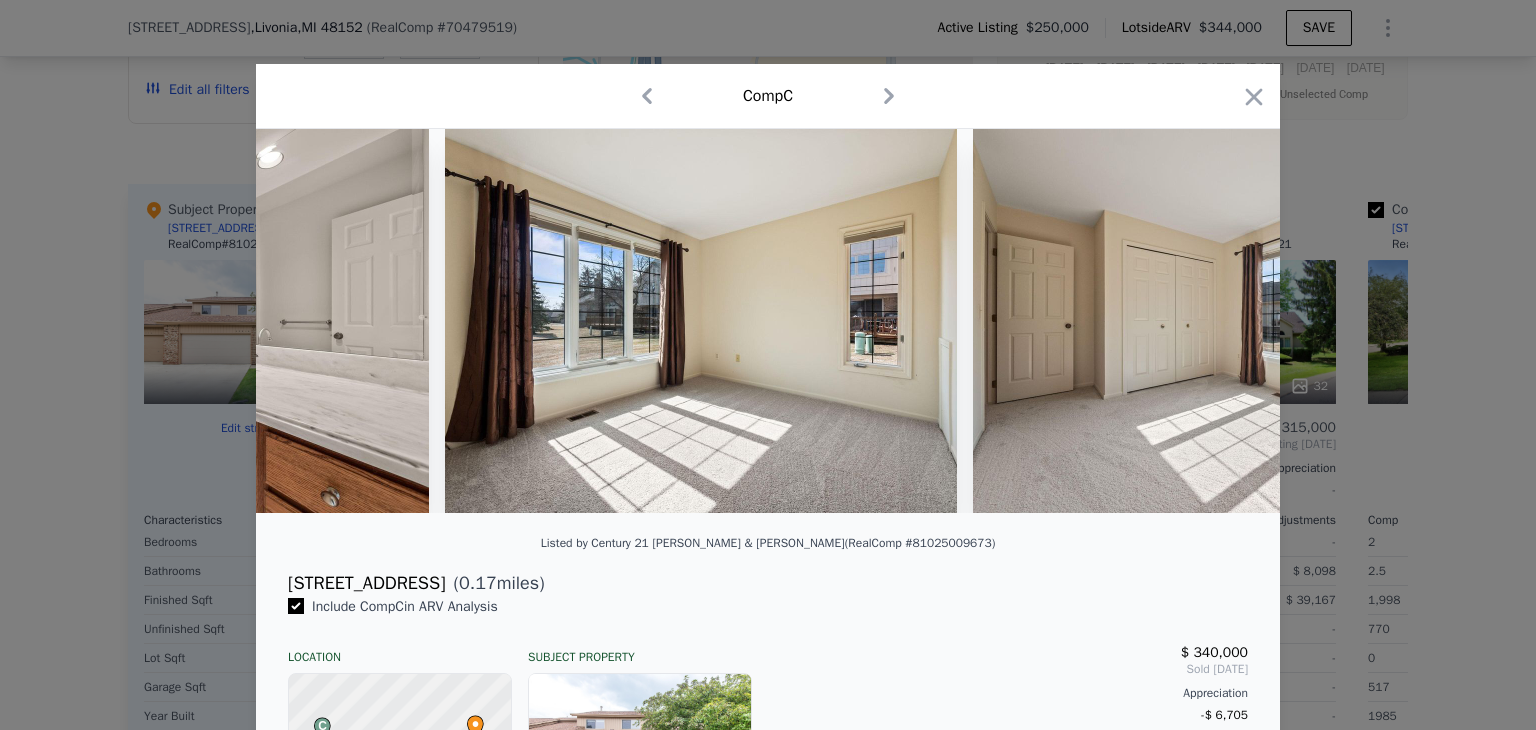 click at bounding box center [1229, 321] 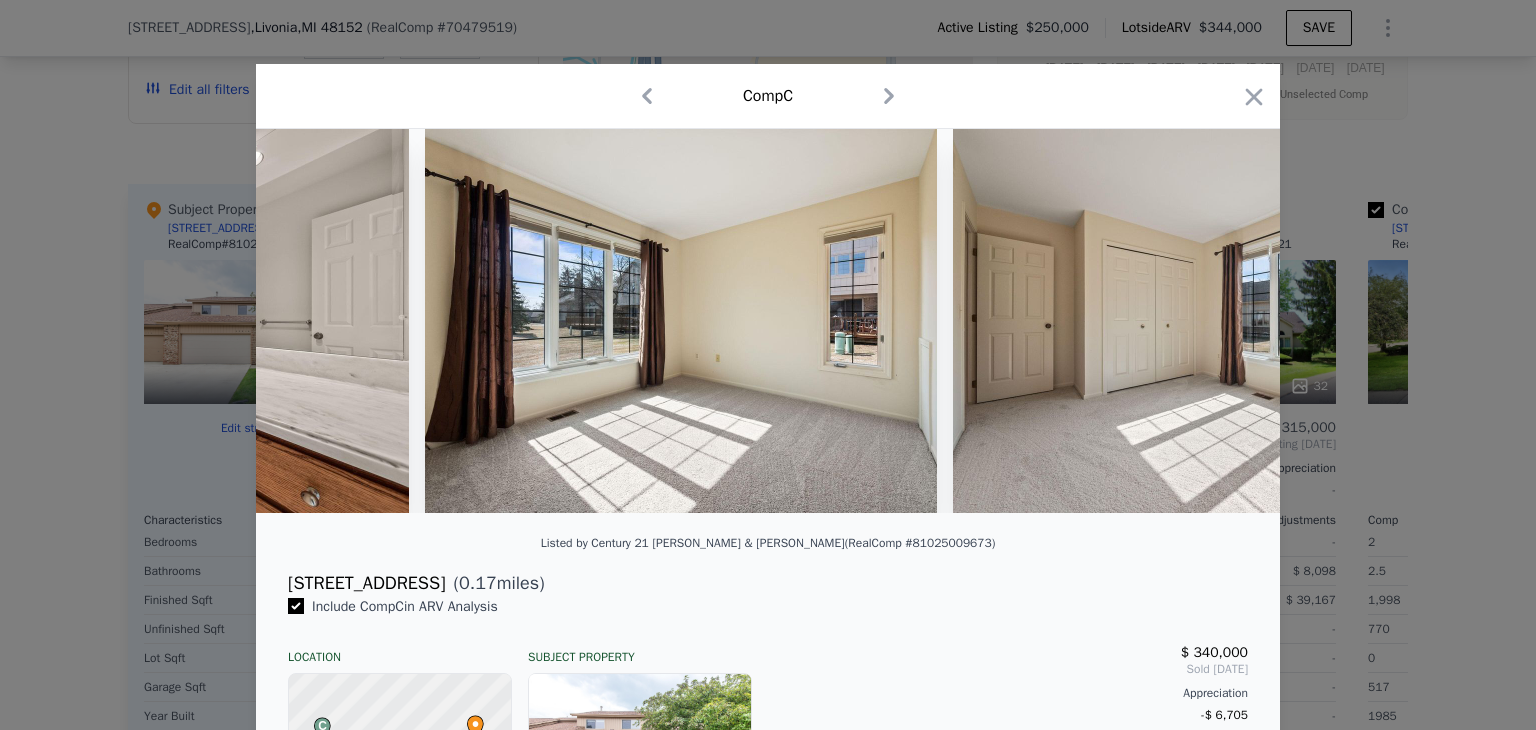 click at bounding box center [1209, 321] 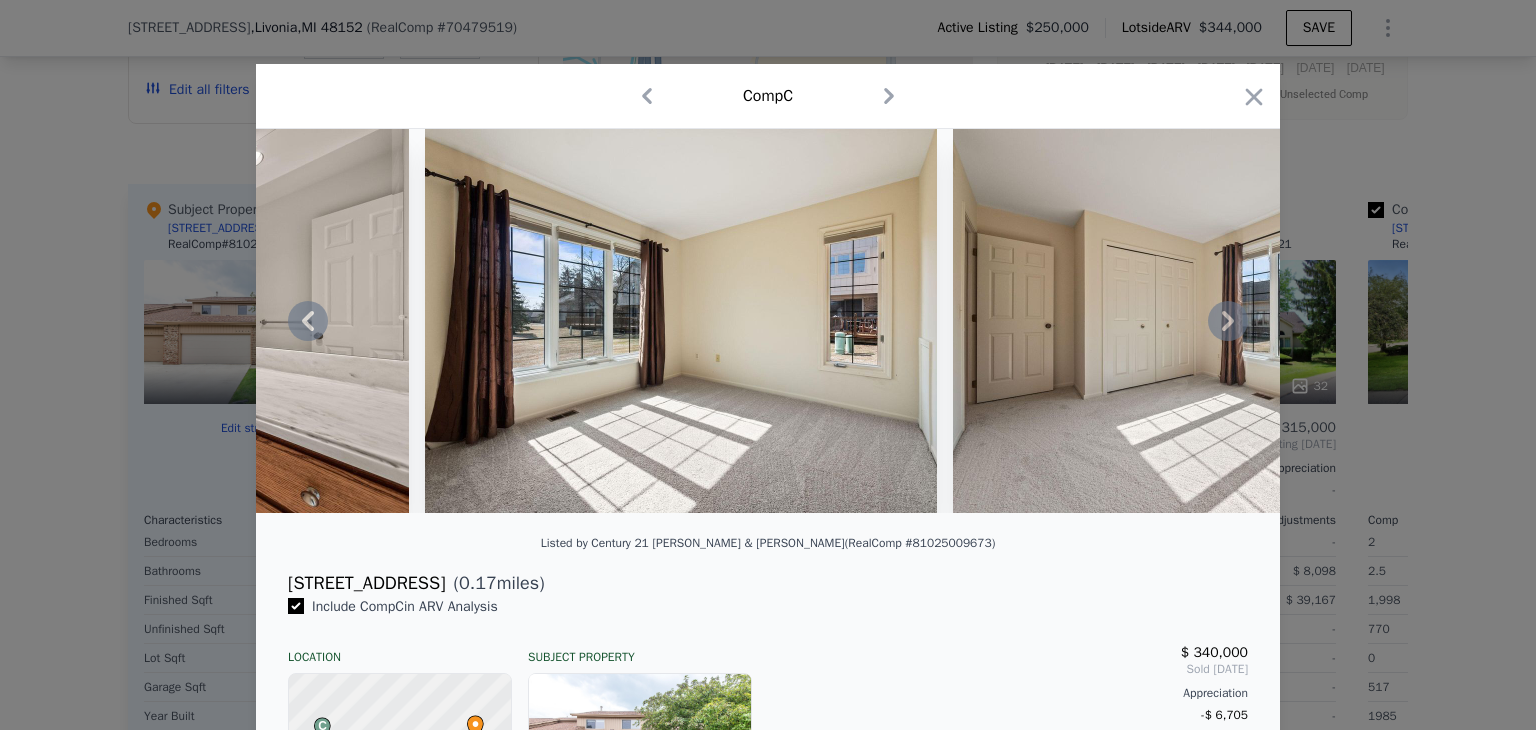 click 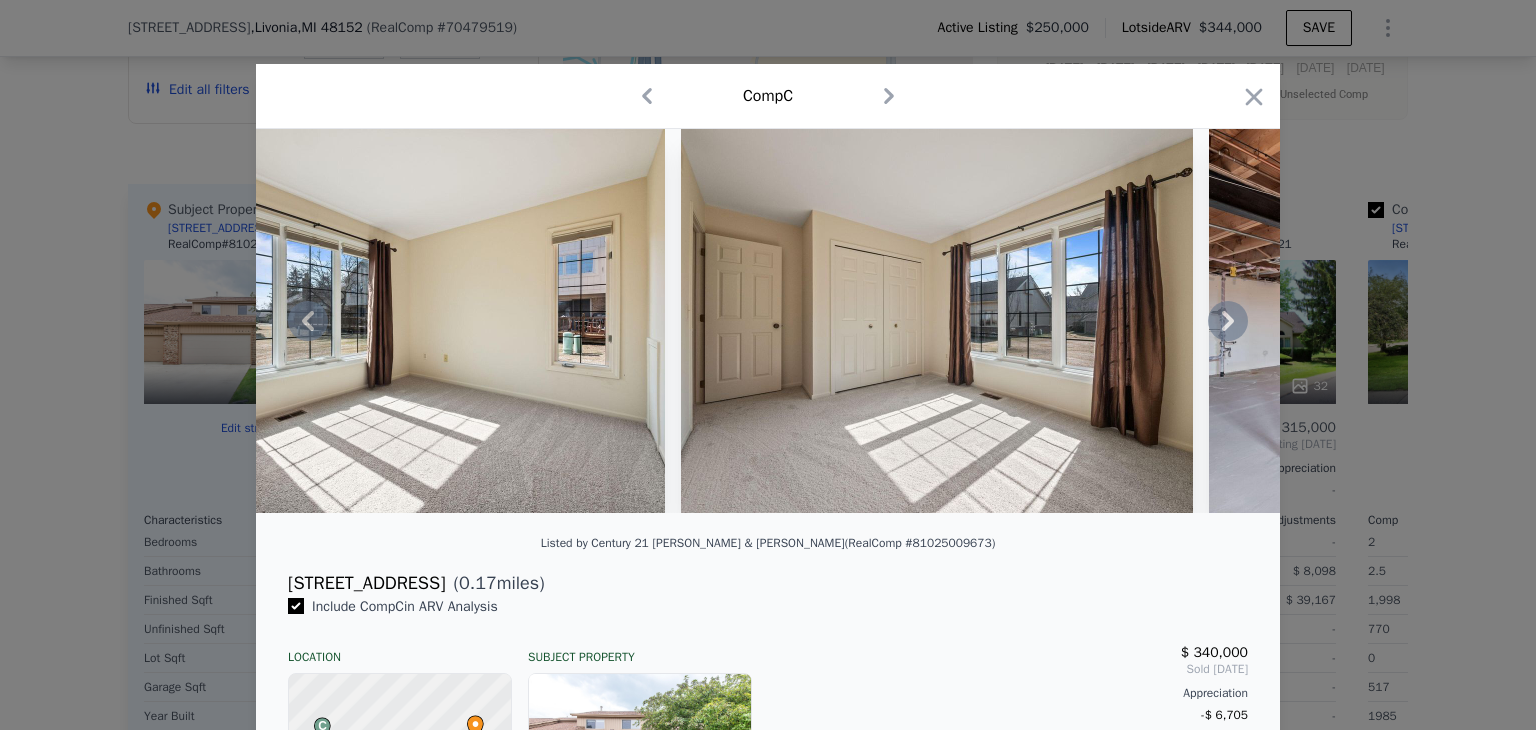 click at bounding box center [768, 321] 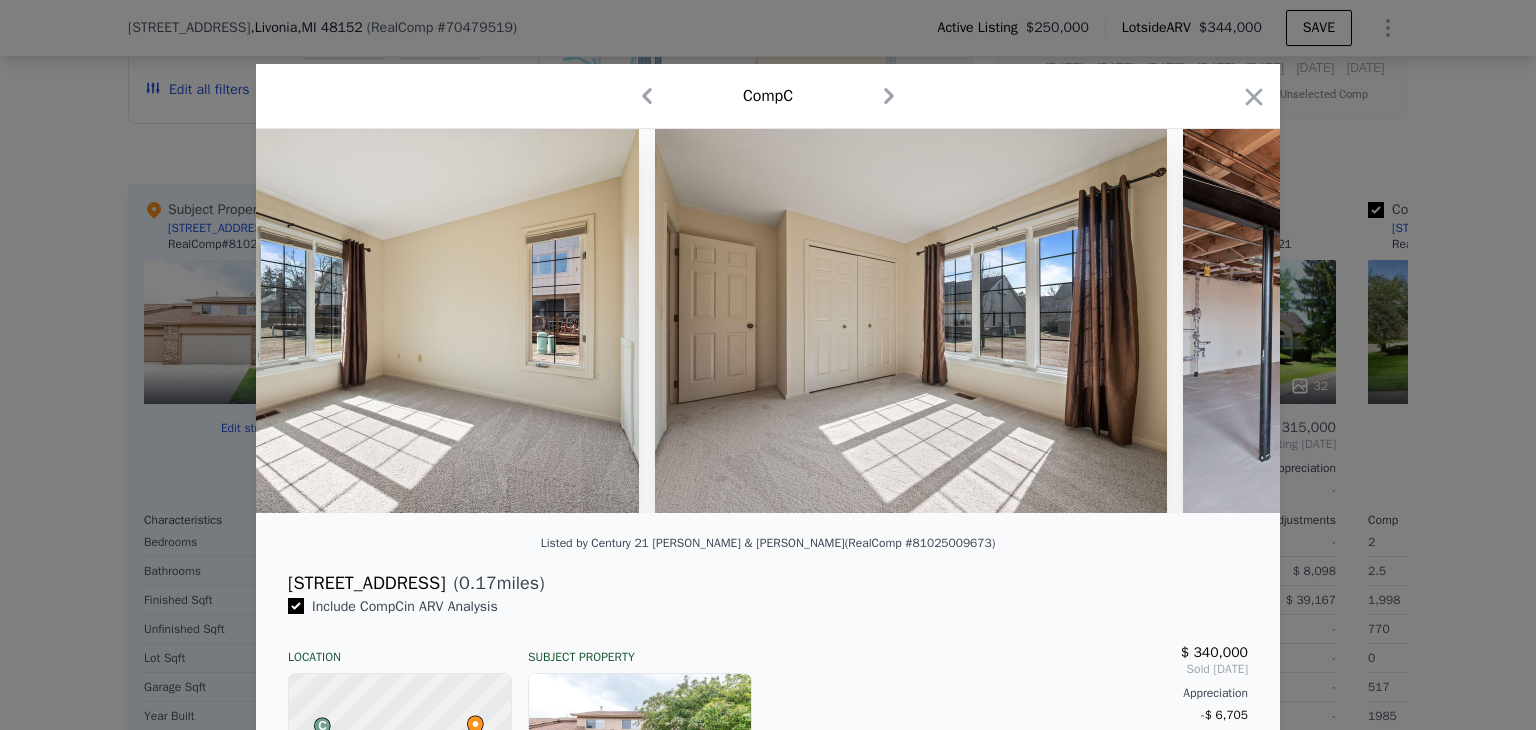 scroll, scrollTop: 0, scrollLeft: 9600, axis: horizontal 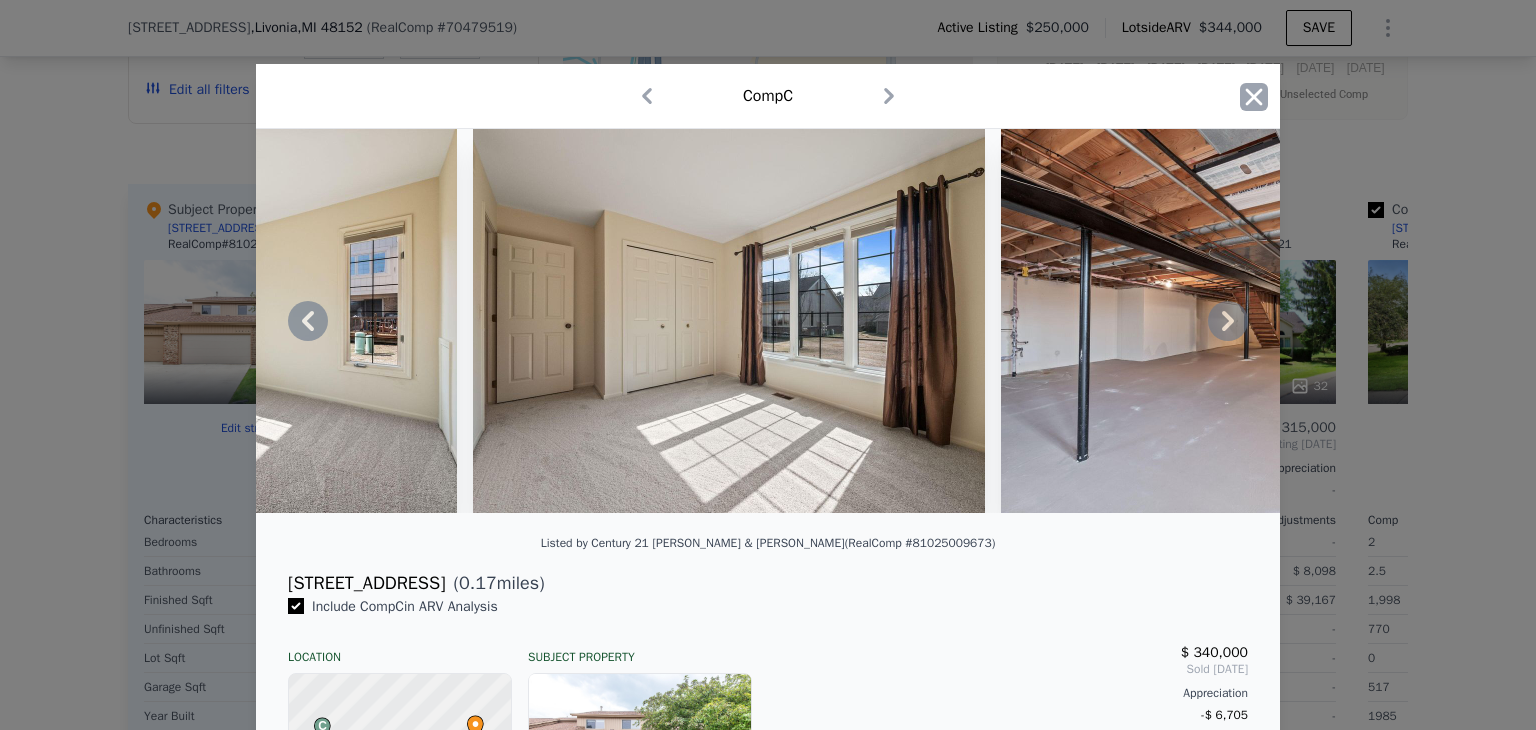click 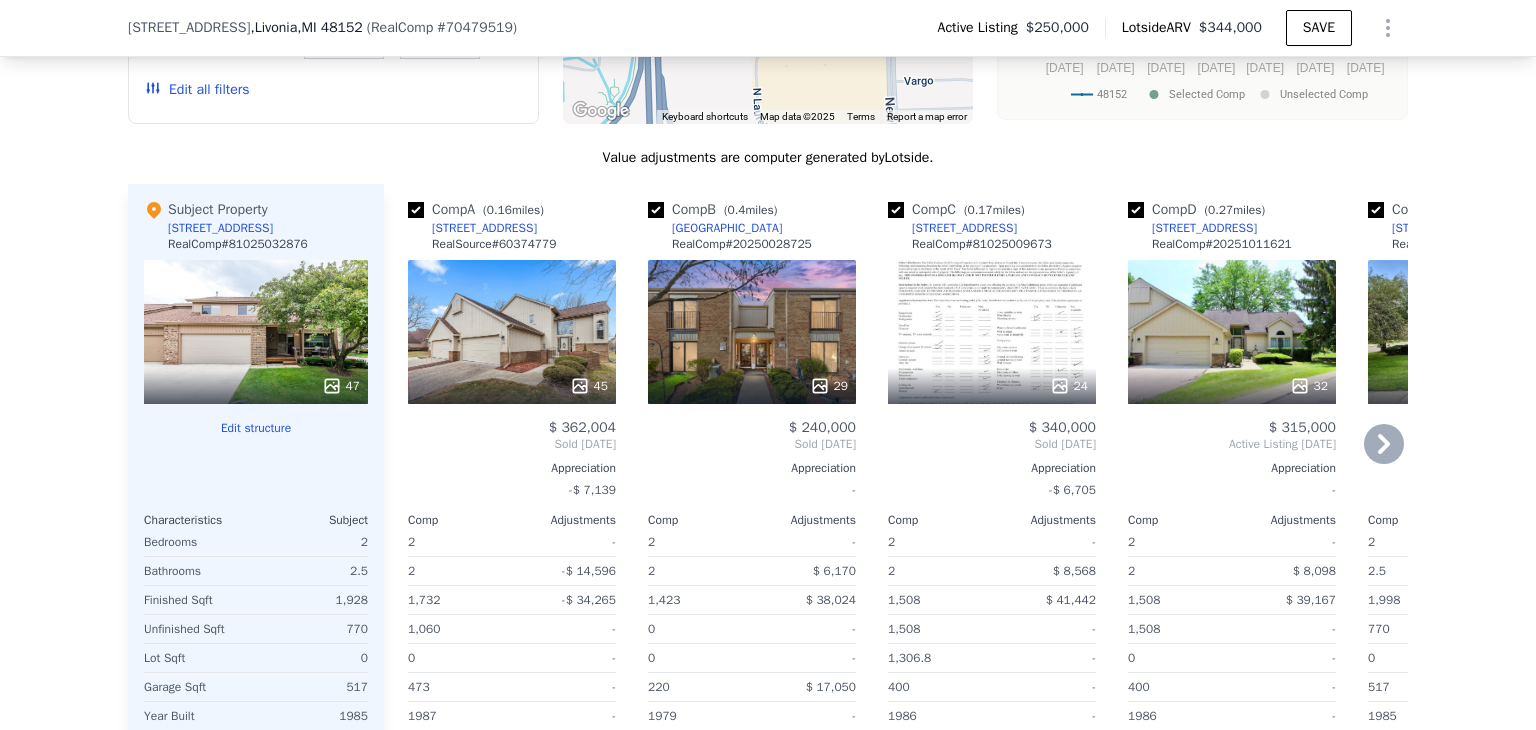 click at bounding box center [656, 210] 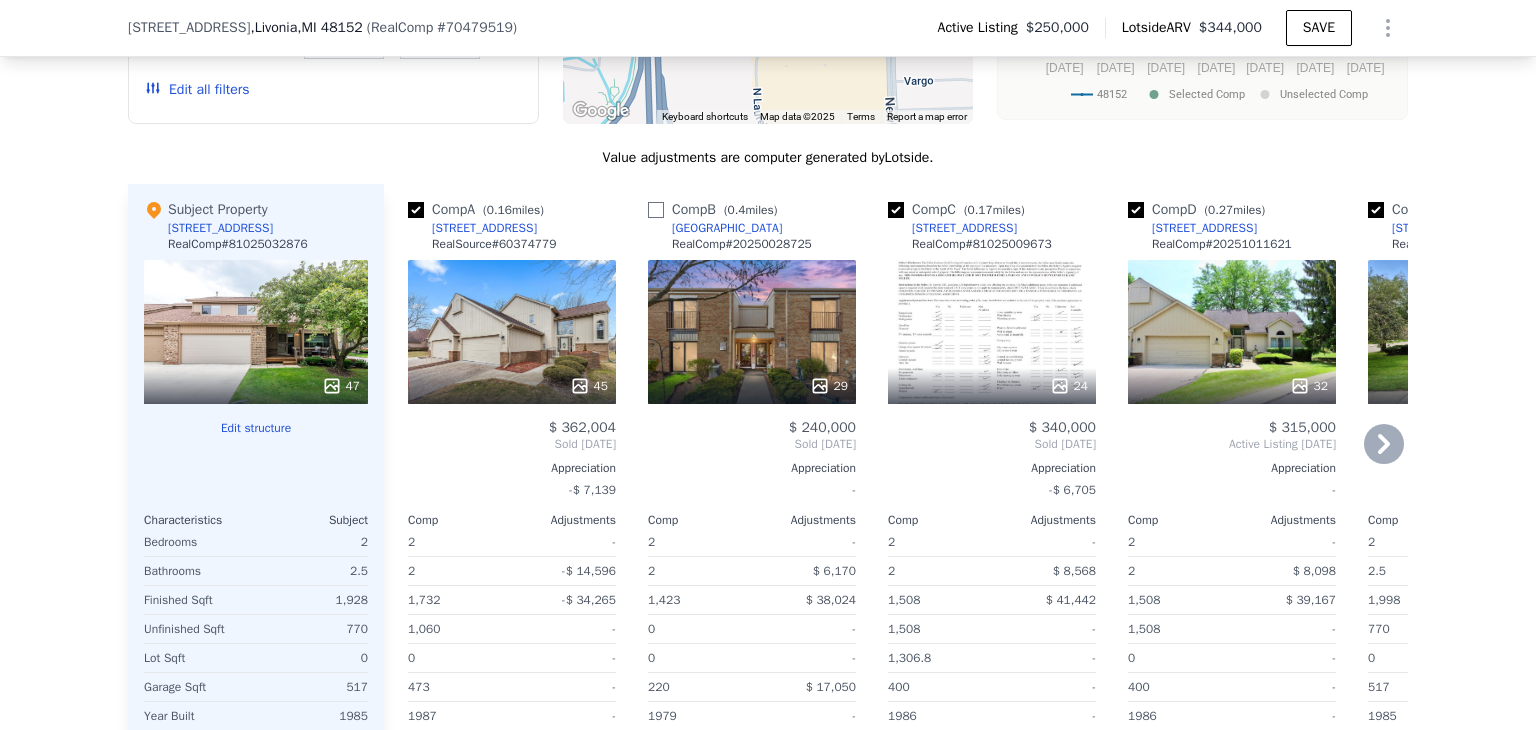 checkbox on "false" 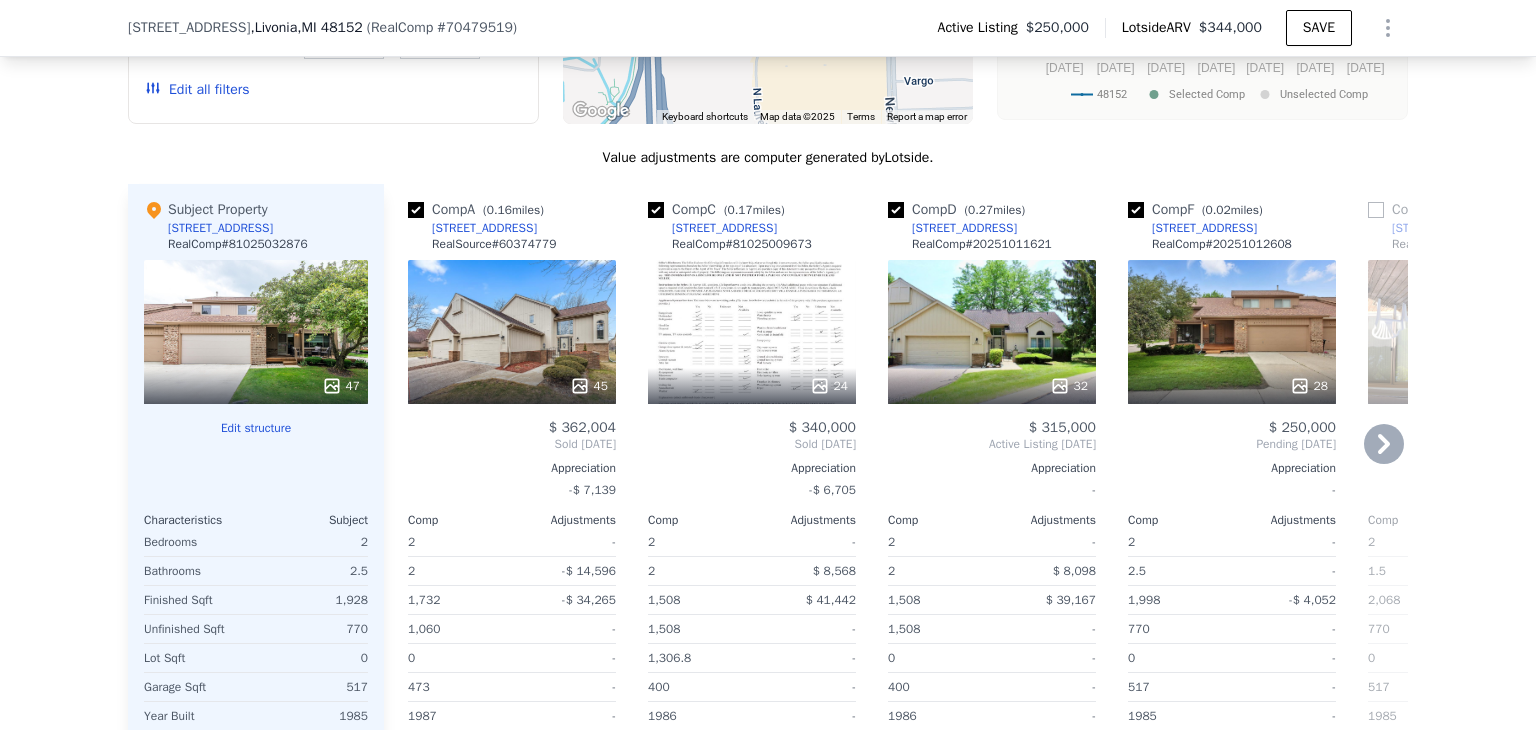 click on "We found  10 sales  that match your search Listings provided by  RealComp .  Filters  Map  Prices Modify Comp Filters Listing Status Sold Pending Active Characteristics   Min Max Bedrooms 2 2 Bathrooms 1.5 2.5 Finished Sqft 1423 2068 Lot Size Sqft 0 1306.8 Edit all filters ← Move left → Move right ↑ Move up ↓ Move down + Zoom in - Zoom out Home Jump left by 75% End Jump right by 75% Page Up Jump up by 75% Page Down Jump down by 75% A B C D G H I J B E • Keyboard shortcuts Map Data Map data ©2025 Map data ©2025 200 m  Click to toggle between metric and imperial units Terms Report a map error Median Sale Price per Square Foot 48152 Selected Comp Unselected Comp Jul 24 Sep 24 Nov 24 Jan 25 Mar 25 May 25 Jul 25 $100 $150 $200 $250 A B Subject C D J G F I E H Month 48152 Selected Comp Unselected Comp Jul 1, 2024 154.806 Aug 1, 2024 157.641 Aug 1, 2024 157.641 128.667 Sep 1, 2024 159.329 Oct 1, 2024 159.63 Nov 1, 2024 158.743 Dec 1, 2024 157.754 Jan 1, 2025 157.926 Feb 1, 2025 158.957 Mar 1, 2025 146.6" at bounding box center [768, 304] 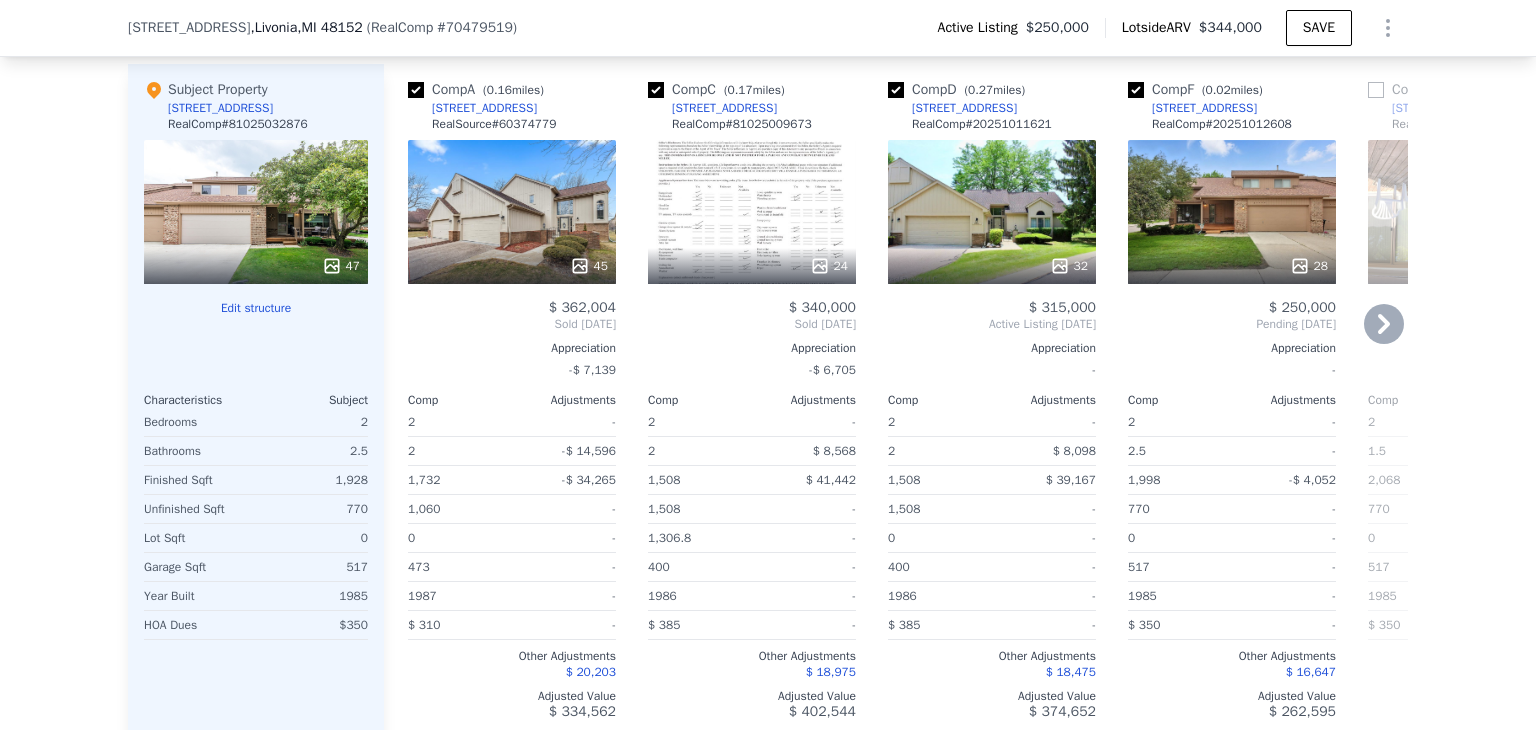 scroll, scrollTop: 2133, scrollLeft: 0, axis: vertical 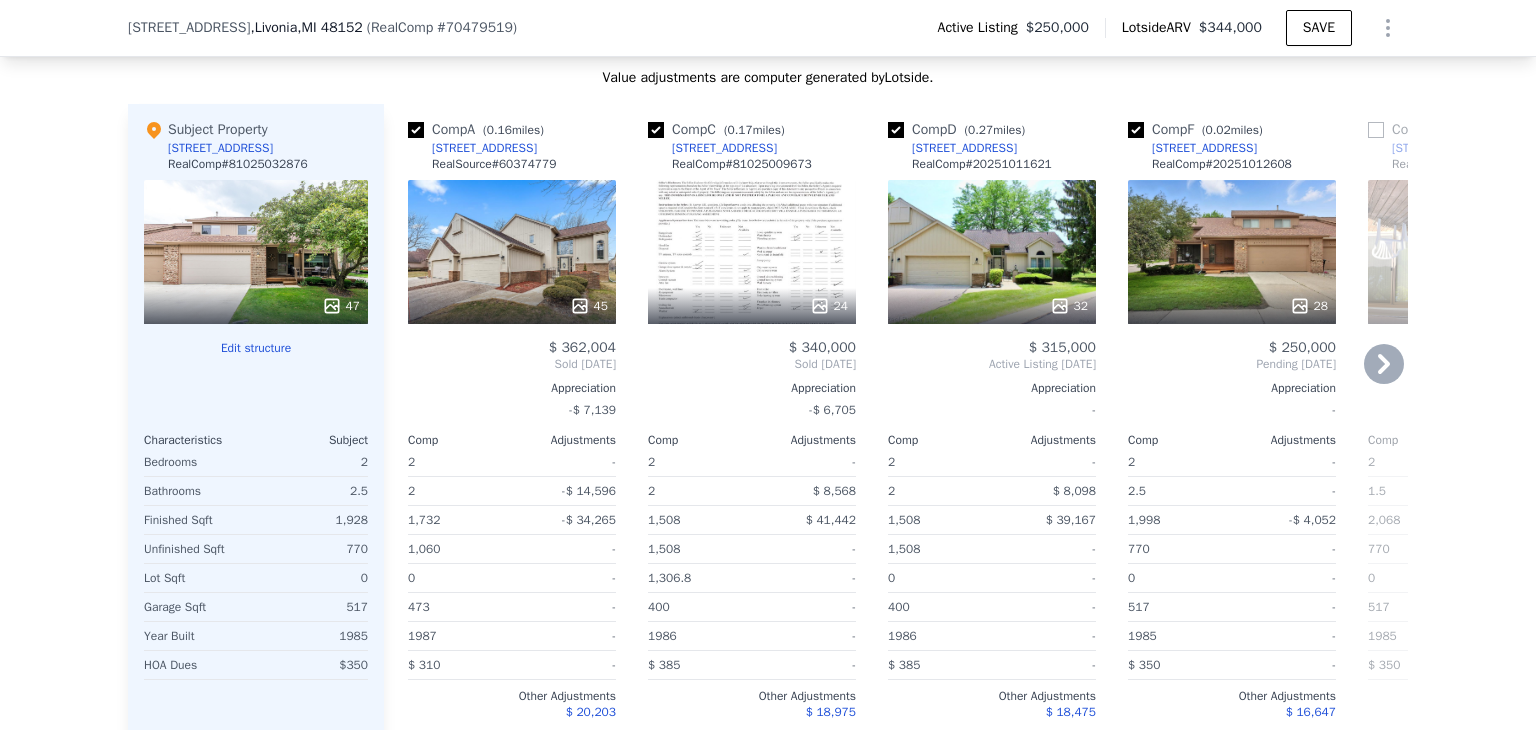 click on "37764 N Laurel Park Dr" at bounding box center [484, 148] 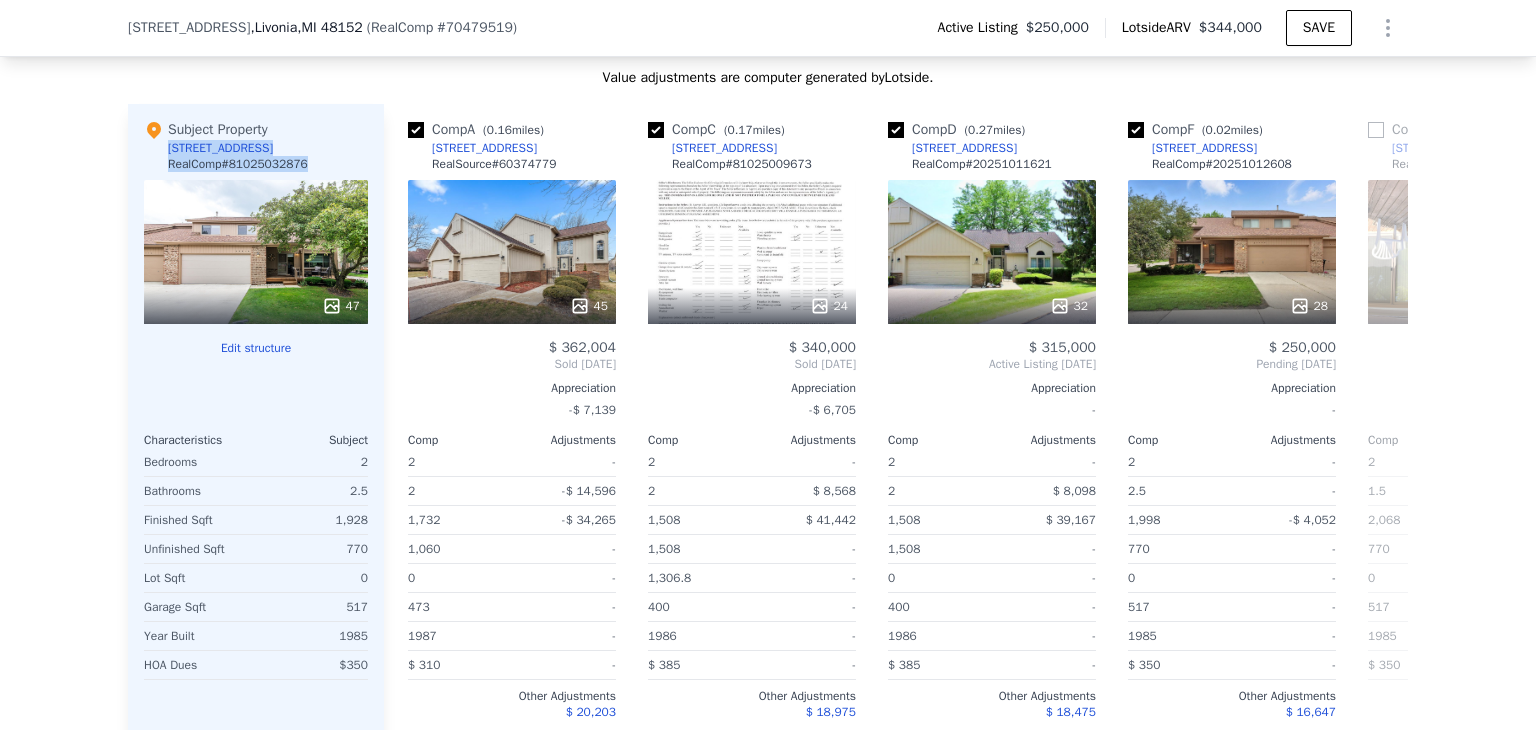 drag, startPoint x: 304, startPoint y: 155, endPoint x: 152, endPoint y: 161, distance: 152.11838 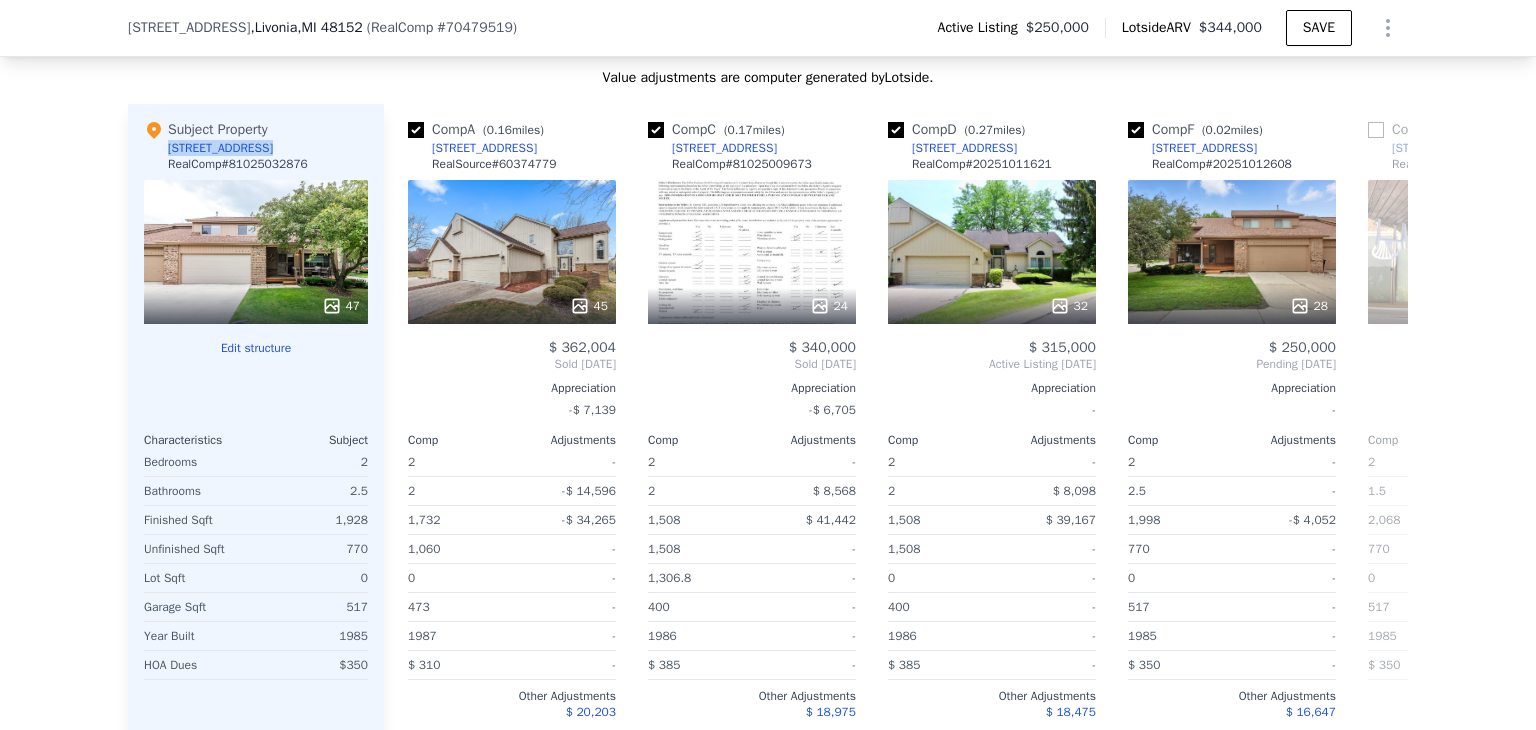 drag, startPoint x: 152, startPoint y: 161, endPoint x: 274, endPoint y: 154, distance: 122.20065 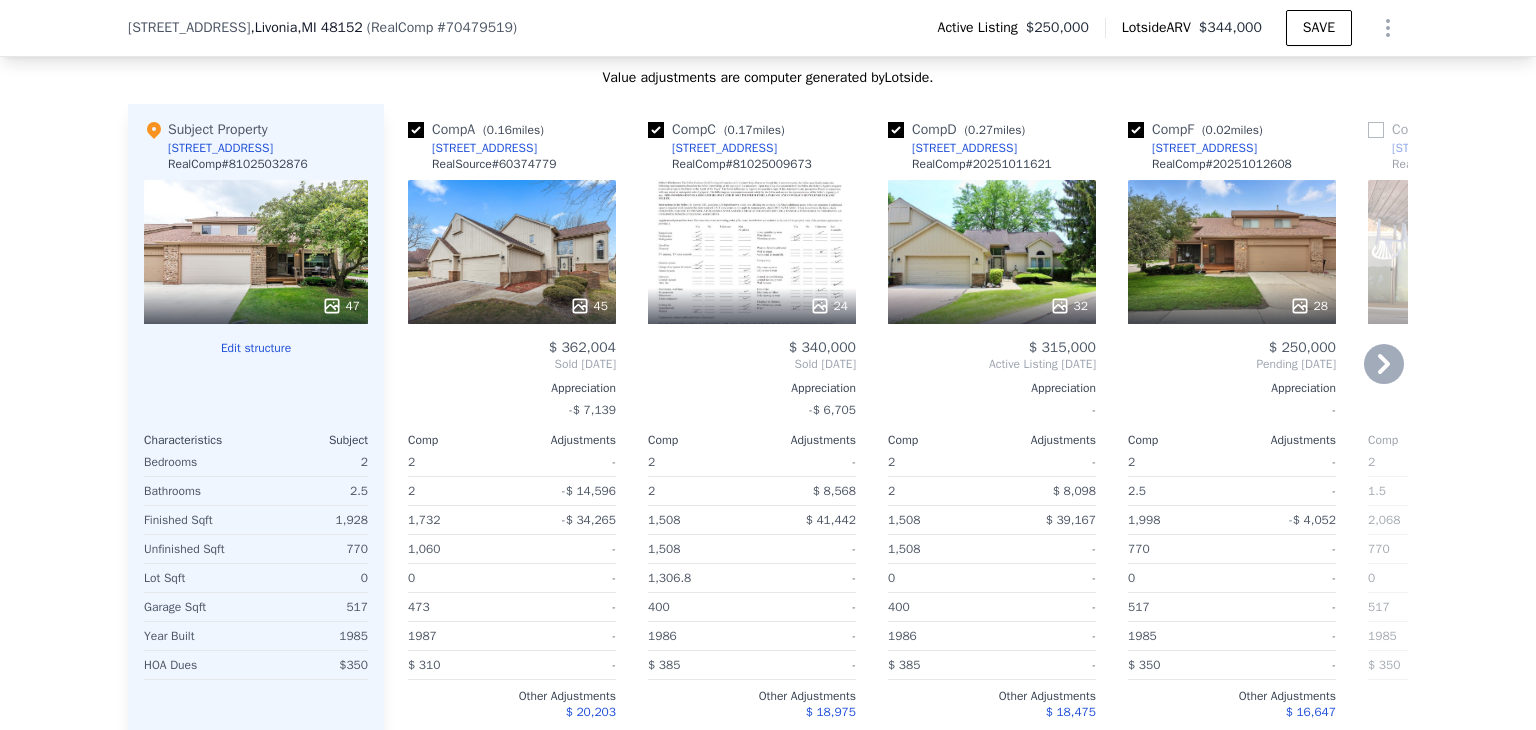 click on "34" at bounding box center [1472, 252] 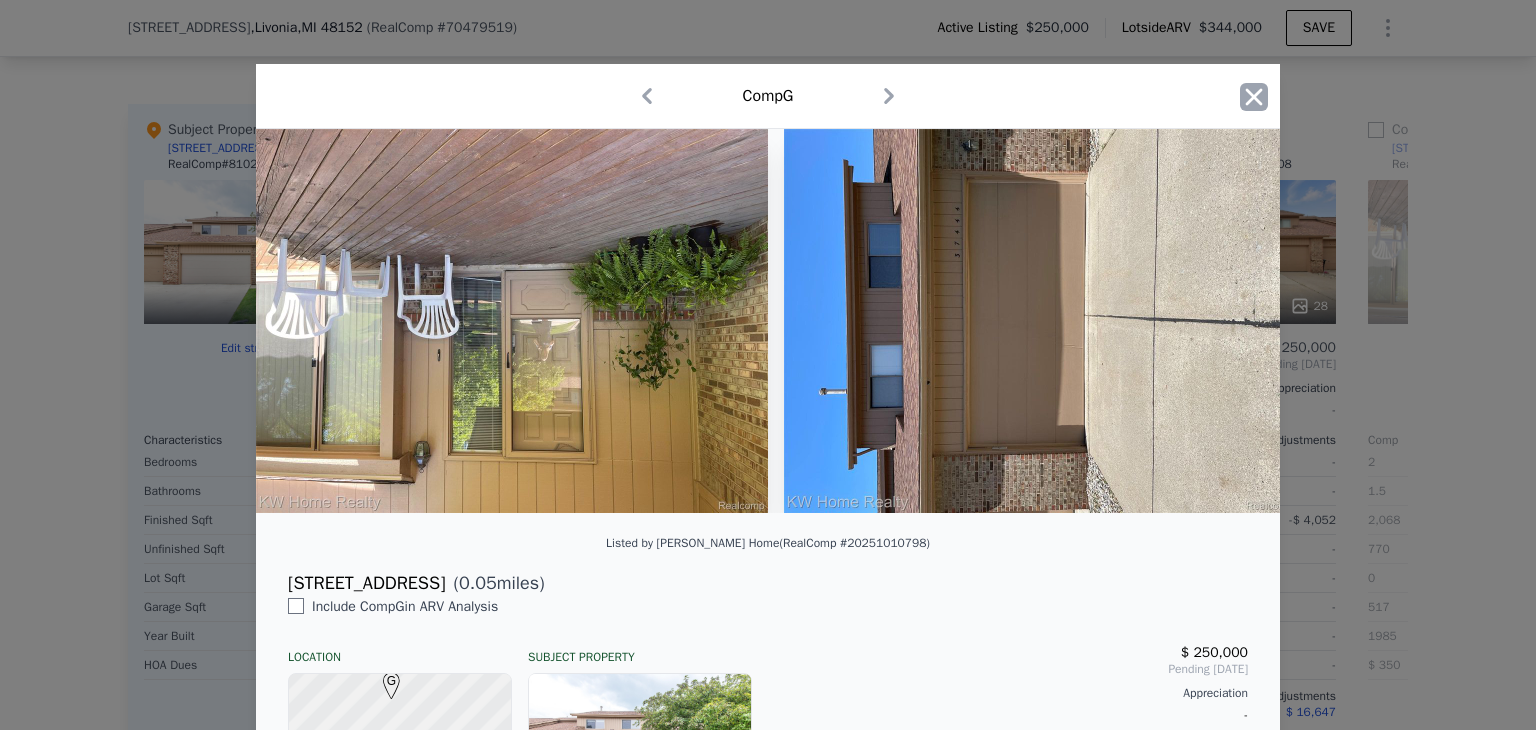 click 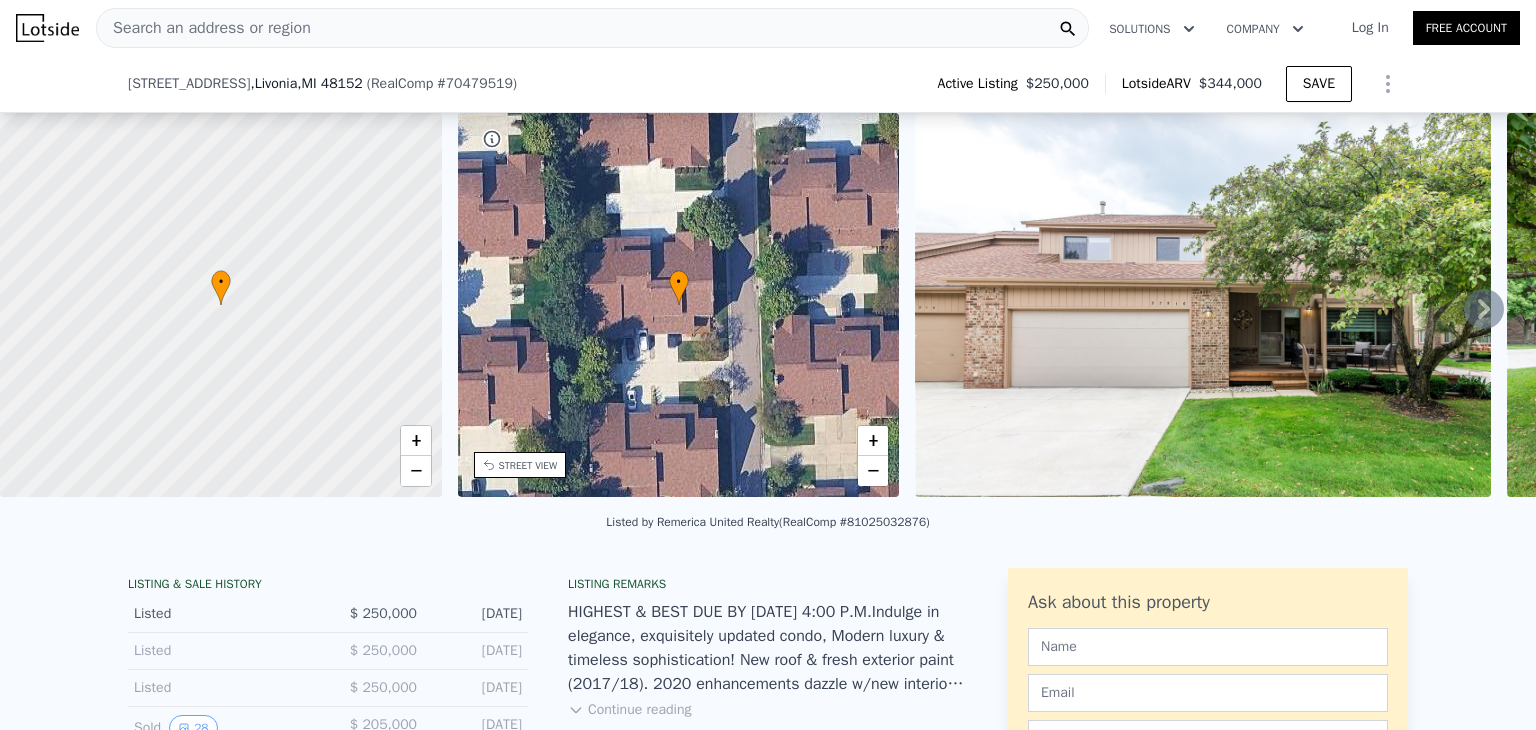 scroll, scrollTop: 364, scrollLeft: 0, axis: vertical 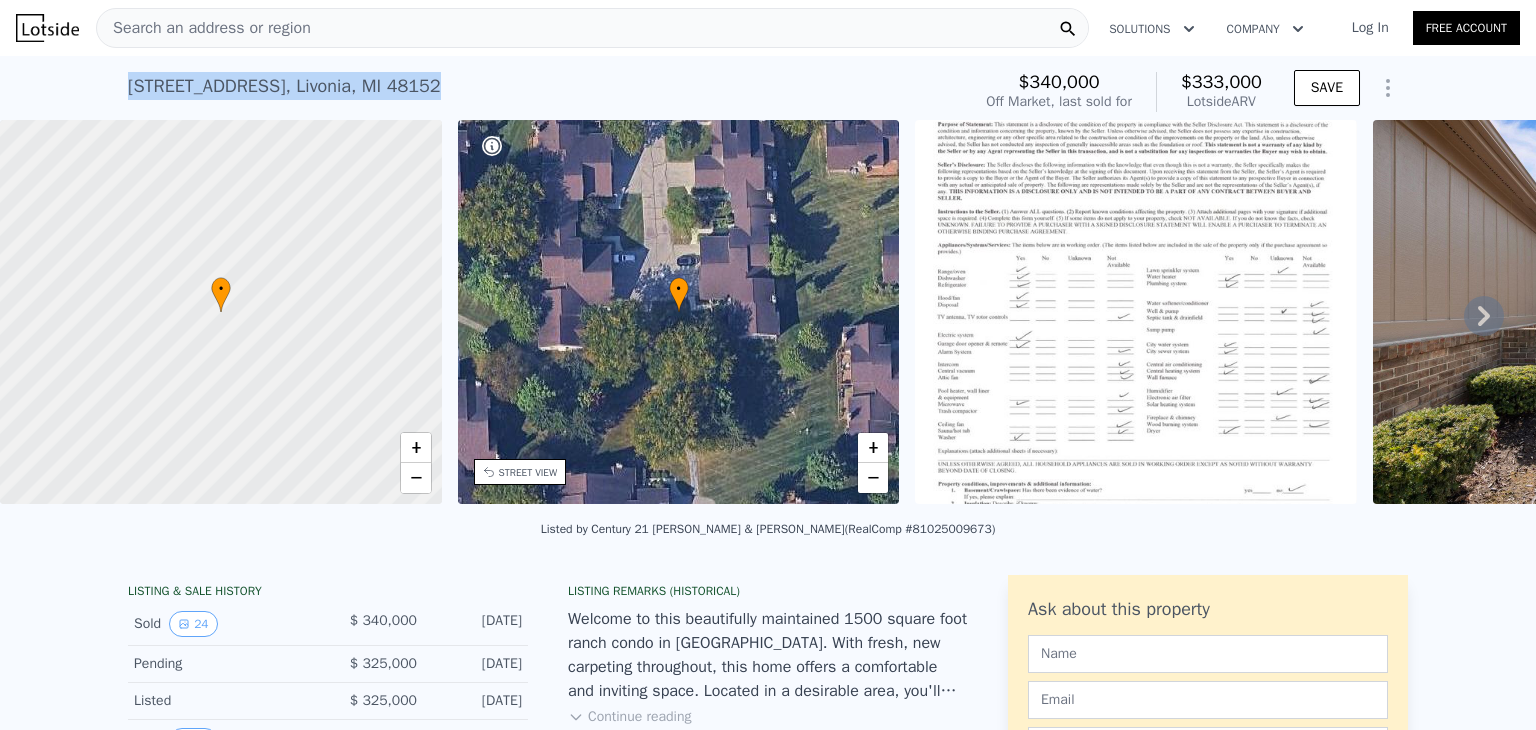 drag, startPoint x: 487, startPoint y: 99, endPoint x: 101, endPoint y: 90, distance: 386.10492 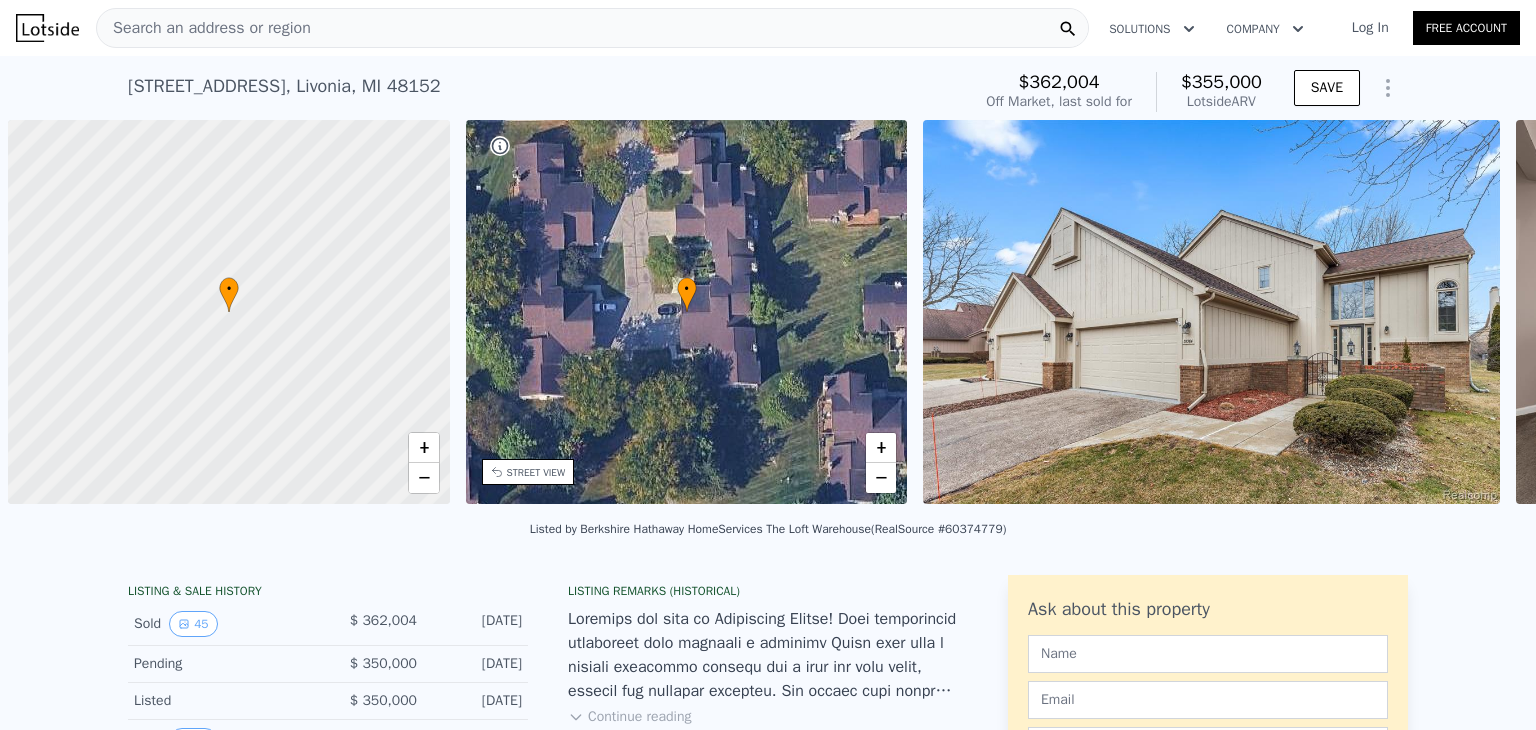 scroll, scrollTop: 0, scrollLeft: 0, axis: both 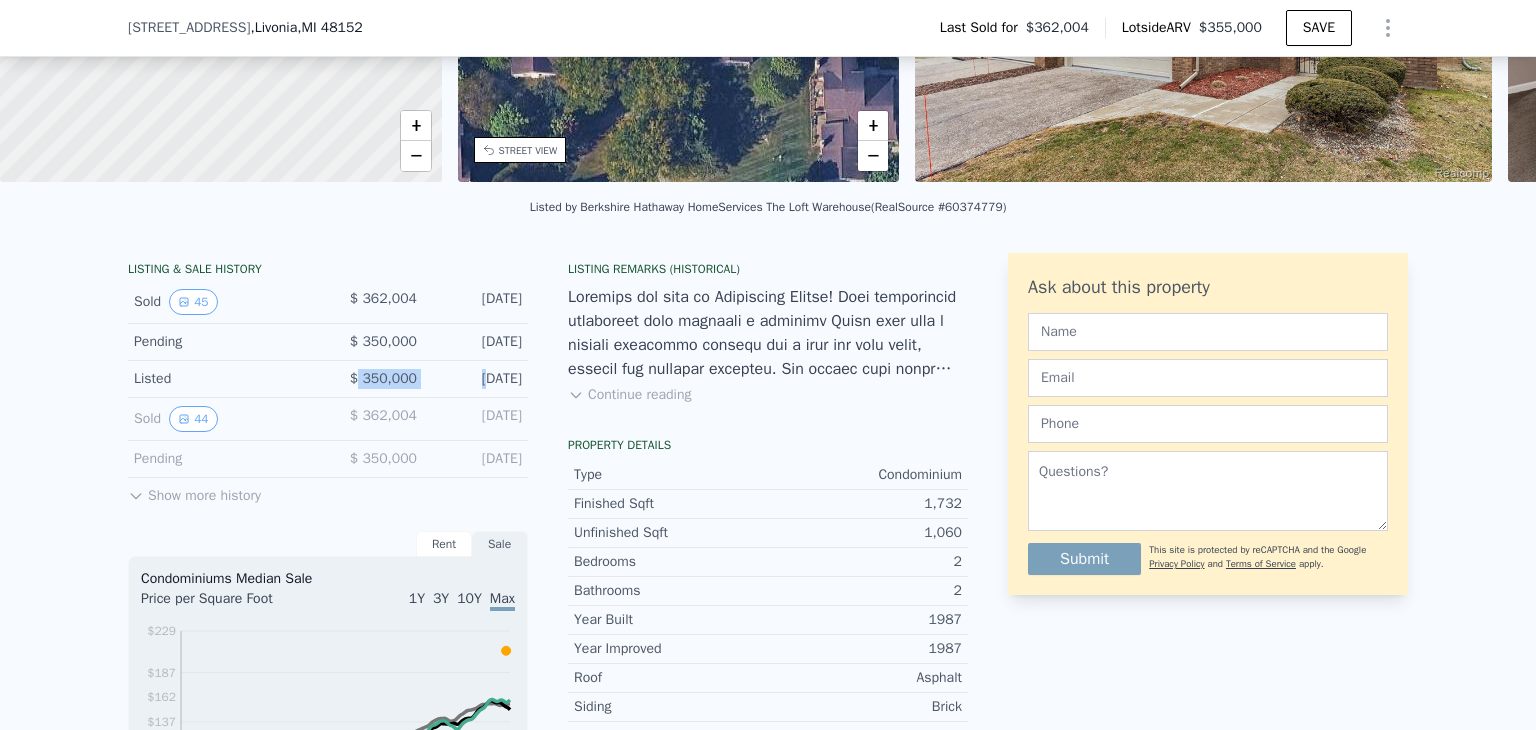 drag, startPoint x: 355, startPoint y: 395, endPoint x: 448, endPoint y: 391, distance: 93.08598 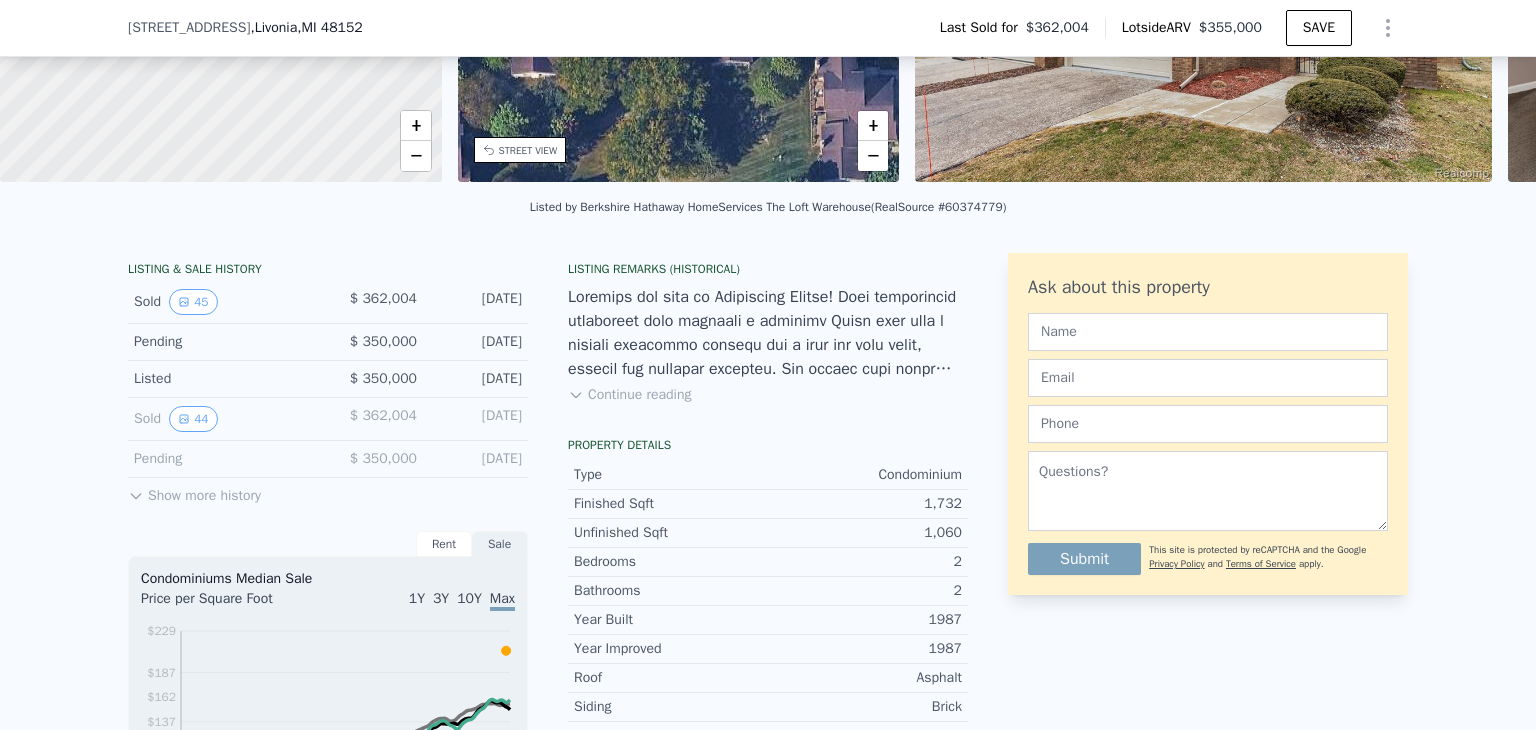 click on "Show more history" at bounding box center (194, 492) 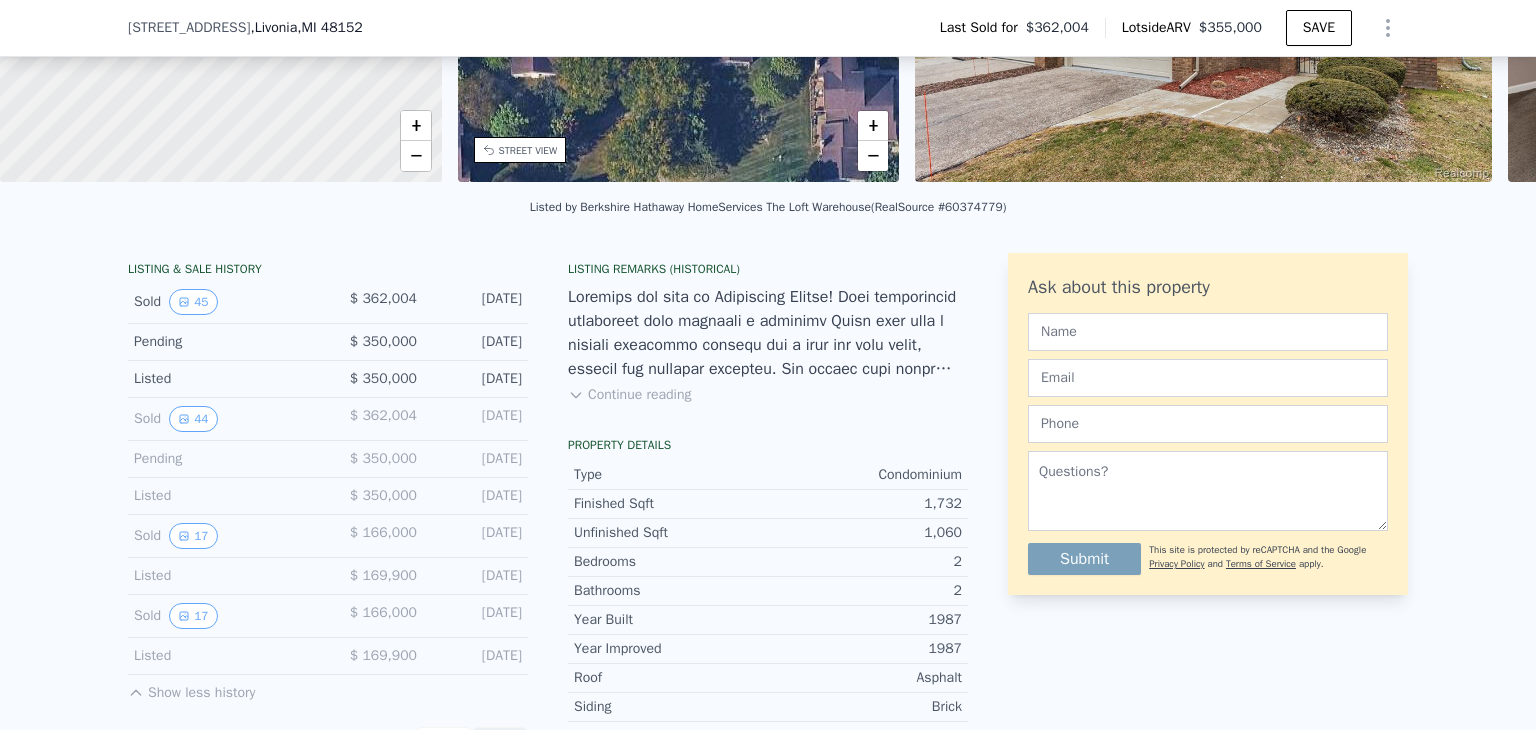 click on "Continue reading" at bounding box center [629, 395] 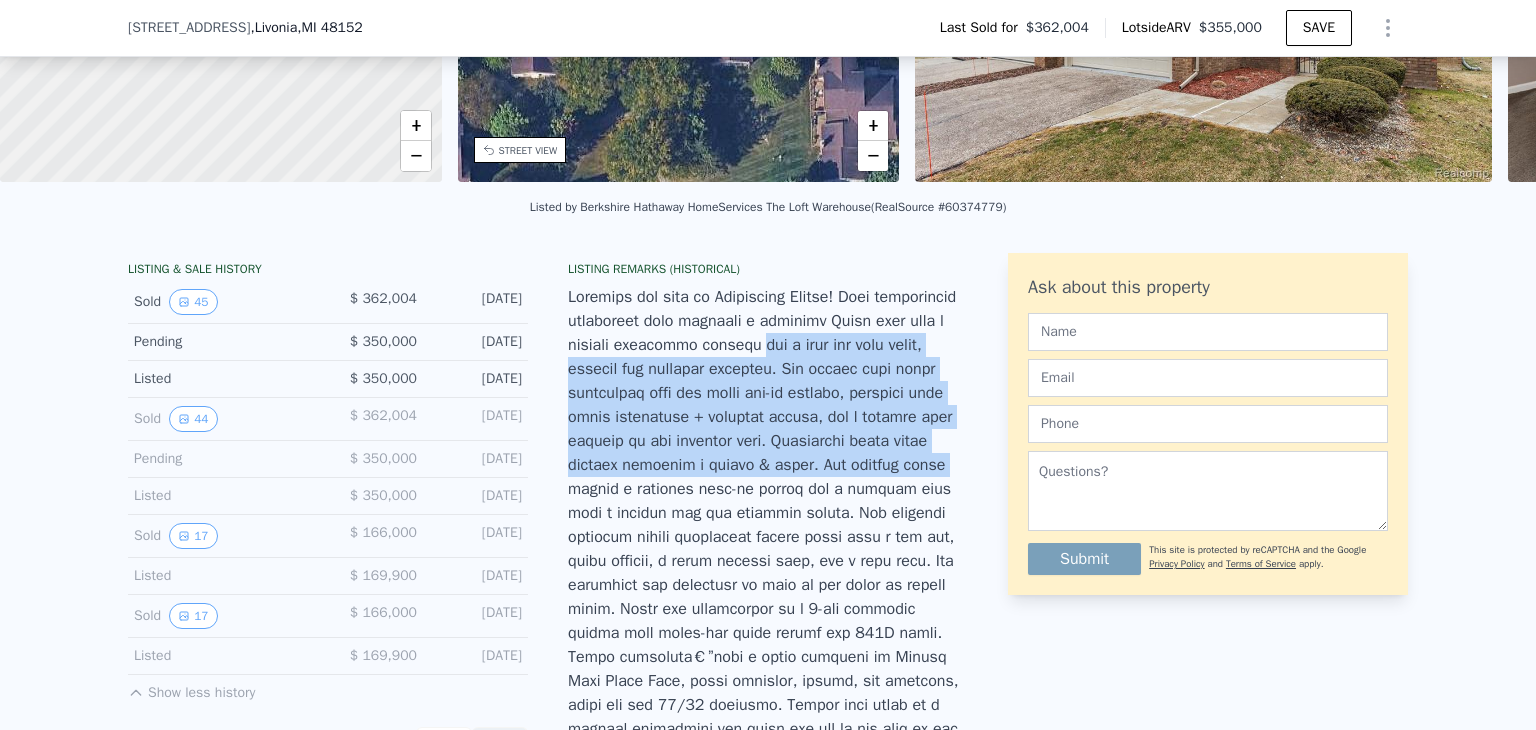 drag, startPoint x: 728, startPoint y: 353, endPoint x: 722, endPoint y: 527, distance: 174.10342 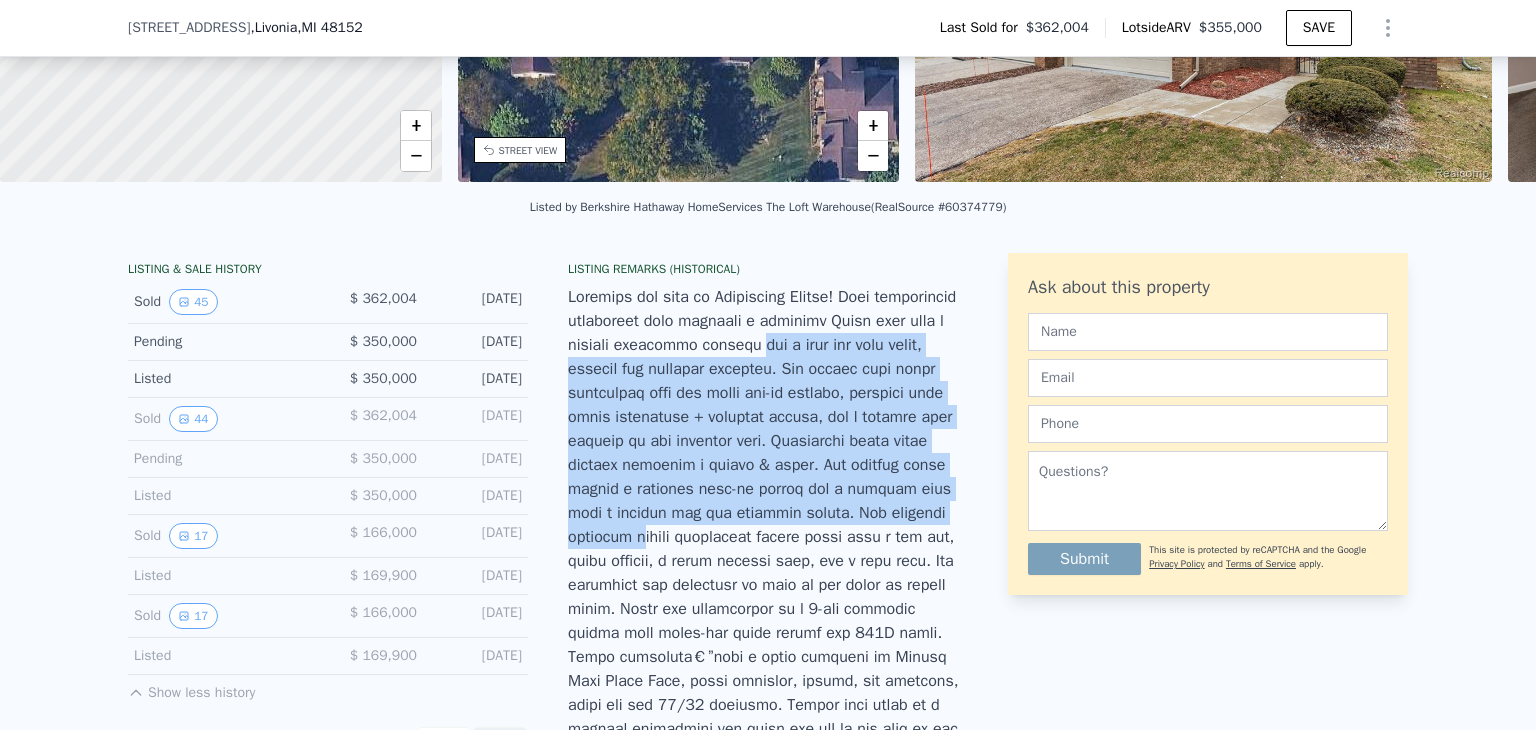 click at bounding box center (768, 549) 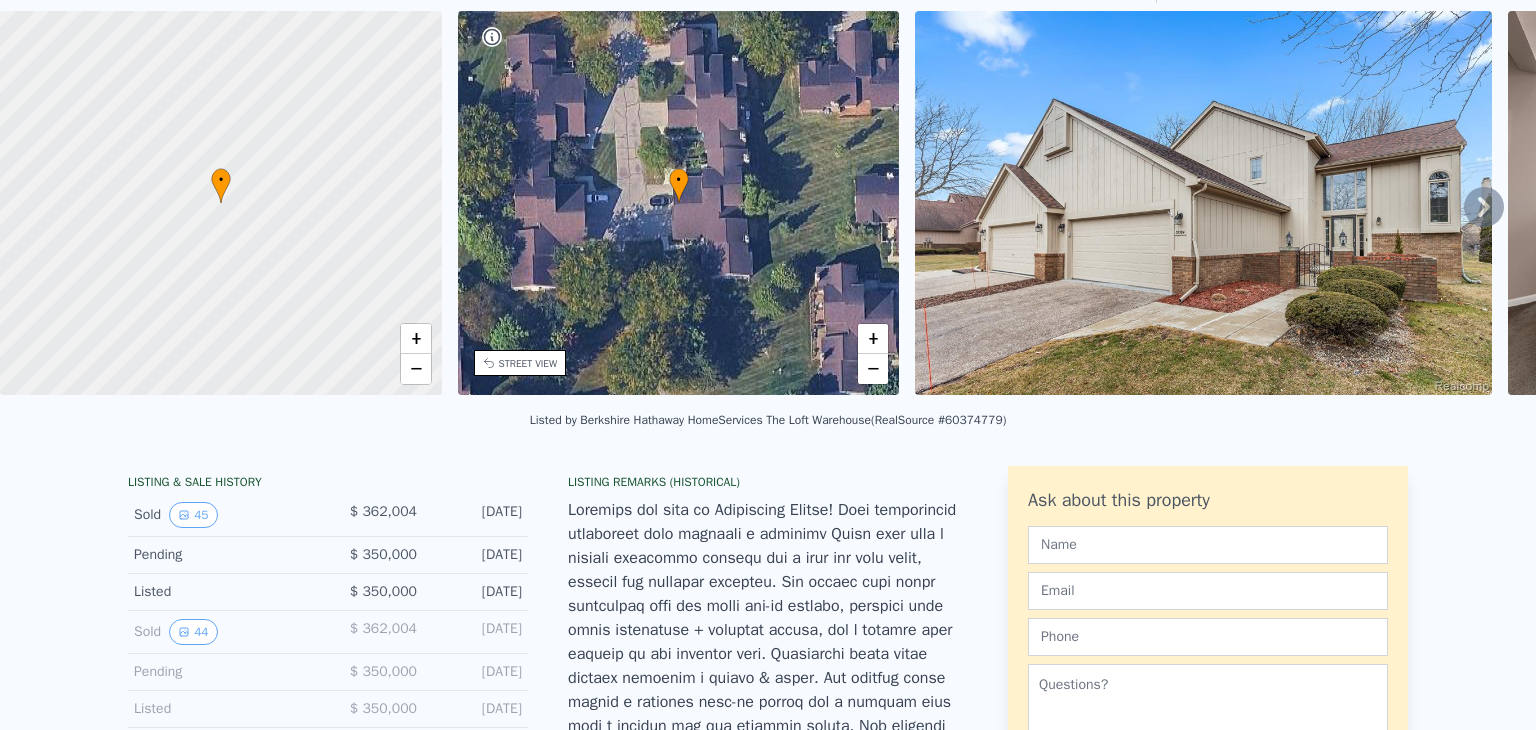 scroll, scrollTop: 0, scrollLeft: 0, axis: both 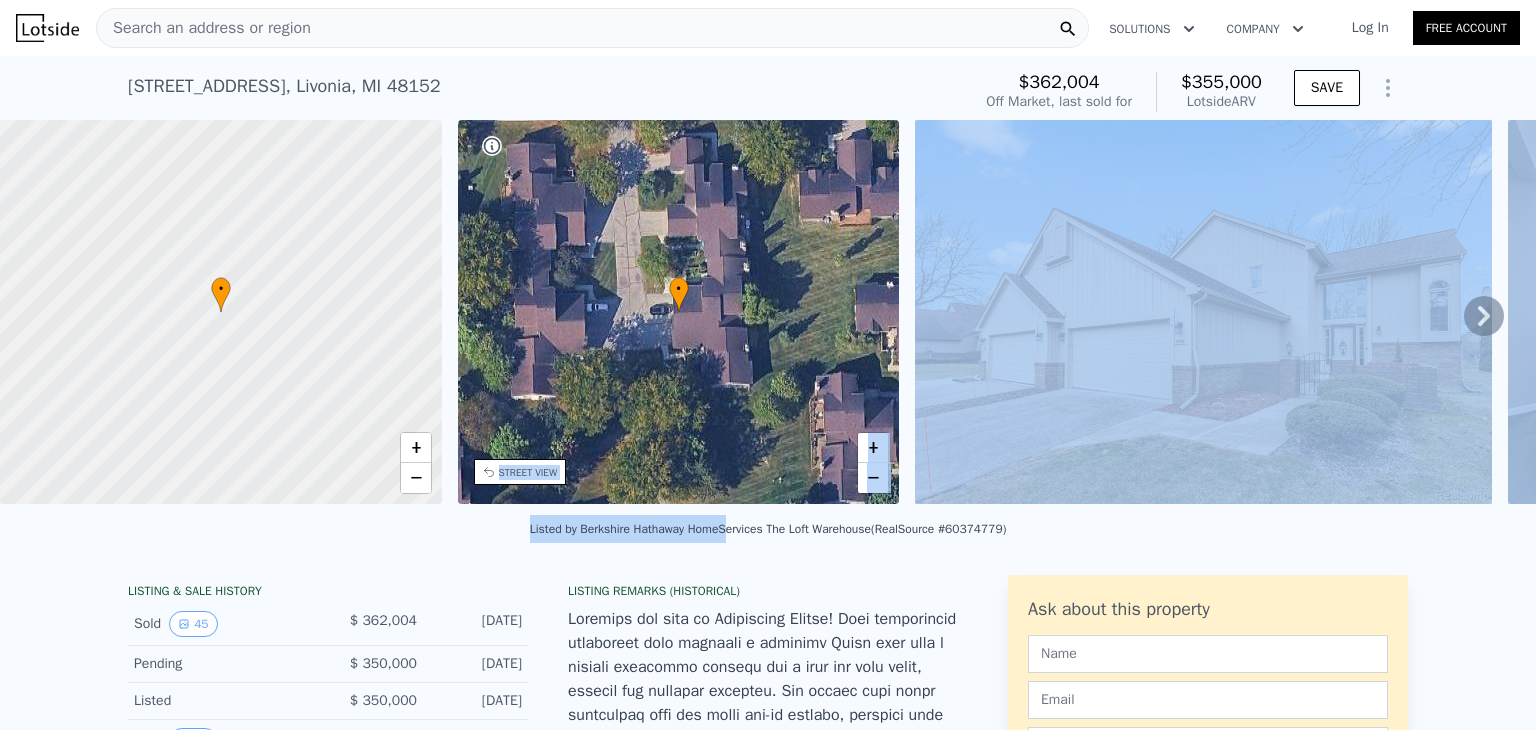 drag, startPoint x: 722, startPoint y: 527, endPoint x: 1044, endPoint y: 509, distance: 322.50272 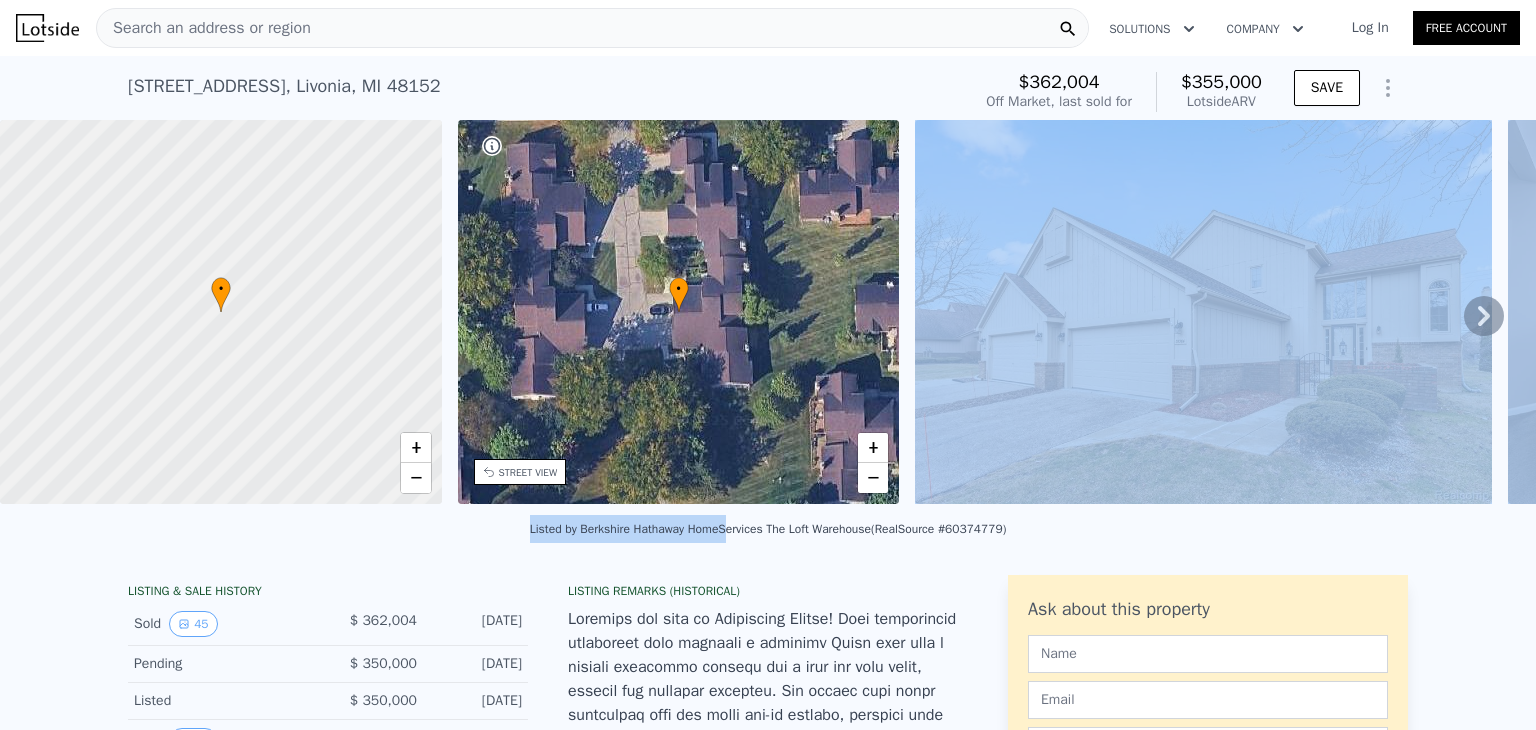 click at bounding box center [1203, 312] 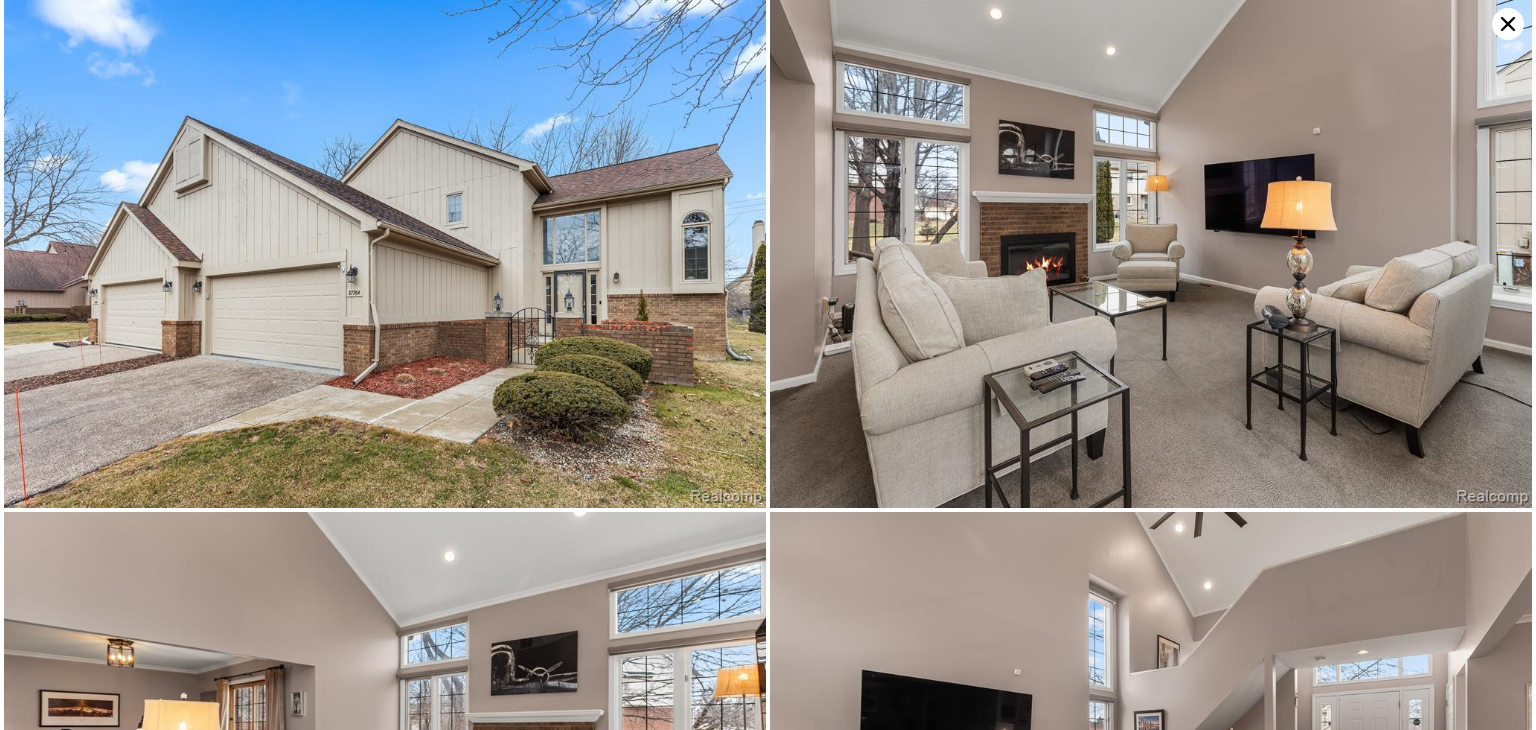scroll, scrollTop: 0, scrollLeft: 465, axis: horizontal 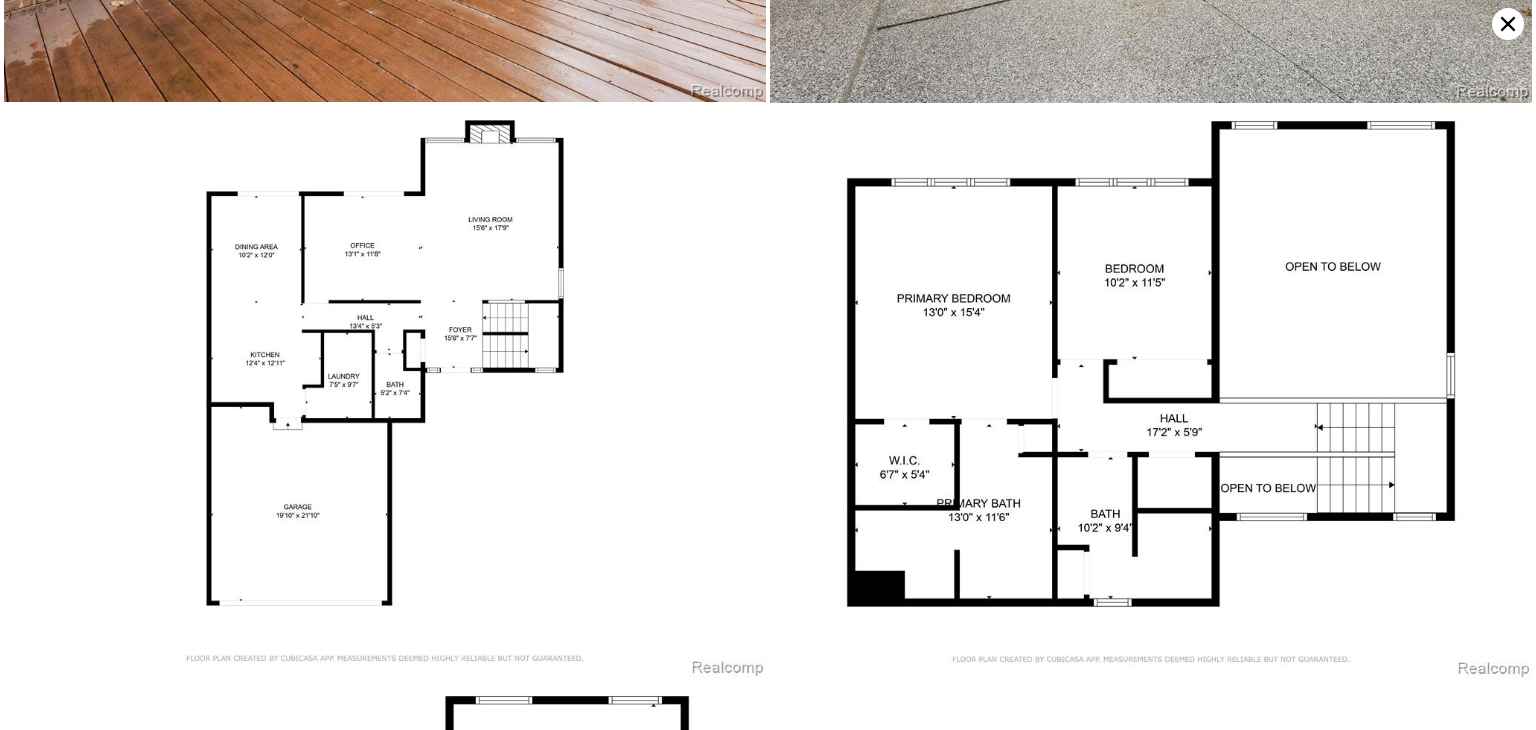 click at bounding box center (1151, 393) 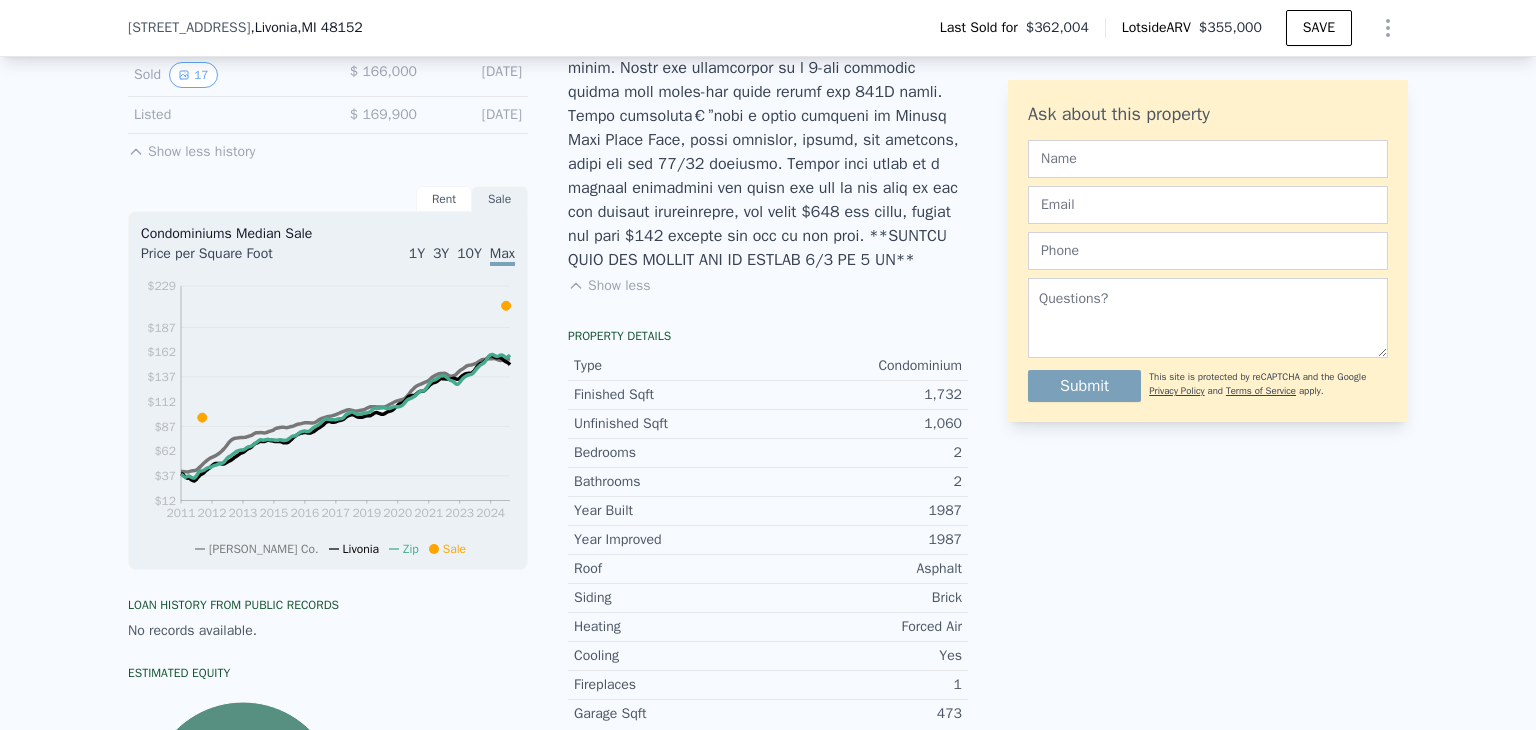 scroll, scrollTop: 848, scrollLeft: 0, axis: vertical 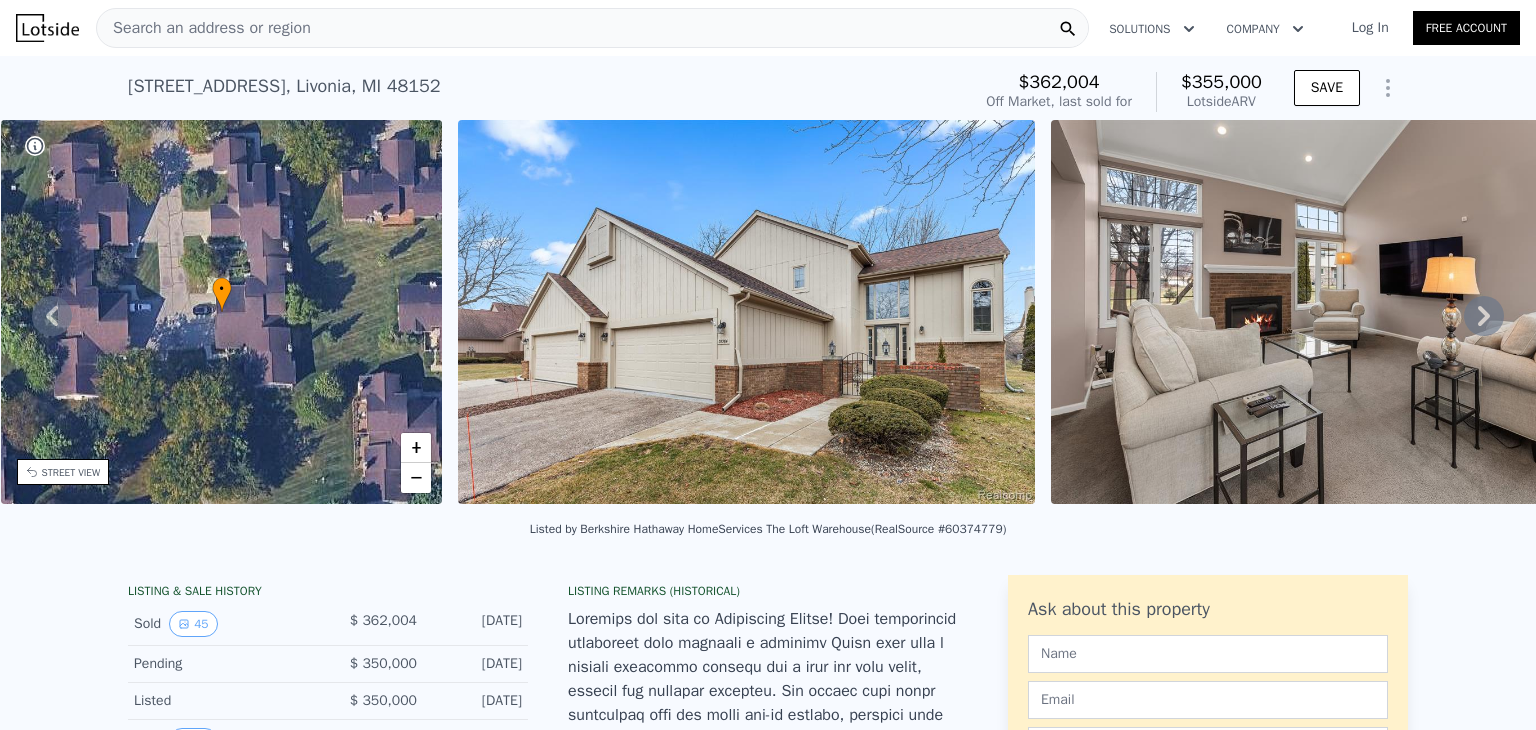 click on "STREET VIEW" at bounding box center [71, 472] 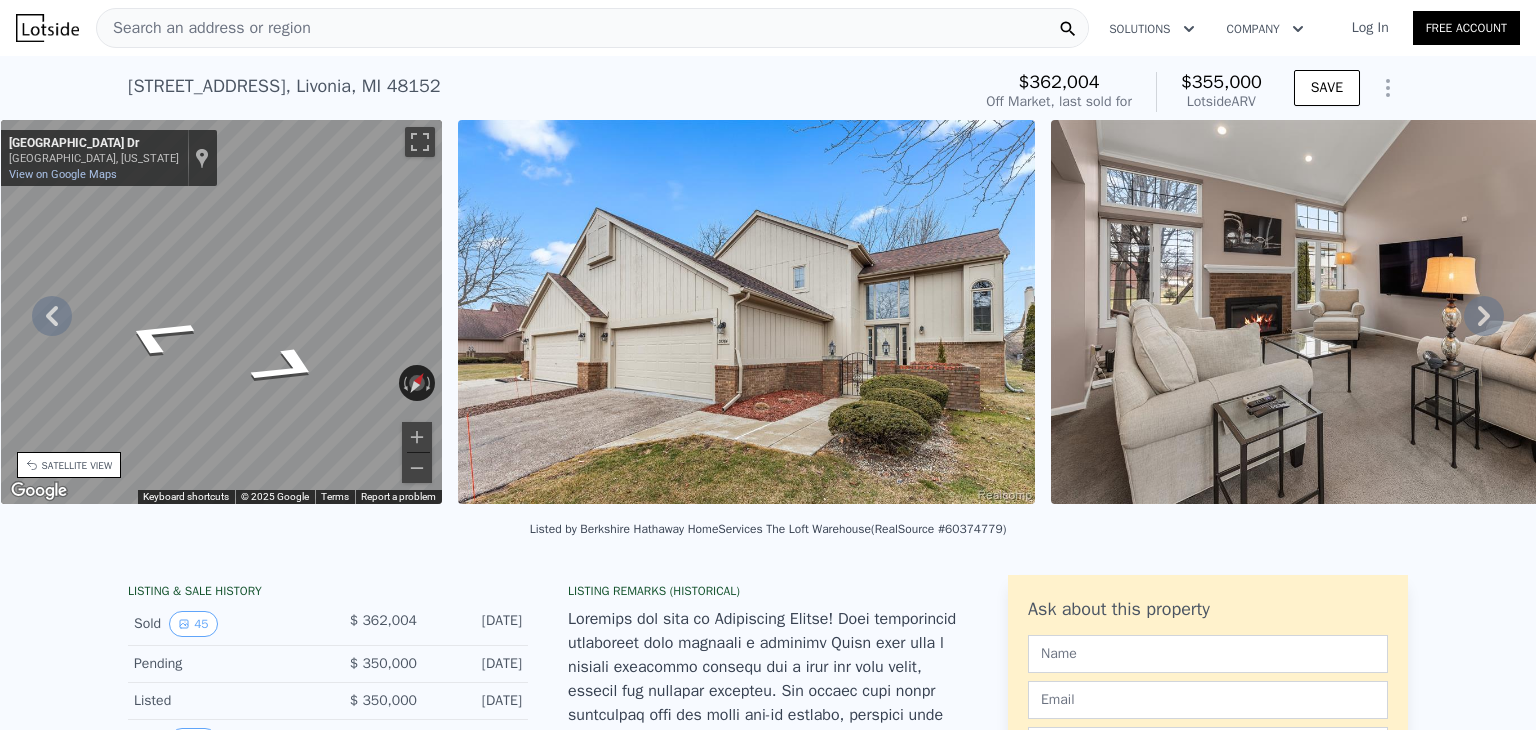 click on "•
+ −
•
+ − STREET VIEW                 ← Move left → Move right ↑ Move up ↓ Move down + Zoom in - Zoom out             N Laurel Park Dr   Livonia, Michigan       N Laurel Park Dr            View on Google Maps        Custom Imagery                 This image is no longer available                                      Rotate the view          Keyboard shortcuts Map Data © 2025 Google © 2025 Google Terms Report a problem   SATELLITE VIEW" at bounding box center [768, 315] 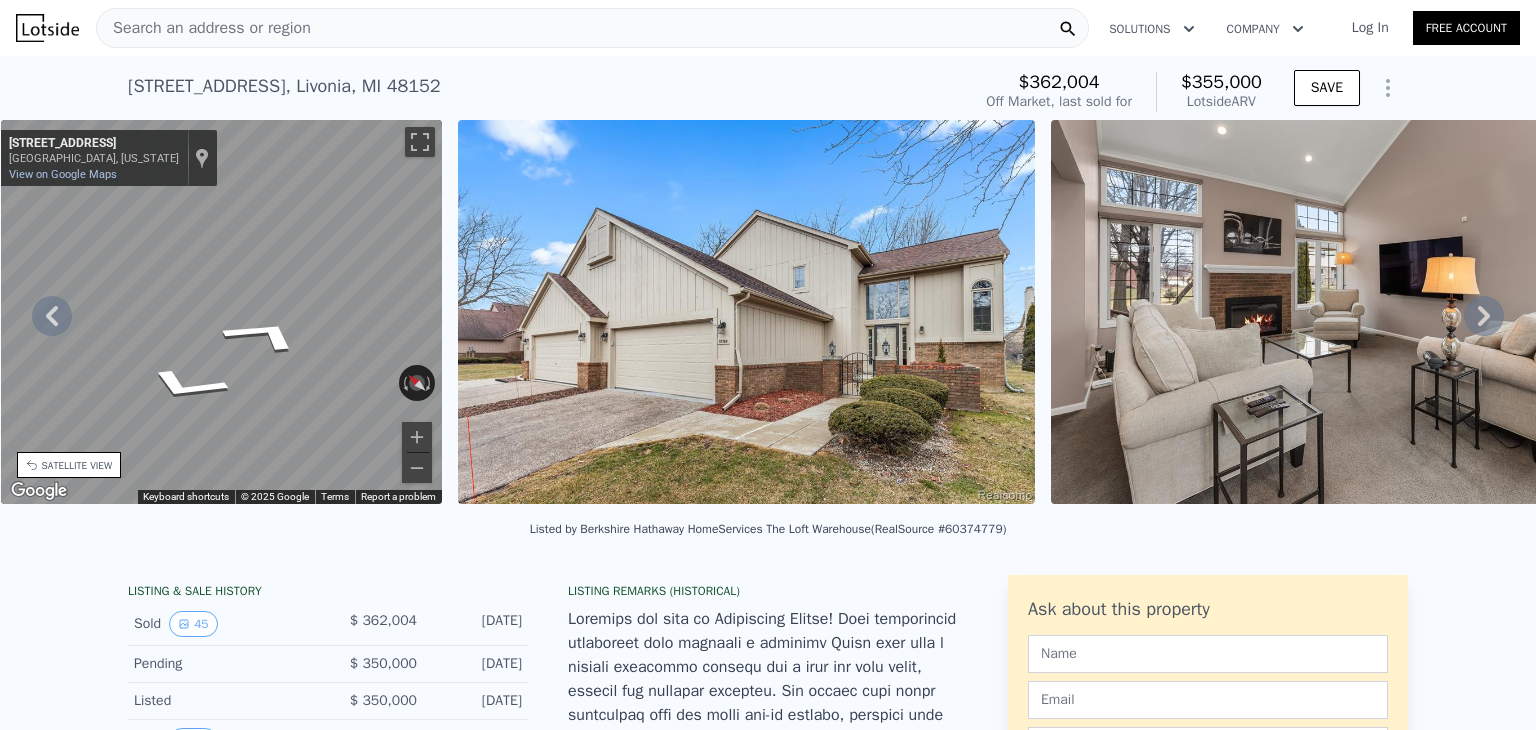 click on "•
+ −
•
+ − STREET VIEW                 ← Move left → Move right ↑ Move up ↓ Move down + Zoom in - Zoom out             18399 N Laurel Park Dr   Livonia, Michigan       18399 N Laurel Park Dr            View on Google Maps        Custom Imagery                 This image is no longer available                                      Rotate the view          Keyboard shortcuts Map Data © 2025 Google © 2025 Google Terms Report a problem   SATELLITE VIEW" at bounding box center (768, 315) 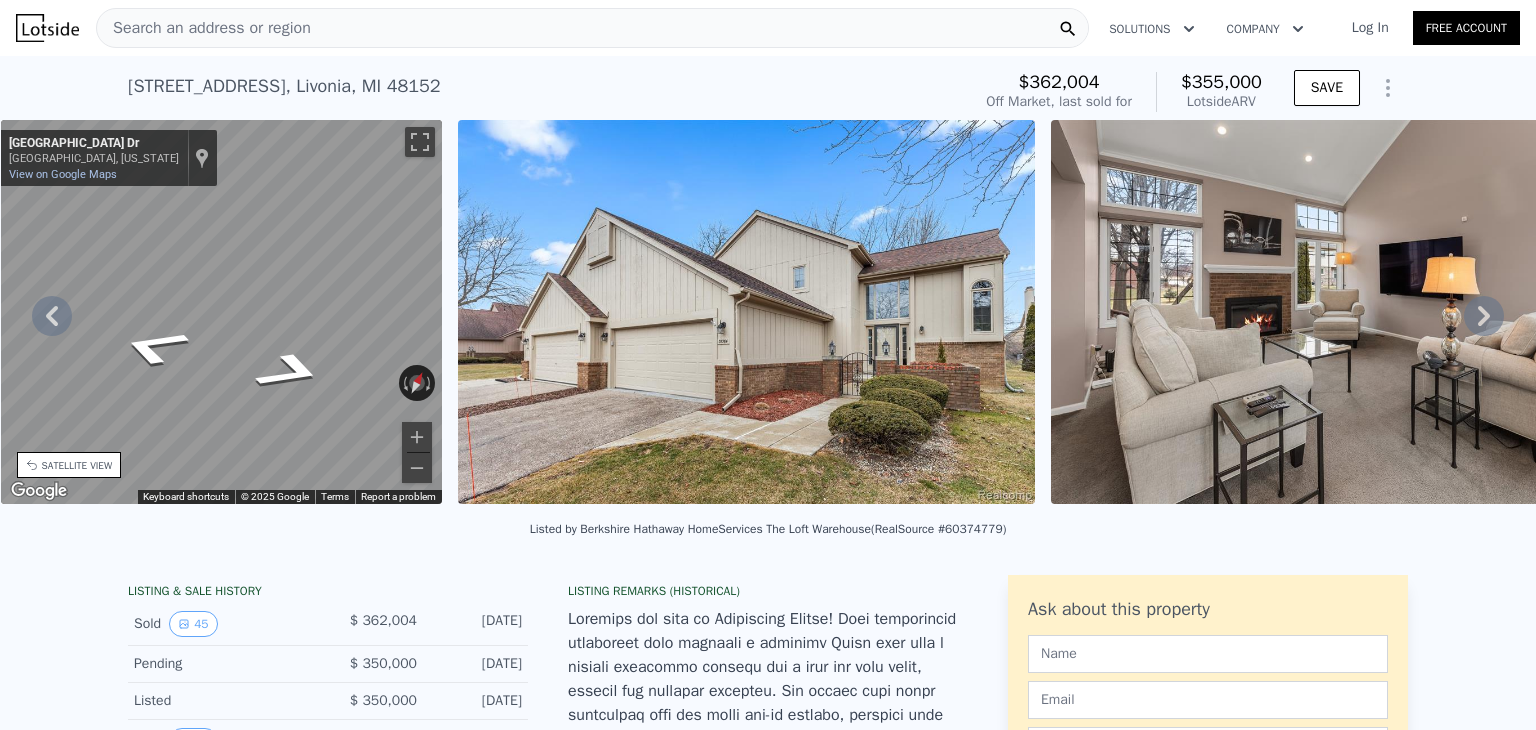 click on "•
+ −
•
+ − STREET VIEW                 ← Move left → Move right ↑ Move up ↓ Move down + Zoom in - Zoom out             N Laurel Park Dr   Livonia, Michigan       N Laurel Park Dr            View on Google Maps        Custom Imagery                 This image is no longer available                                      Rotate the view          Keyboard shortcuts Map Data © 2025 Google © 2025 Google Terms Report a problem   SATELLITE VIEW" at bounding box center (768, 315) 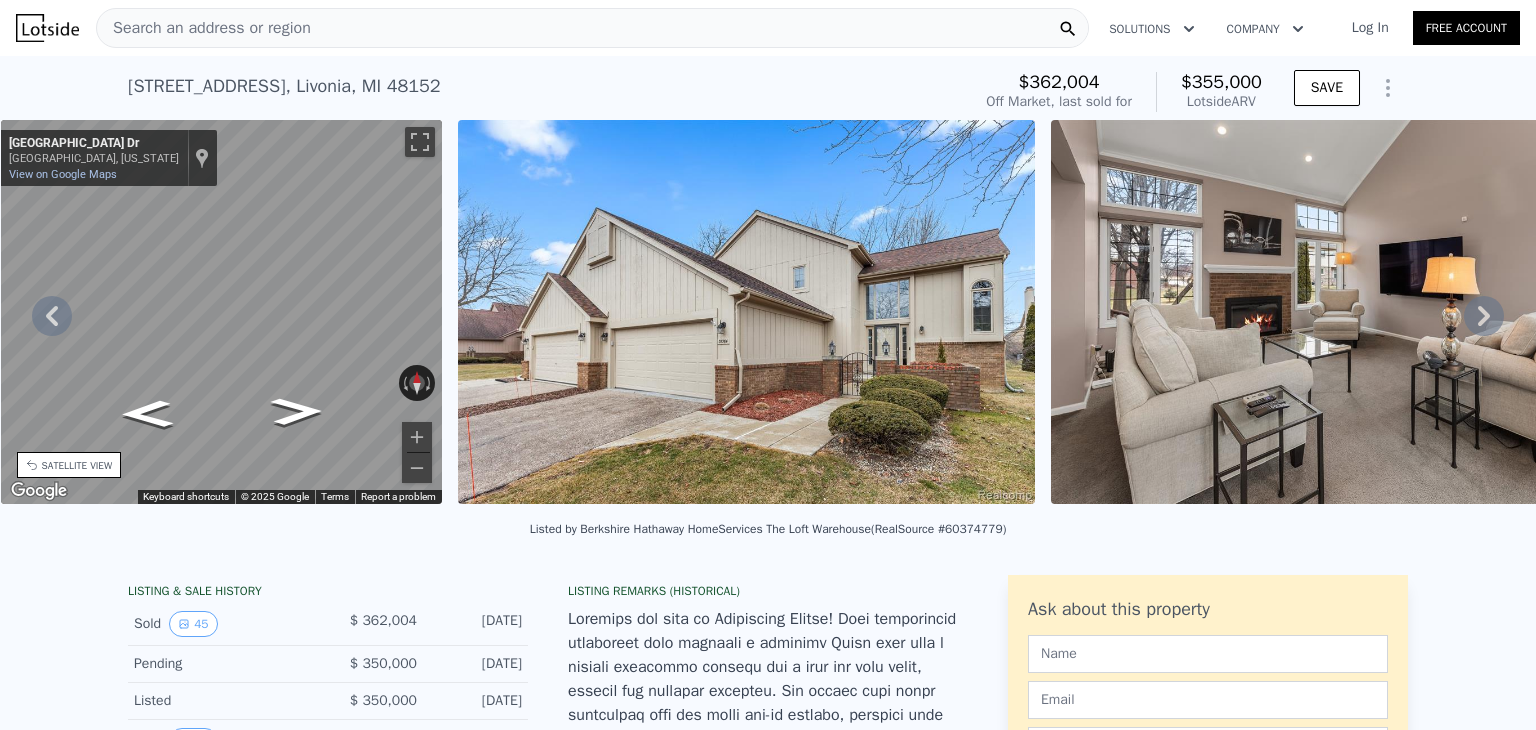 click on "SATELLITE VIEW" at bounding box center [77, 465] 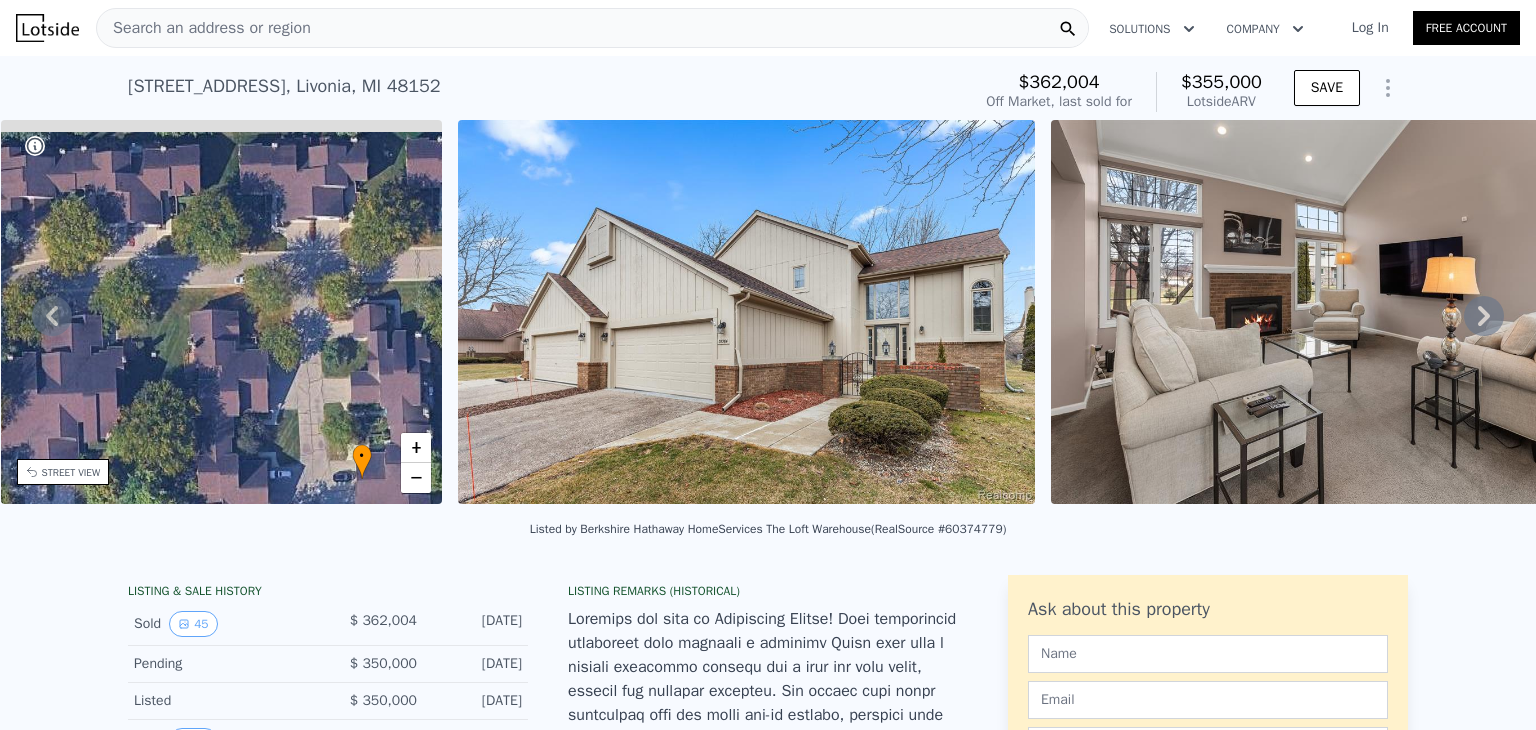 drag, startPoint x: 267, startPoint y: 313, endPoint x: 428, endPoint y: 540, distance: 278.2984 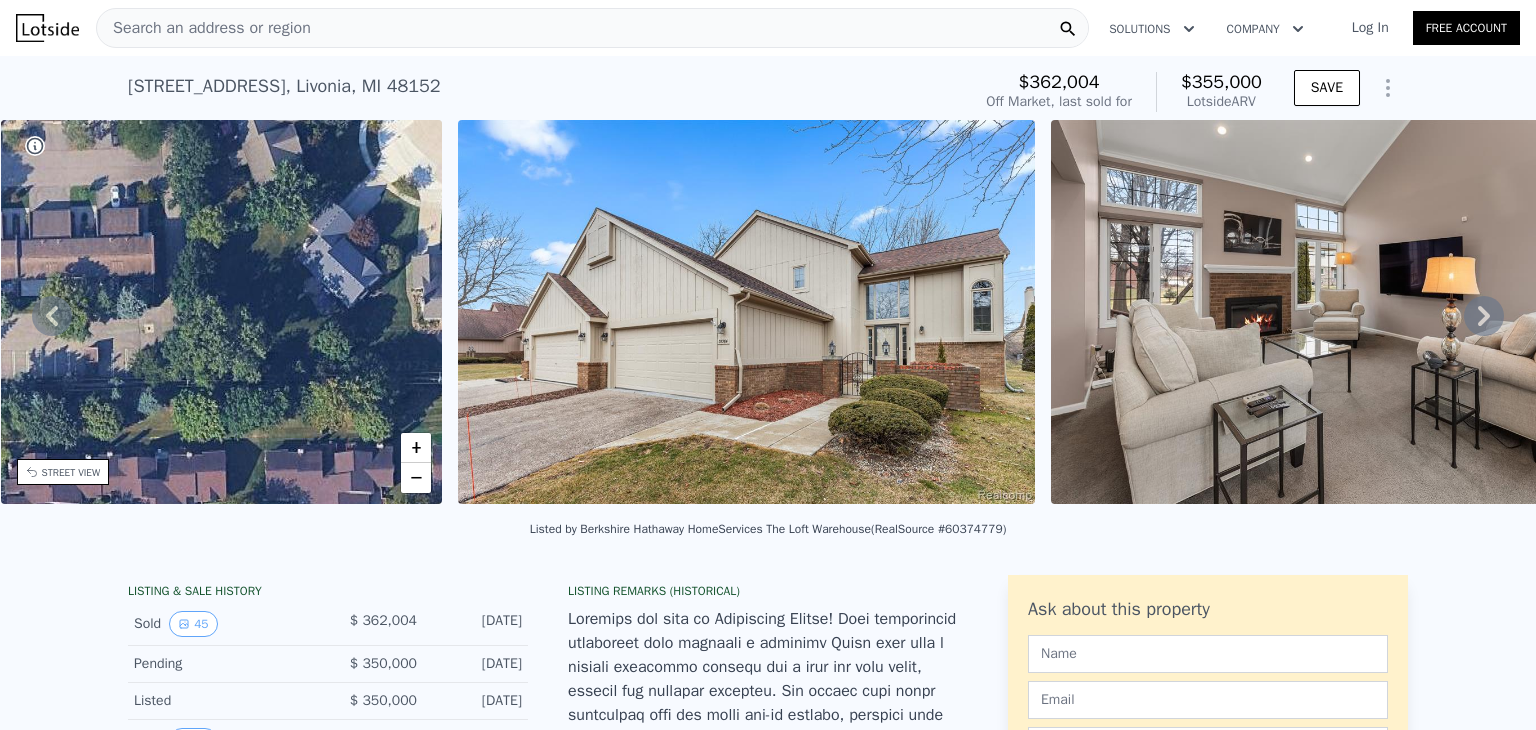 drag, startPoint x: 268, startPoint y: 320, endPoint x: 361, endPoint y: 704, distance: 395.10126 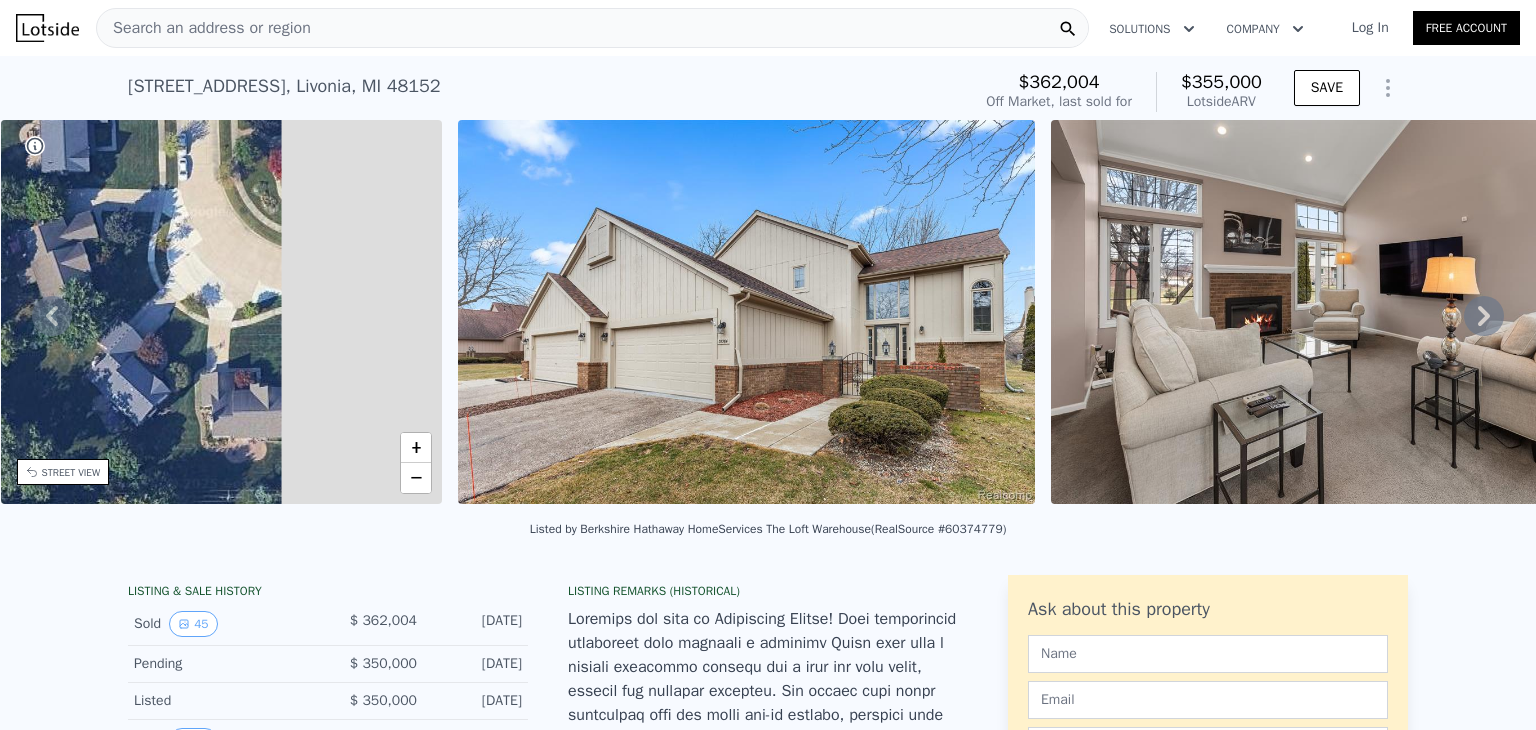 drag, startPoint x: 350, startPoint y: 313, endPoint x: 0, endPoint y: 217, distance: 362.927 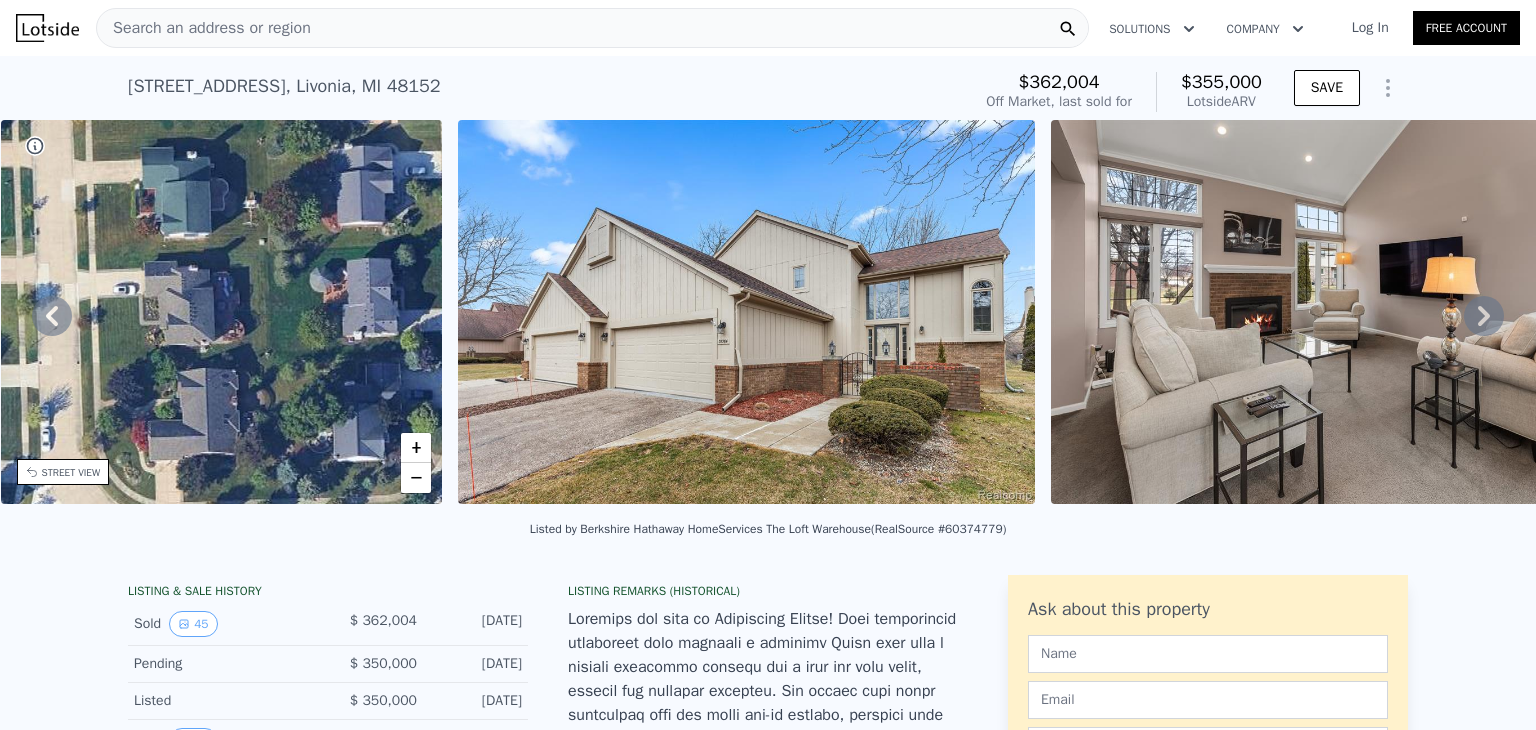 drag, startPoint x: 247, startPoint y: 289, endPoint x: 152, endPoint y: 533, distance: 261.84155 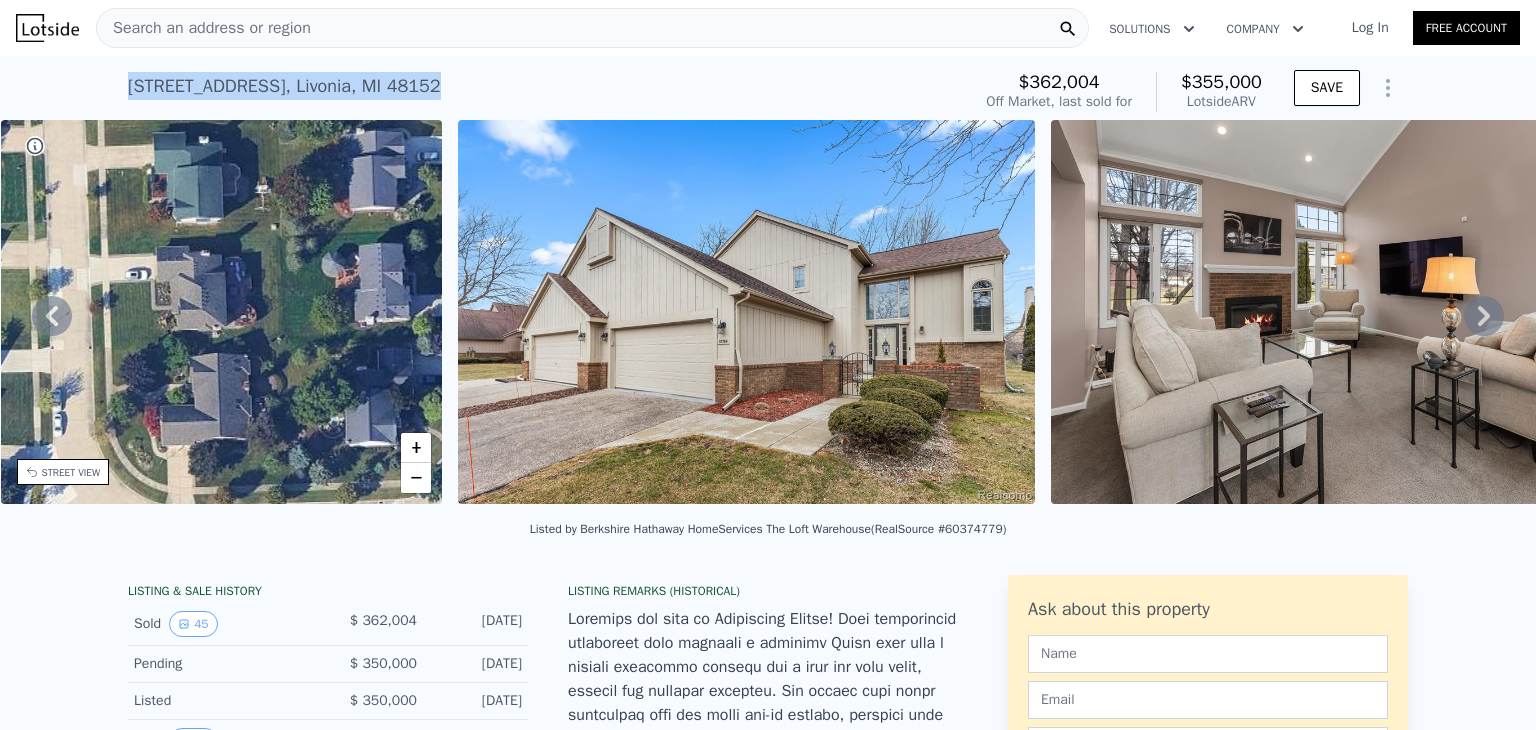 drag, startPoint x: 496, startPoint y: 84, endPoint x: 111, endPoint y: 80, distance: 385.02078 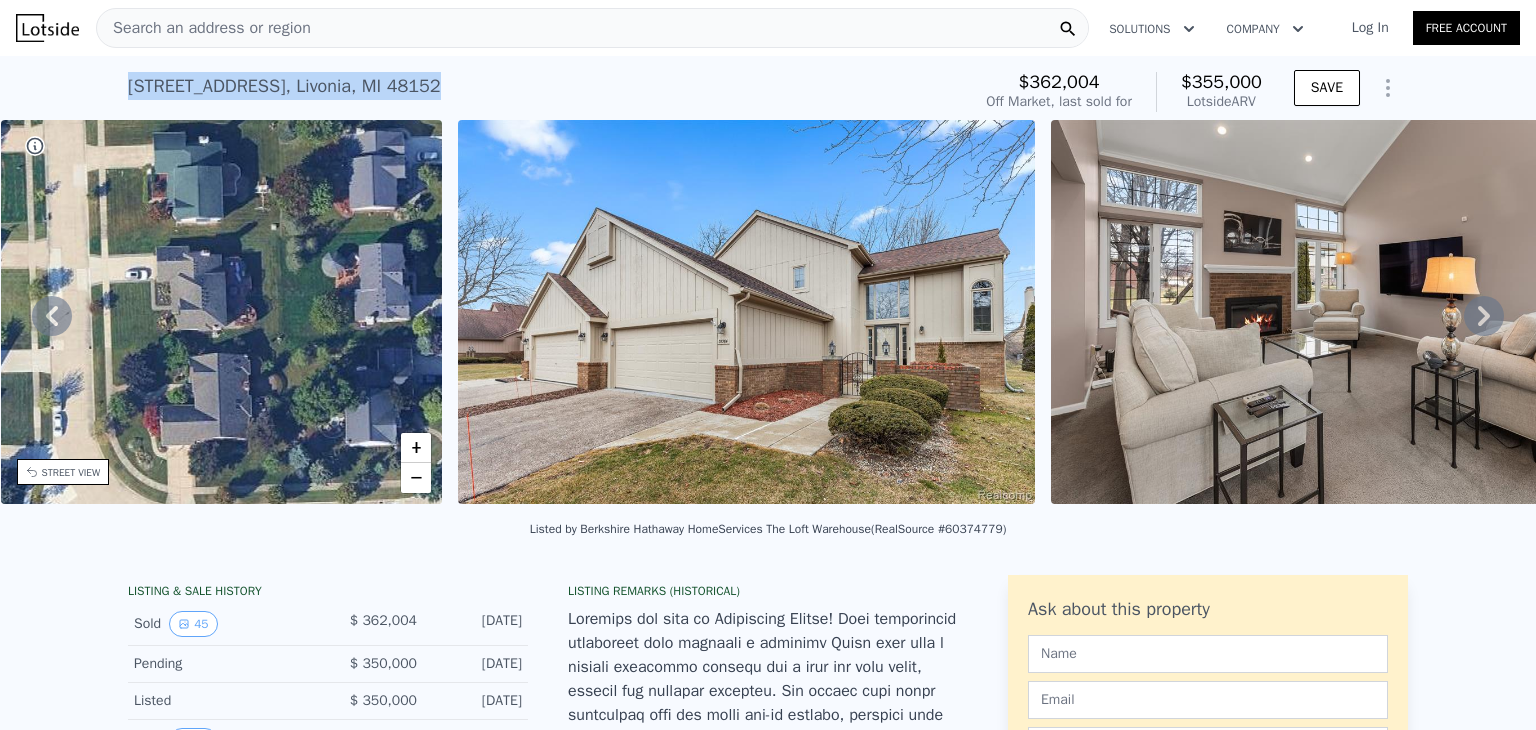 copy on "37764 N Laurel Park Dr ,   Livonia ,   MI   48152" 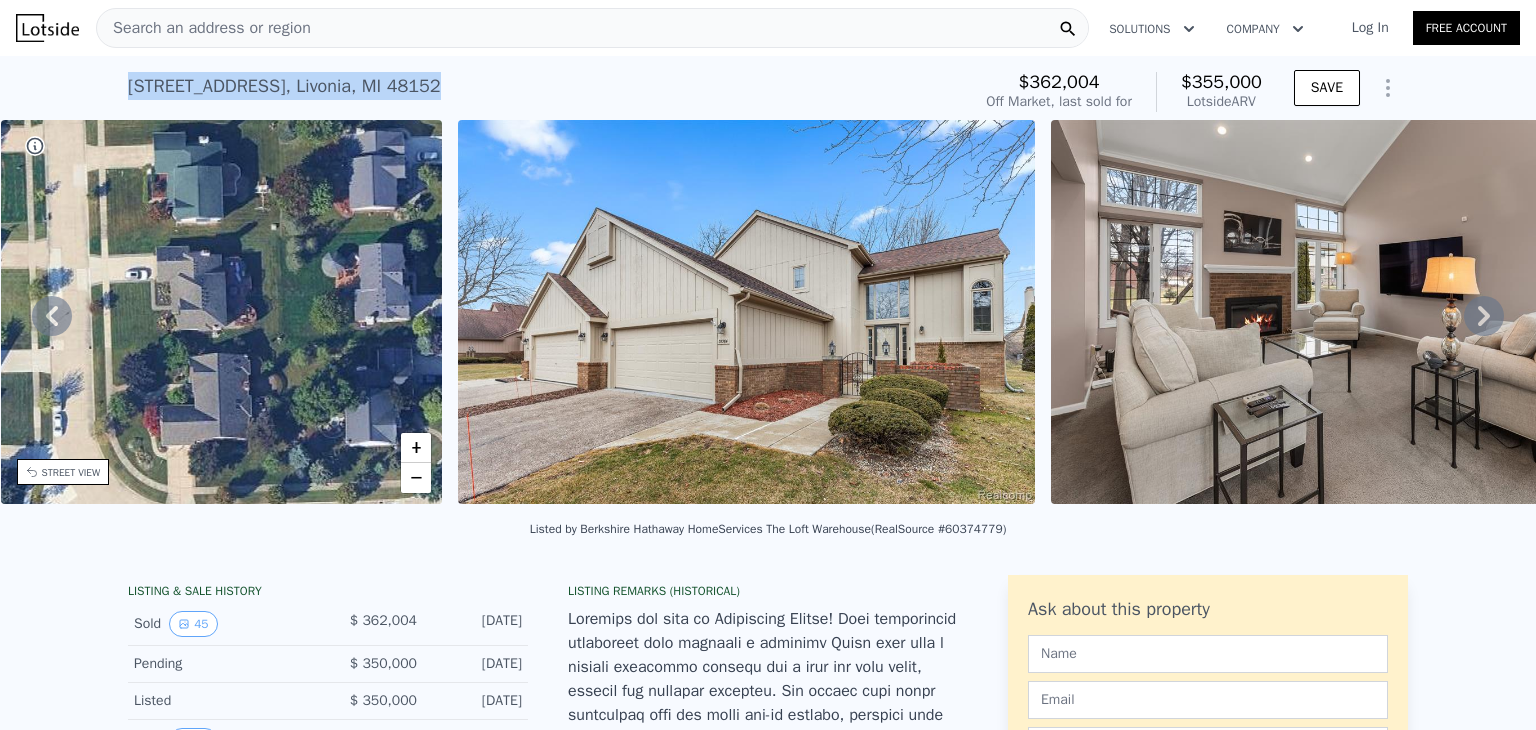 click on "•
+ −" at bounding box center (222, 312) 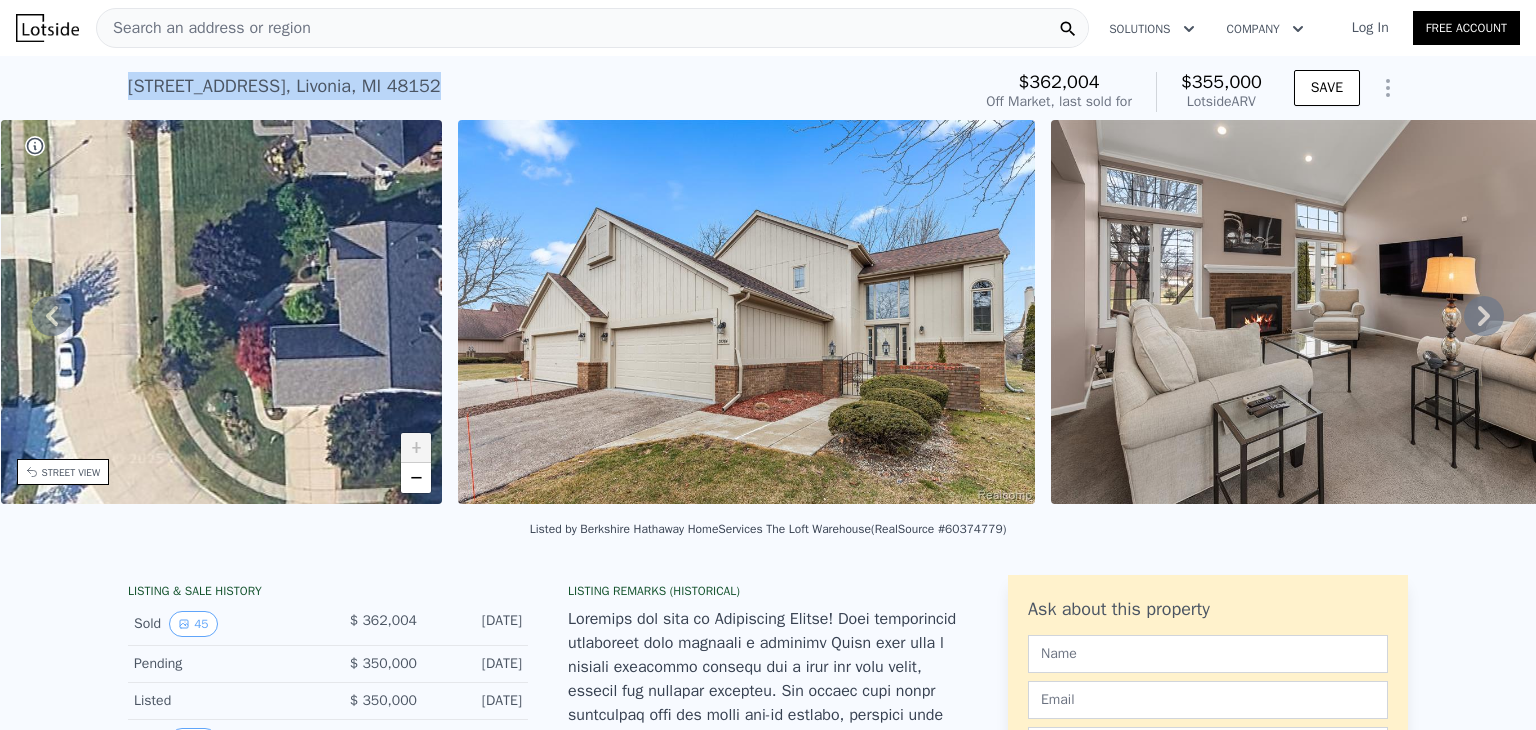 click on "•
+ −" at bounding box center (222, 312) 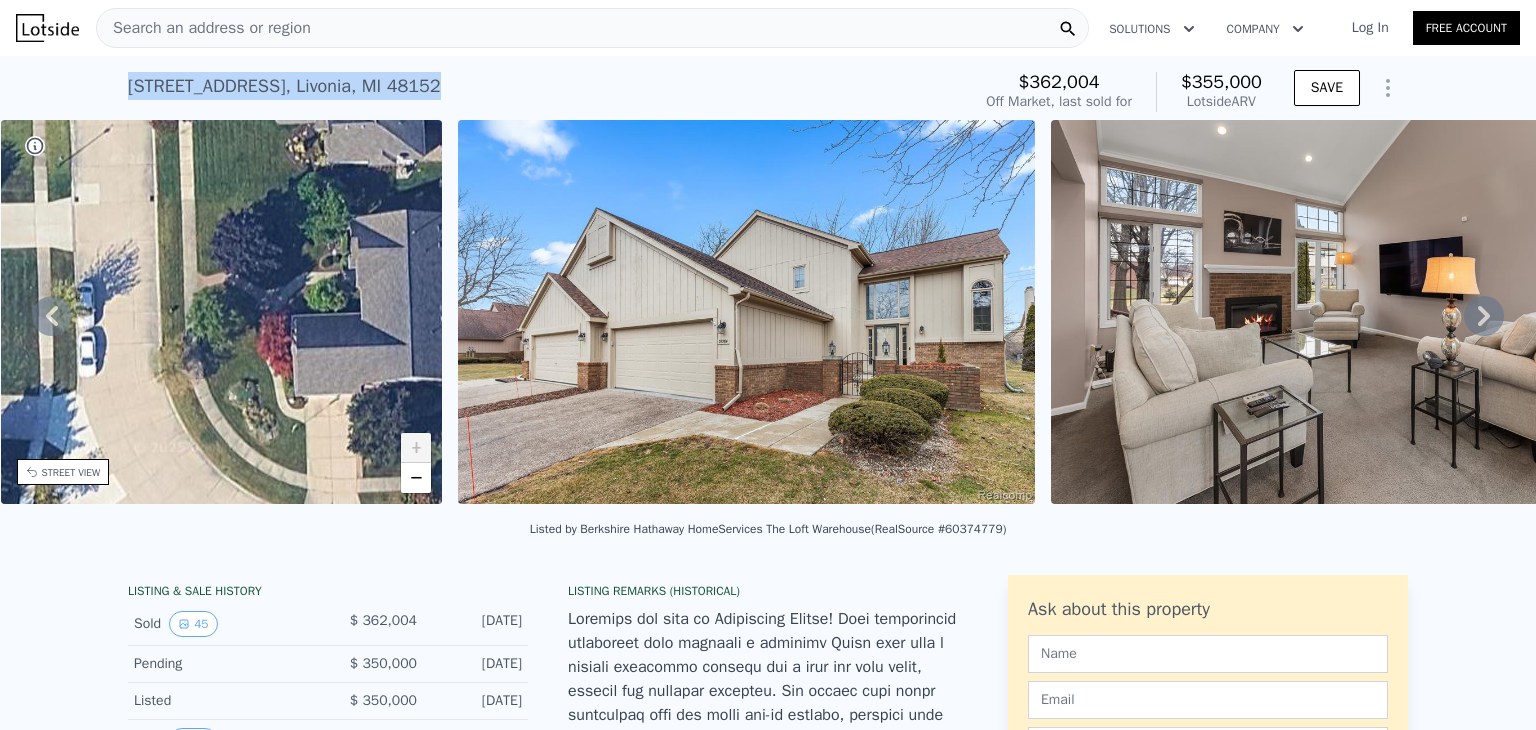 click on "•
+ −" at bounding box center (222, 312) 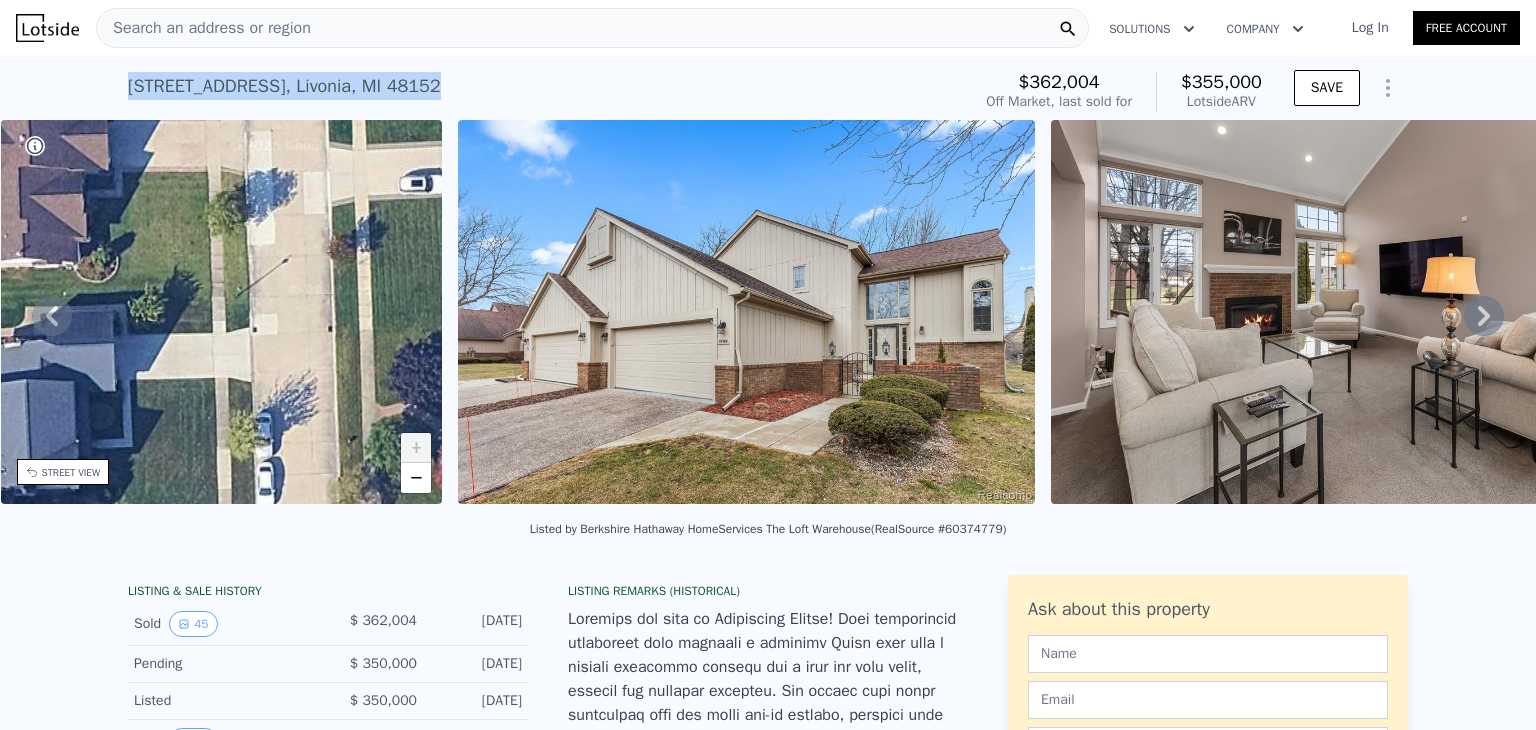 drag, startPoint x: 213, startPoint y: 397, endPoint x: 392, endPoint y: 527, distance: 221.22614 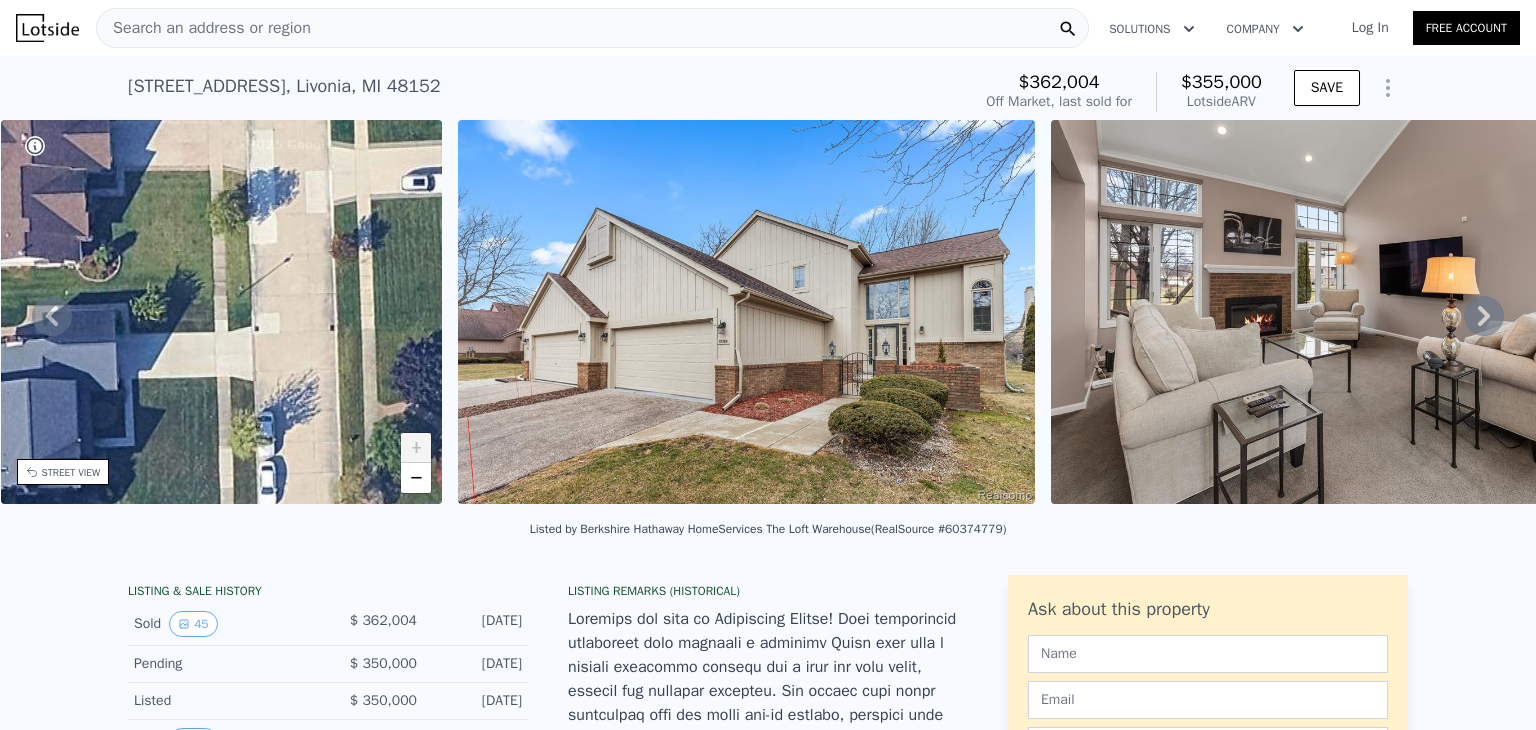 click on "STREET VIEW" at bounding box center [71, 472] 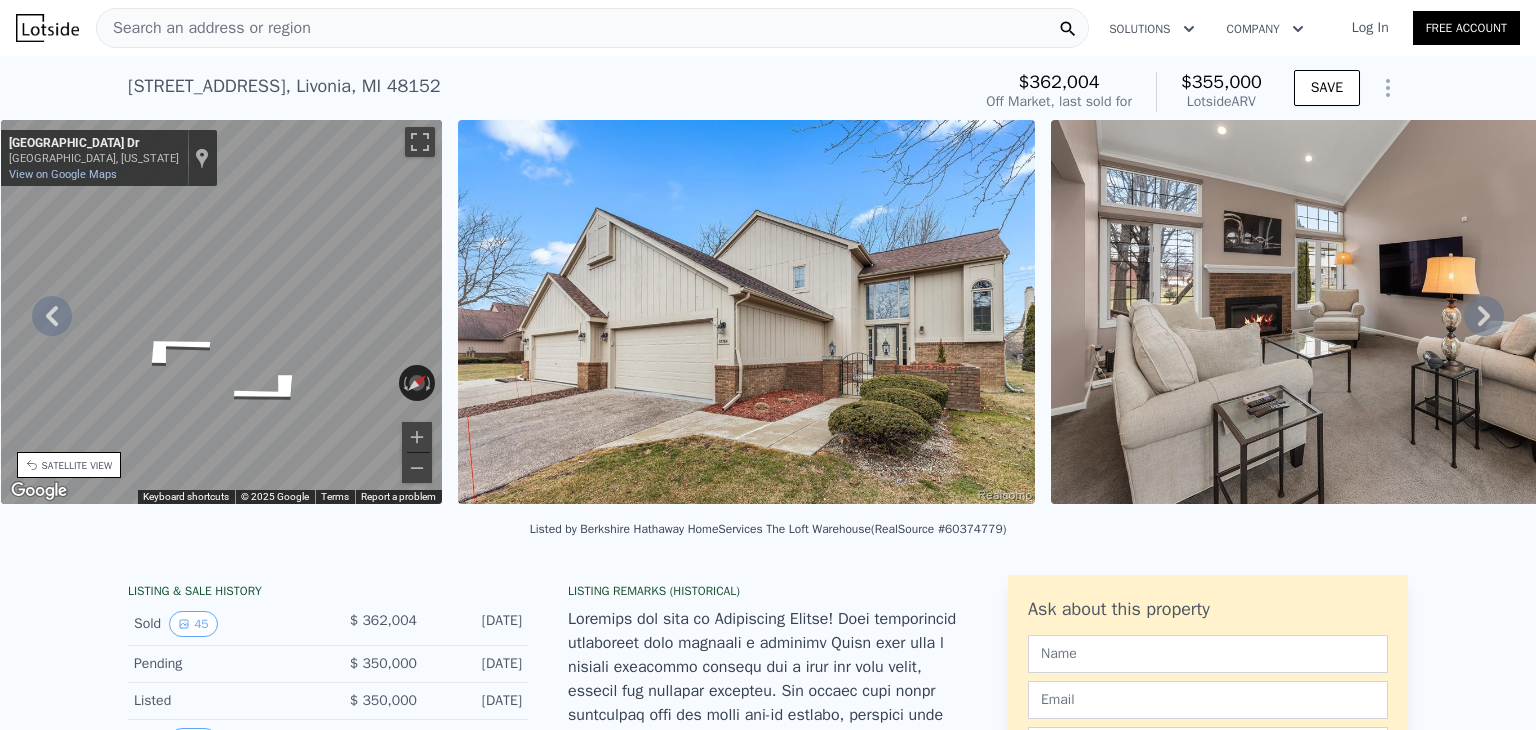 click on "•
+ −
•
+ − STREET VIEW                 ← Move left → Move right ↑ Move up ↓ Move down + Zoom in - Zoom out             N Laurel Park Dr   Livonia, Michigan       N Laurel Park Dr            View on Google Maps        Custom Imagery                 This image is no longer available                                      Rotate the view          Keyboard shortcuts Map Data © 2025 Google © 2025 Google Terms Report a problem   SATELLITE VIEW" at bounding box center (768, 315) 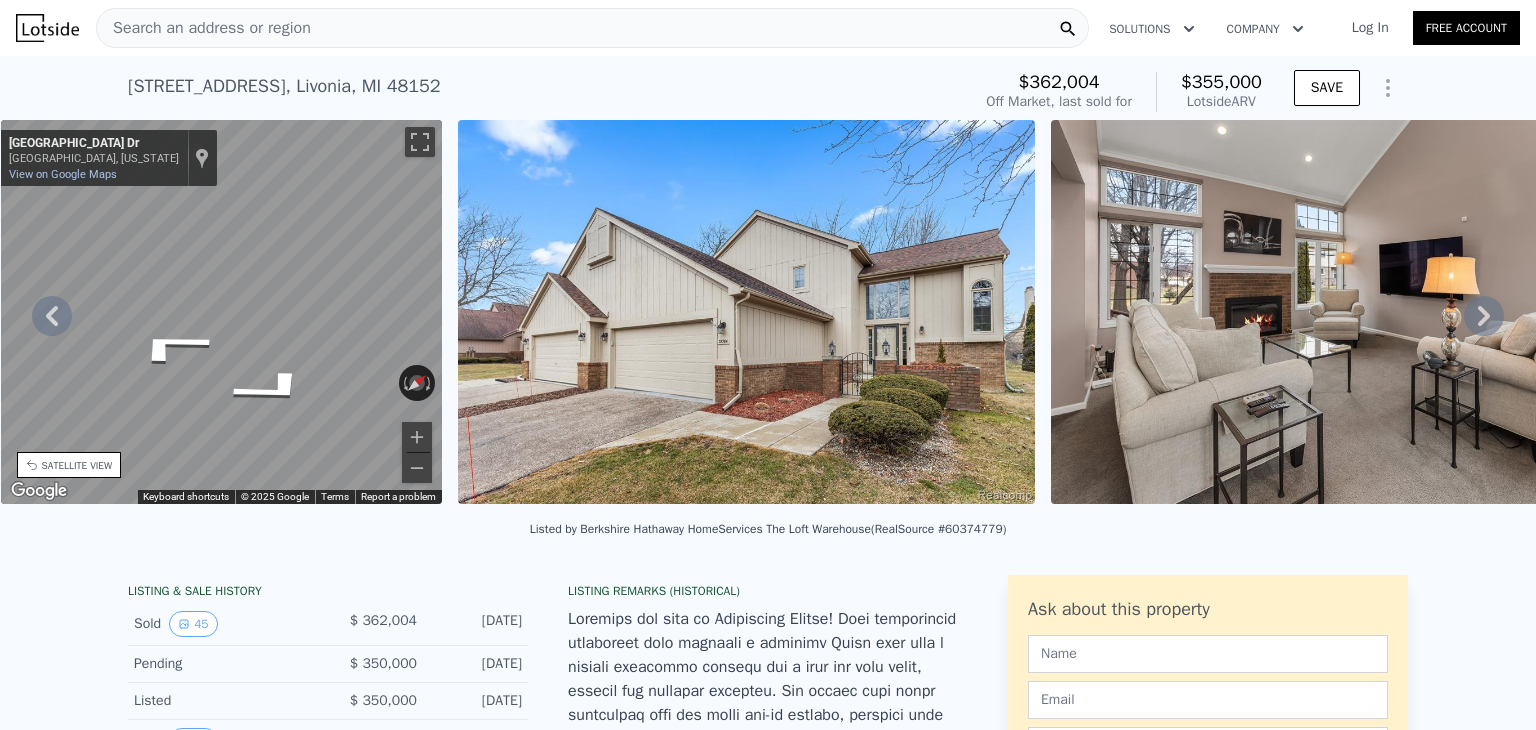 click on "SATELLITE VIEW" at bounding box center (69, 465) 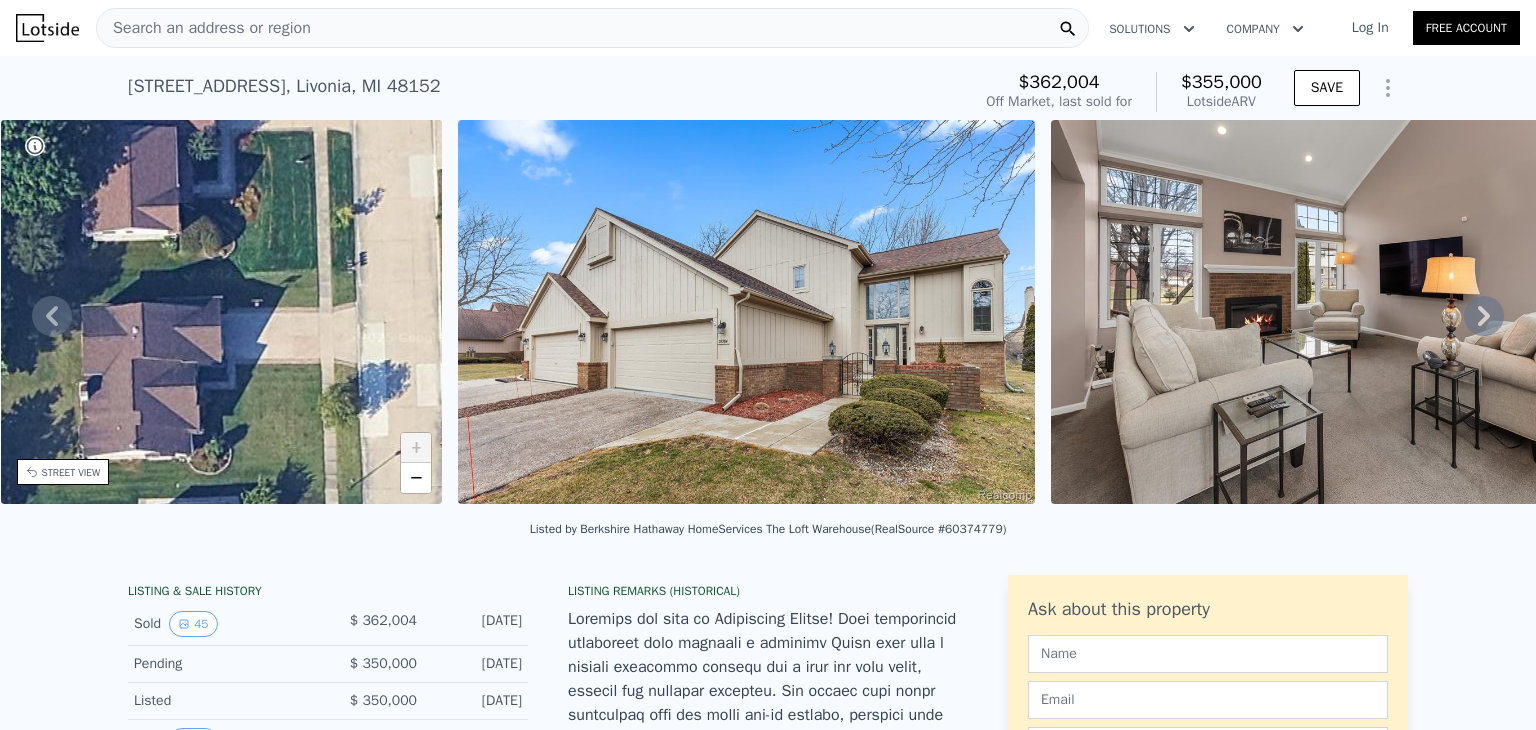 drag, startPoint x: 239, startPoint y: 357, endPoint x: 348, endPoint y: 535, distance: 208.7223 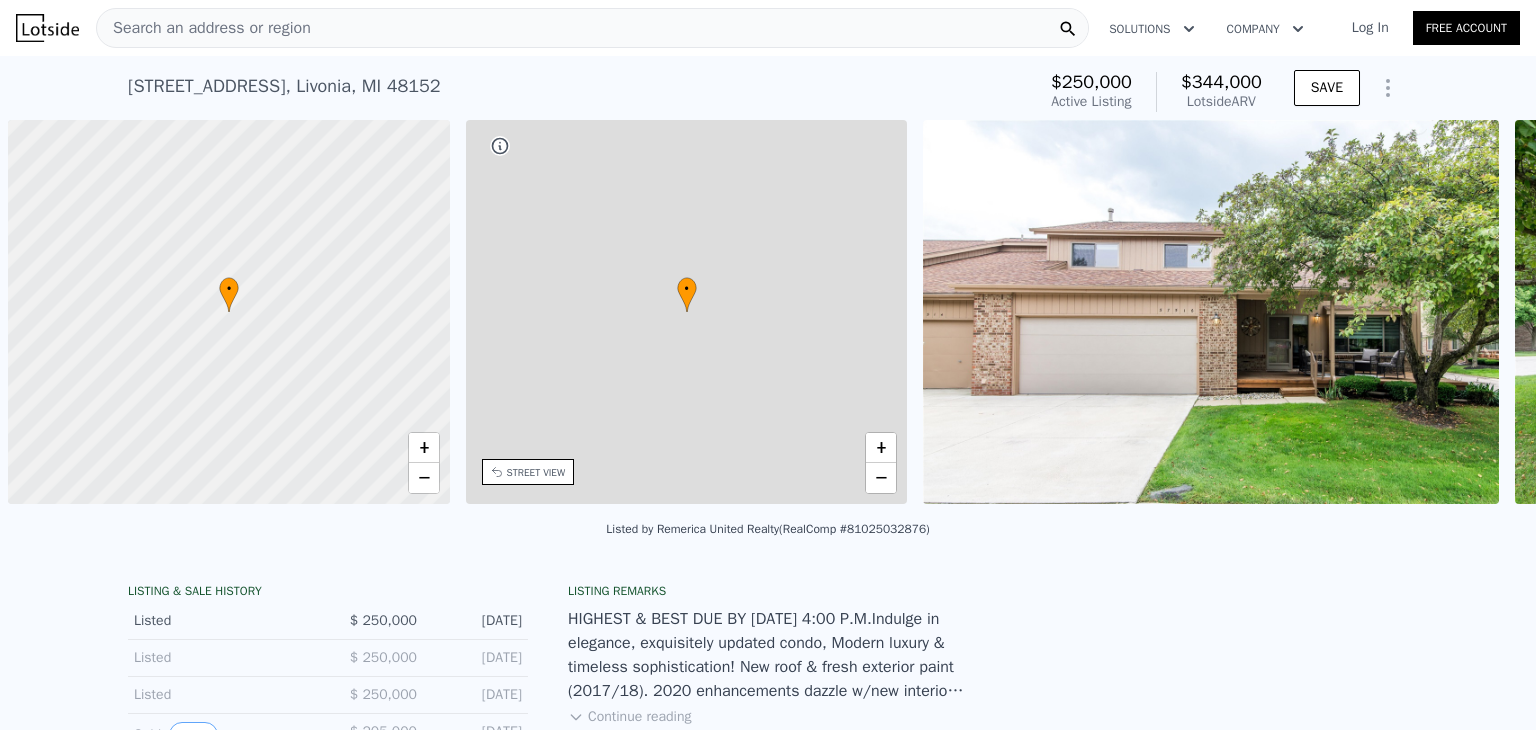 scroll, scrollTop: 0, scrollLeft: 0, axis: both 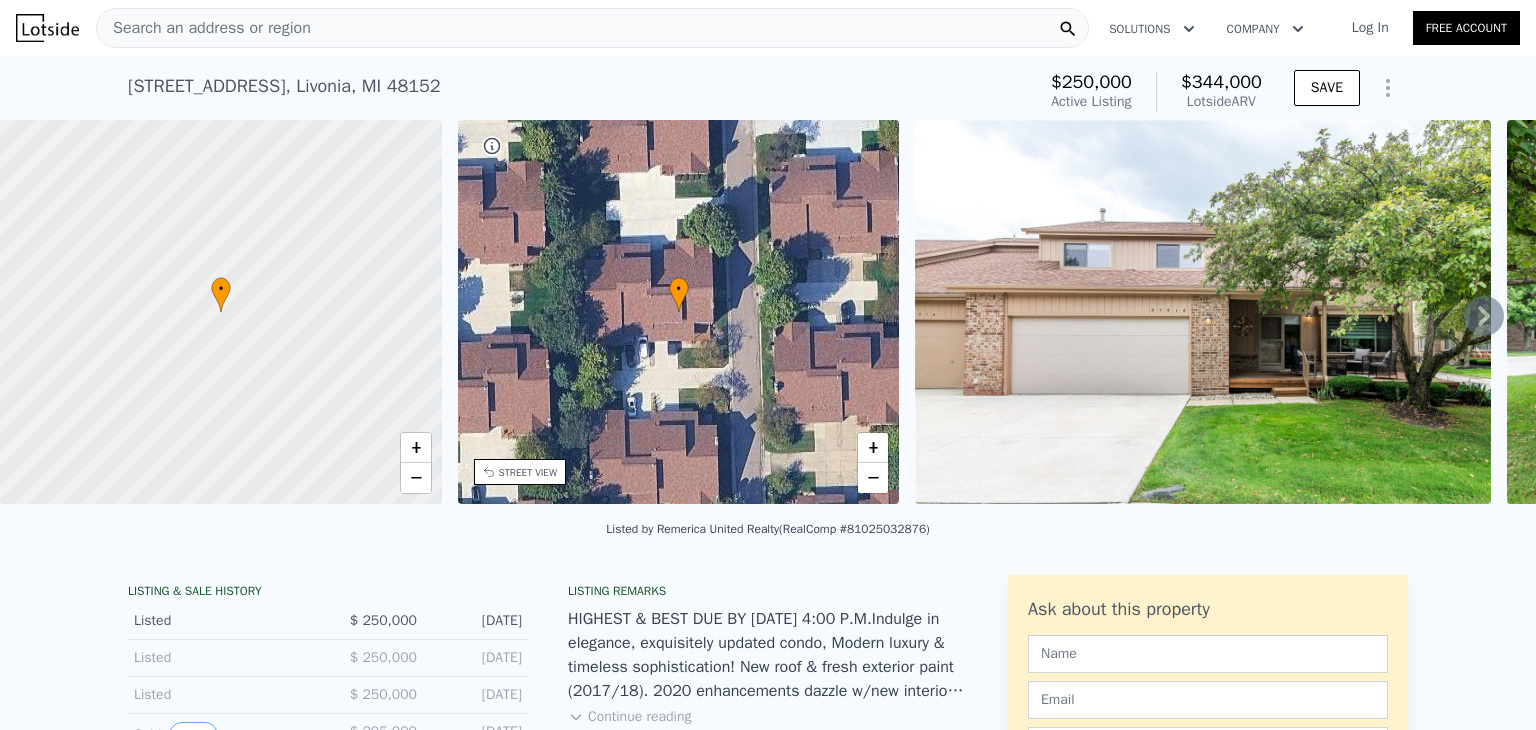 click on "Jul 7, 2025" at bounding box center [477, 621] 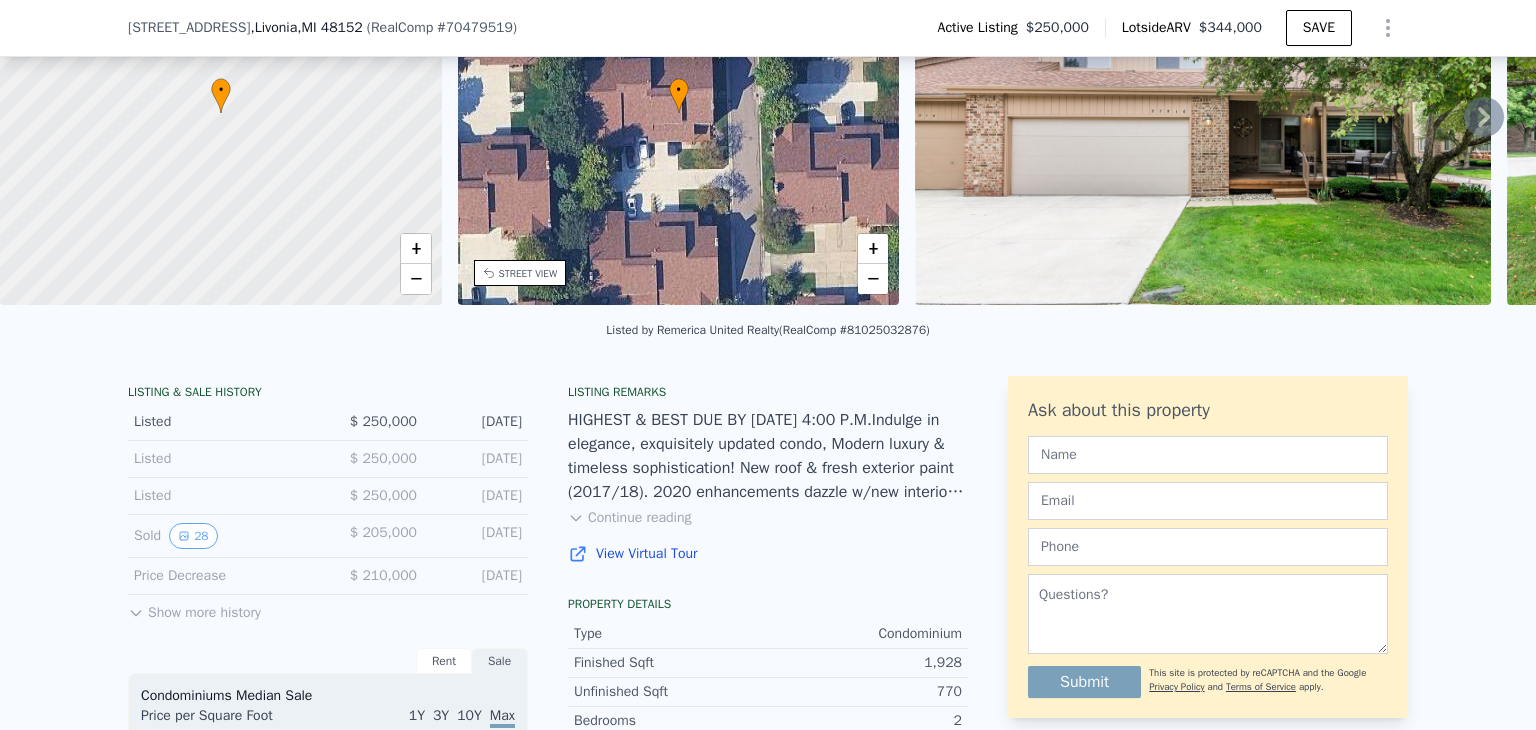 scroll, scrollTop: 352, scrollLeft: 0, axis: vertical 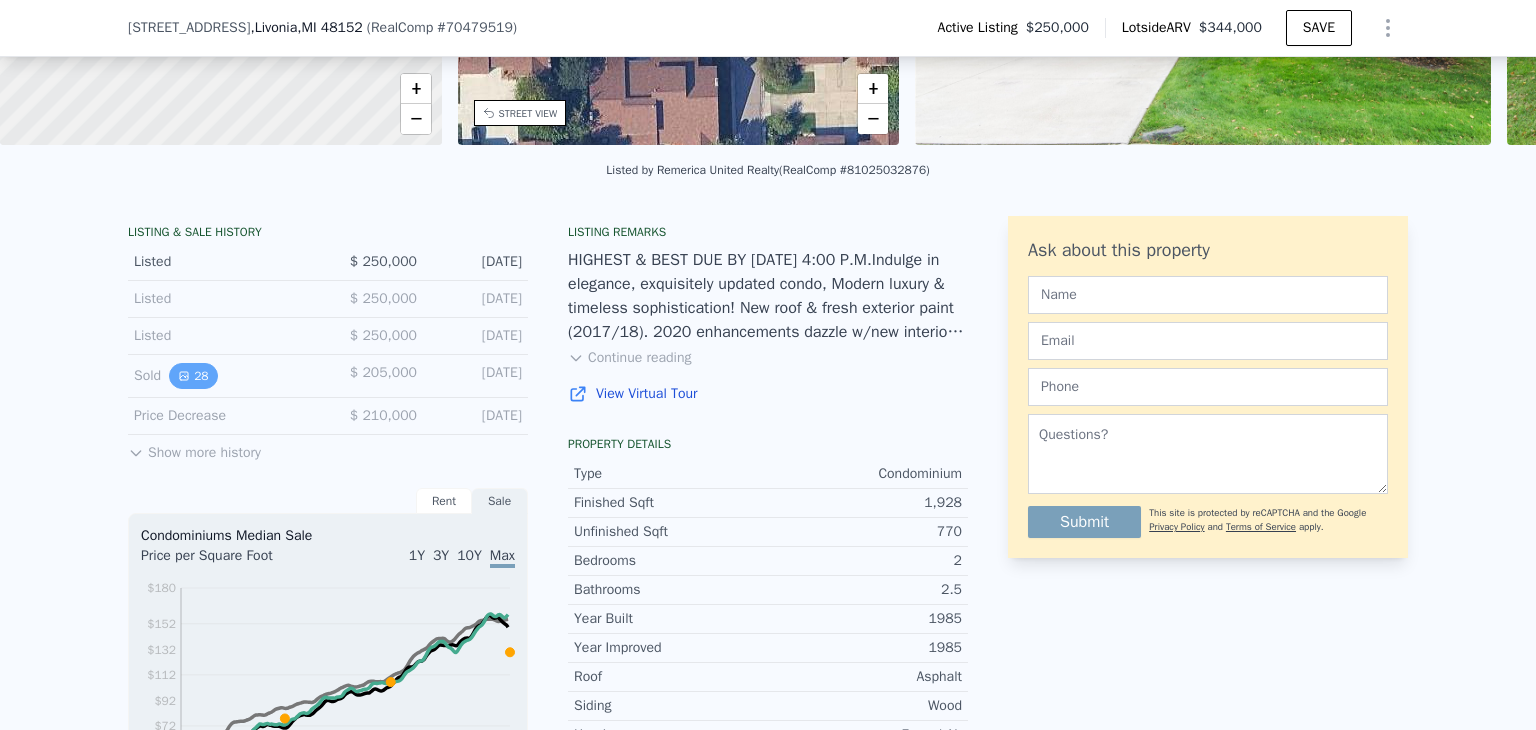 click on "28" at bounding box center [193, 376] 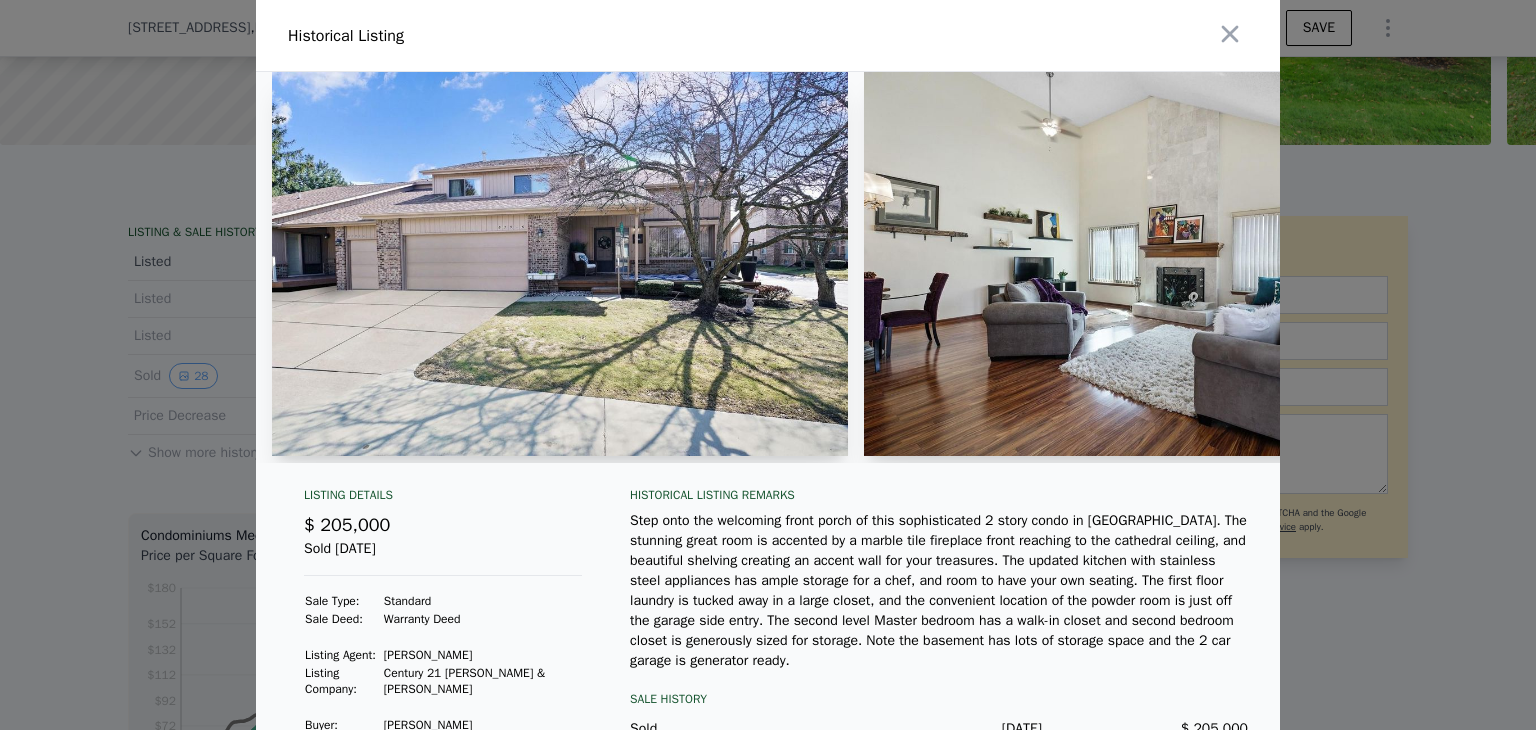 scroll, scrollTop: 116, scrollLeft: 0, axis: vertical 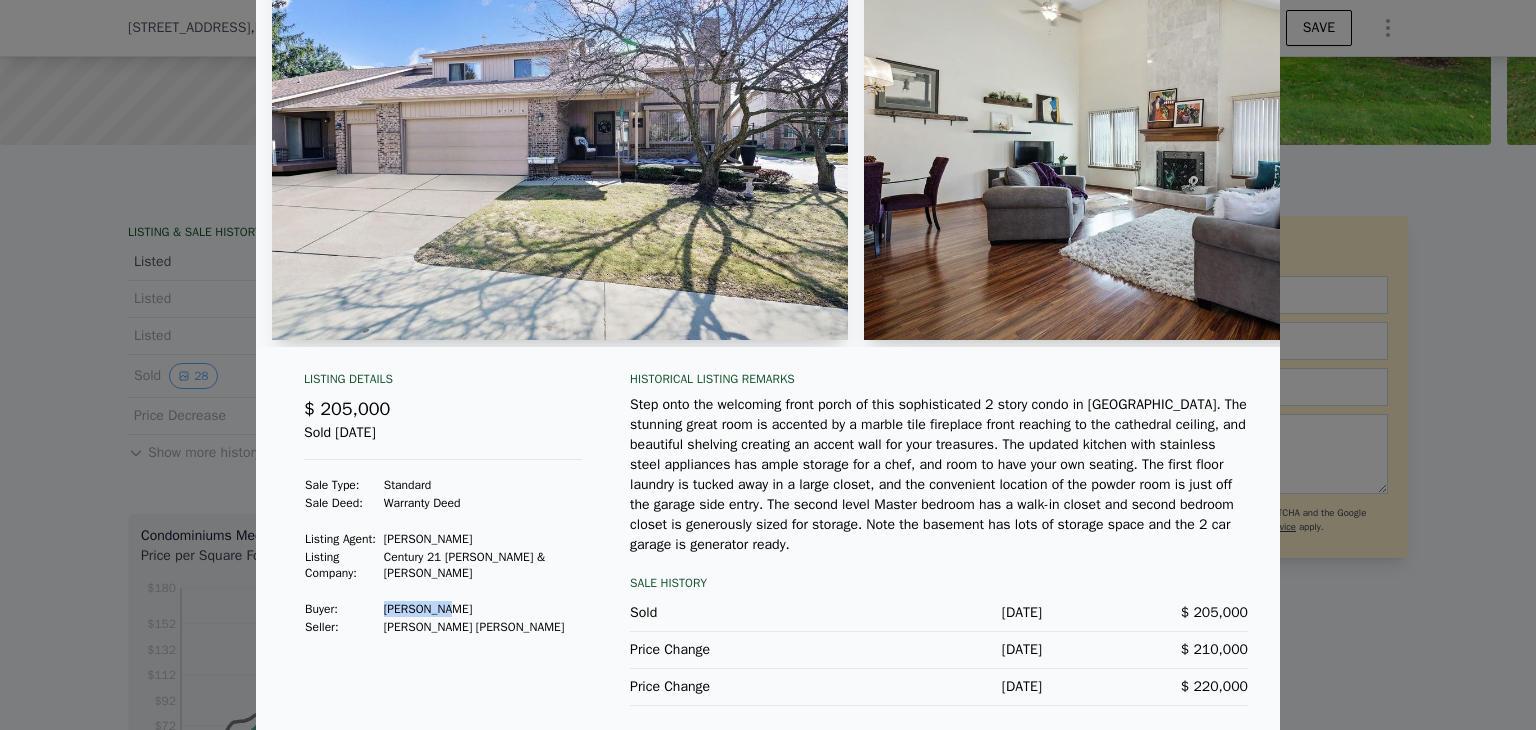 drag, startPoint x: 469, startPoint y: 597, endPoint x: 382, endPoint y: 601, distance: 87.0919 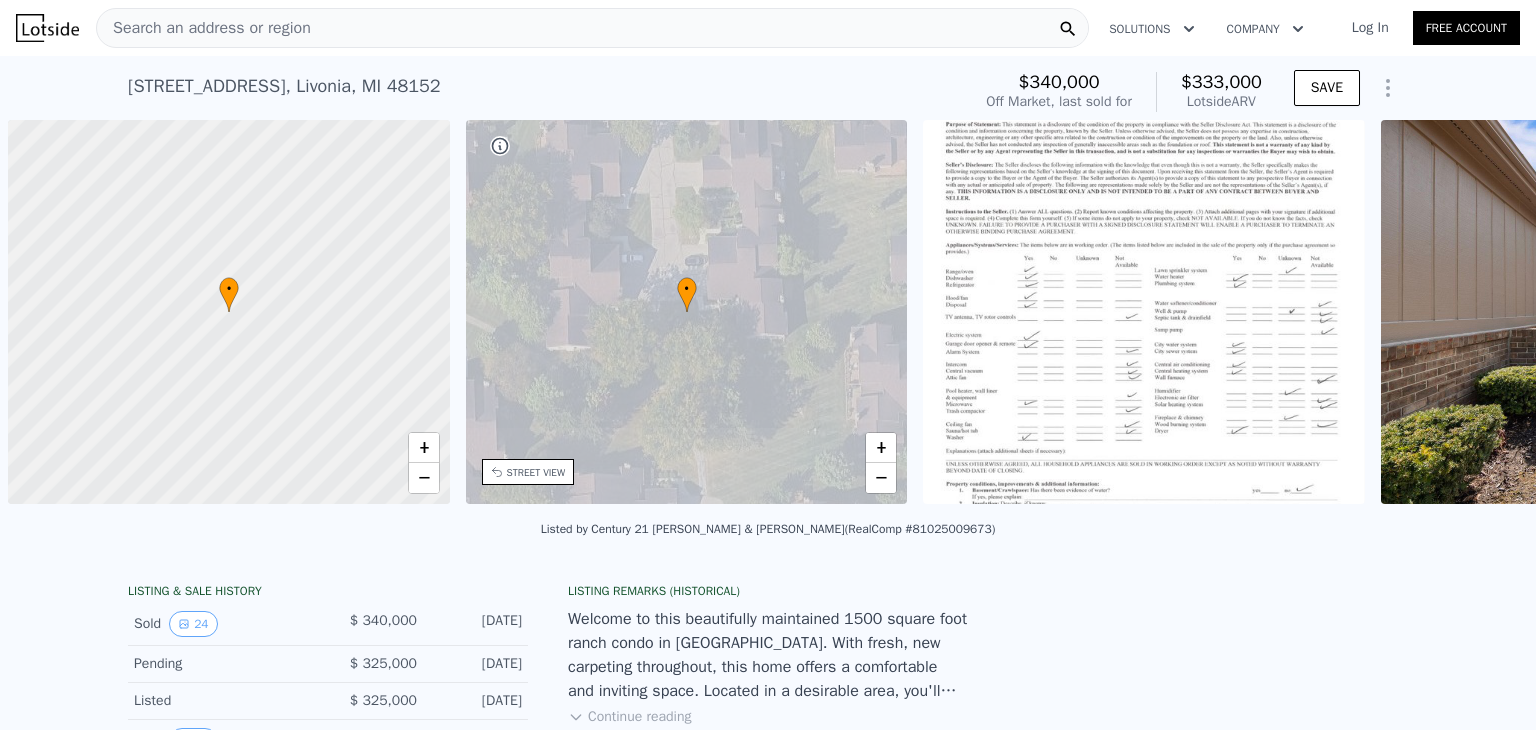 scroll, scrollTop: 0, scrollLeft: 0, axis: both 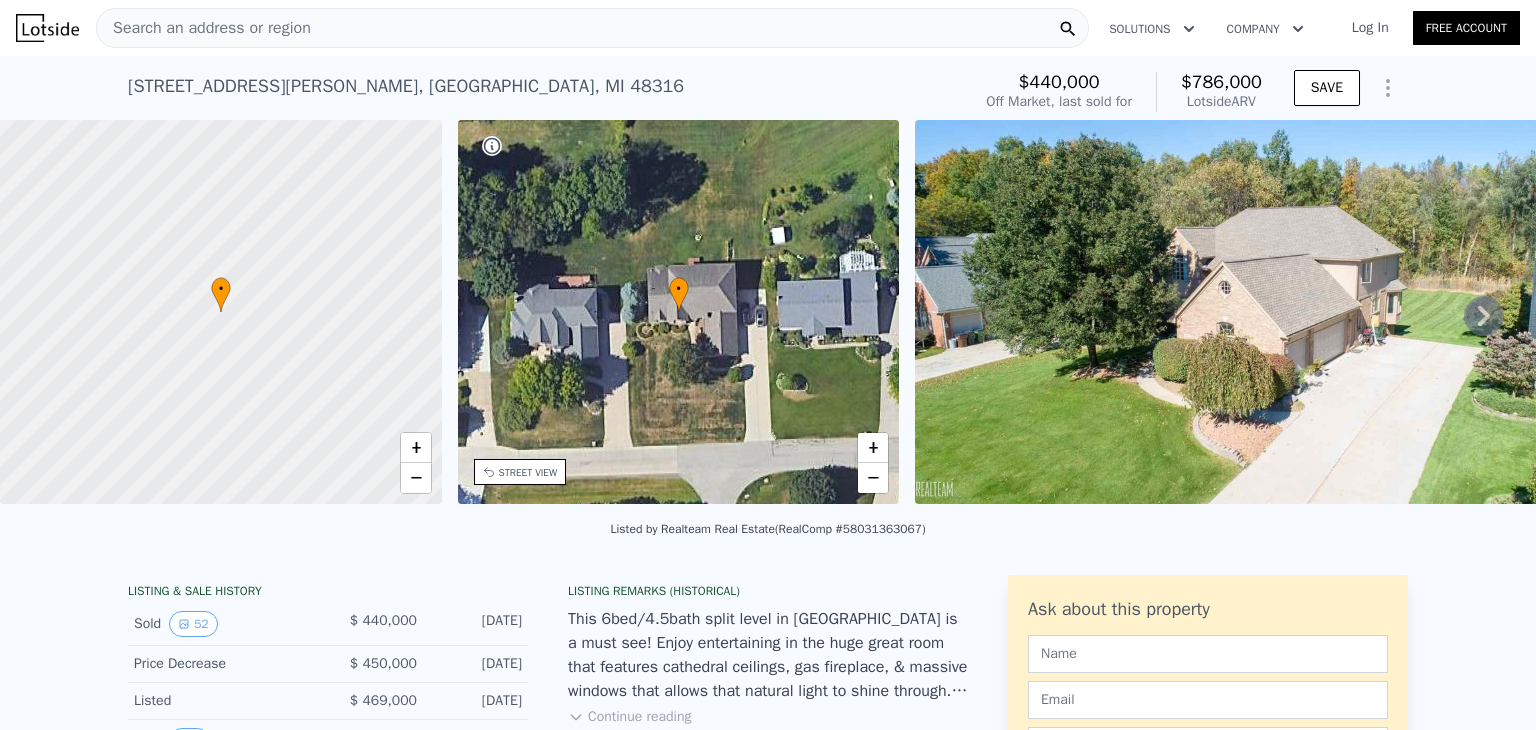 click on "Search an address or region" at bounding box center [592, 28] 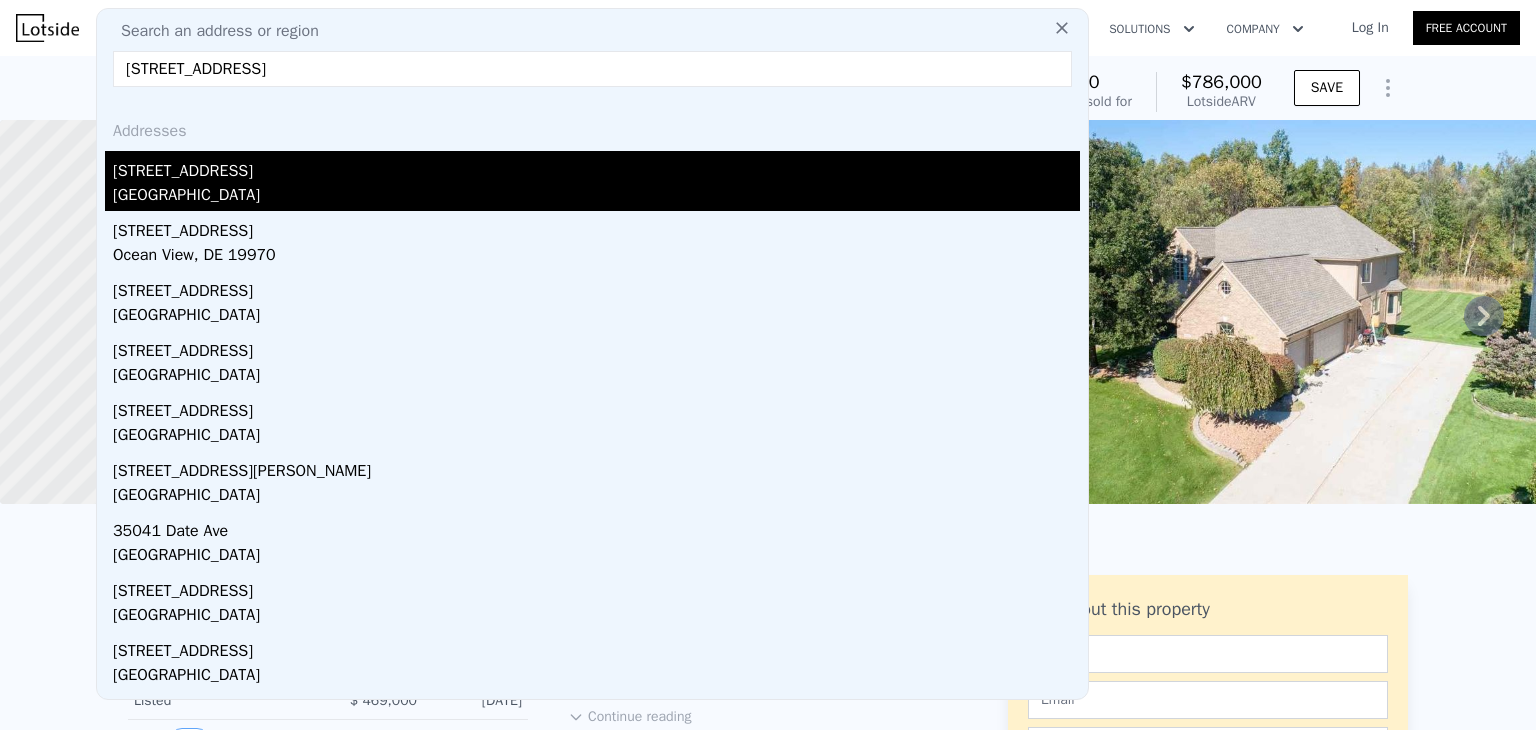 type on "[STREET_ADDRESS]" 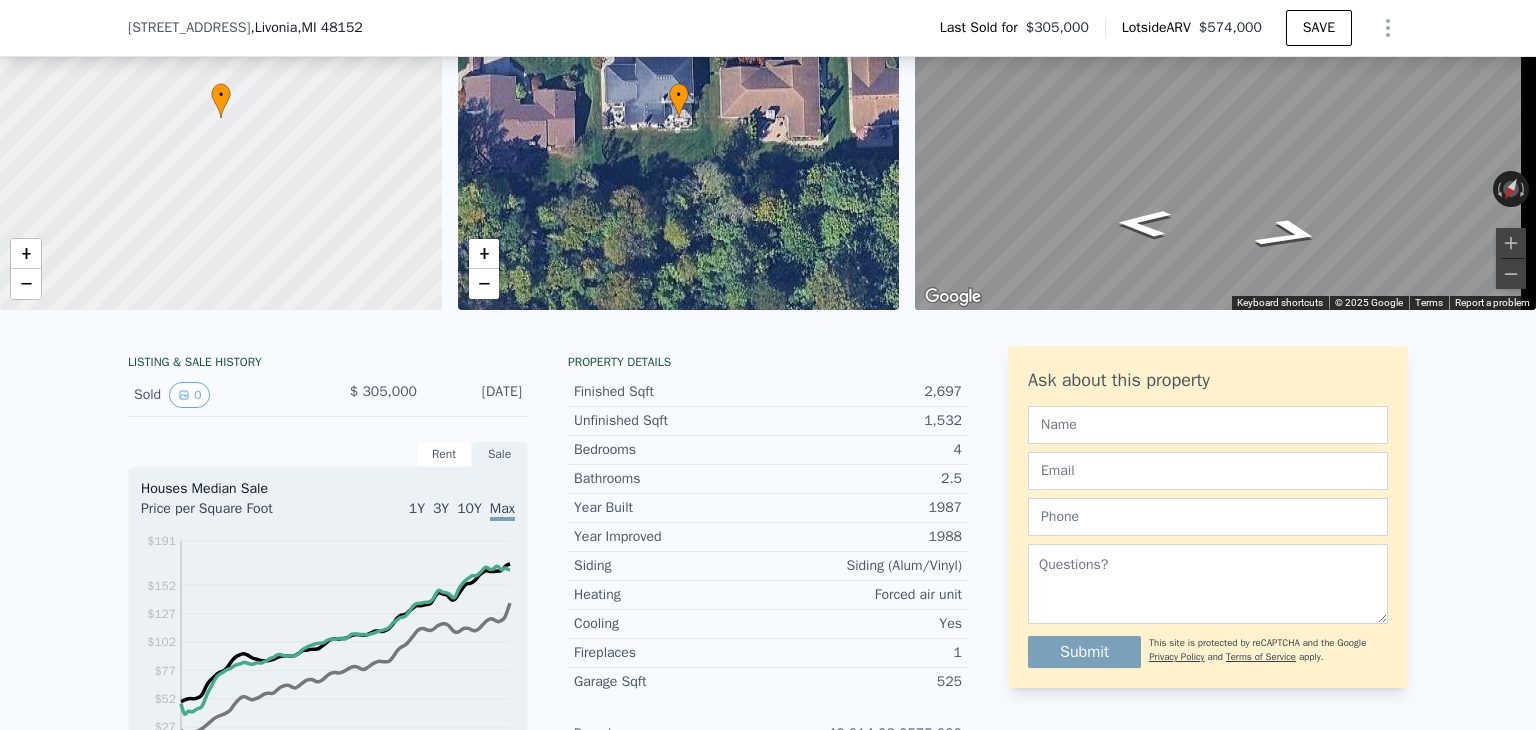 scroll, scrollTop: 164, scrollLeft: 0, axis: vertical 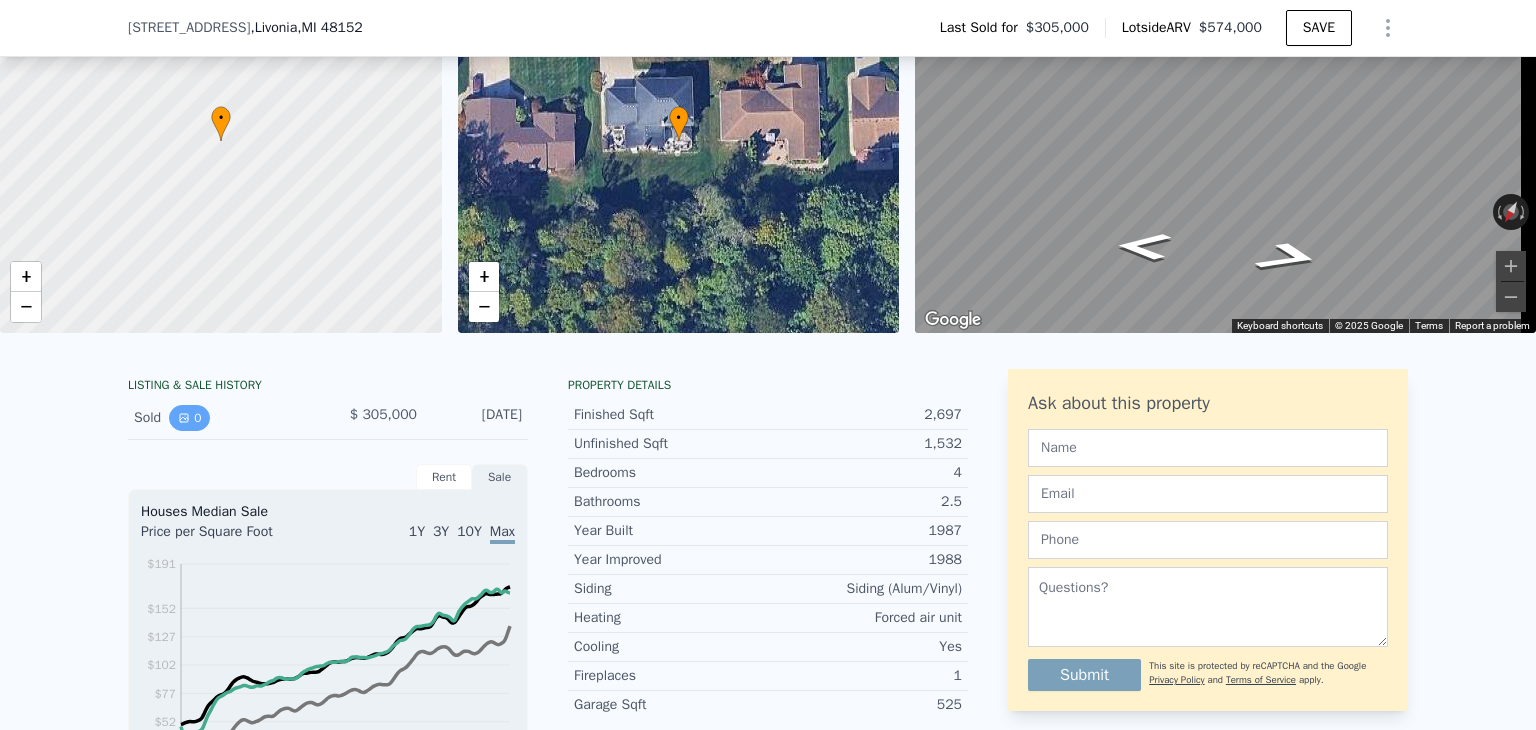 click on "0" at bounding box center [189, 418] 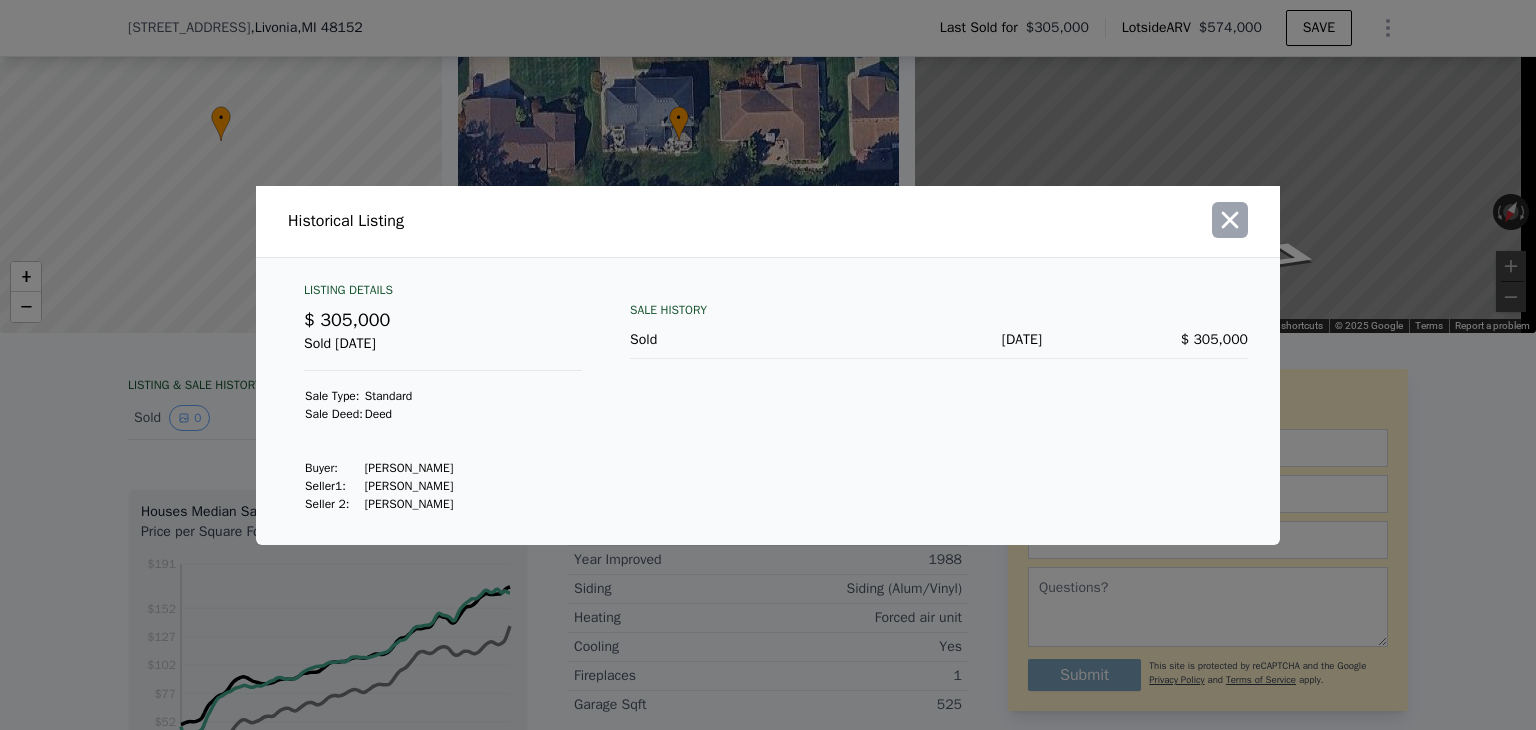 click 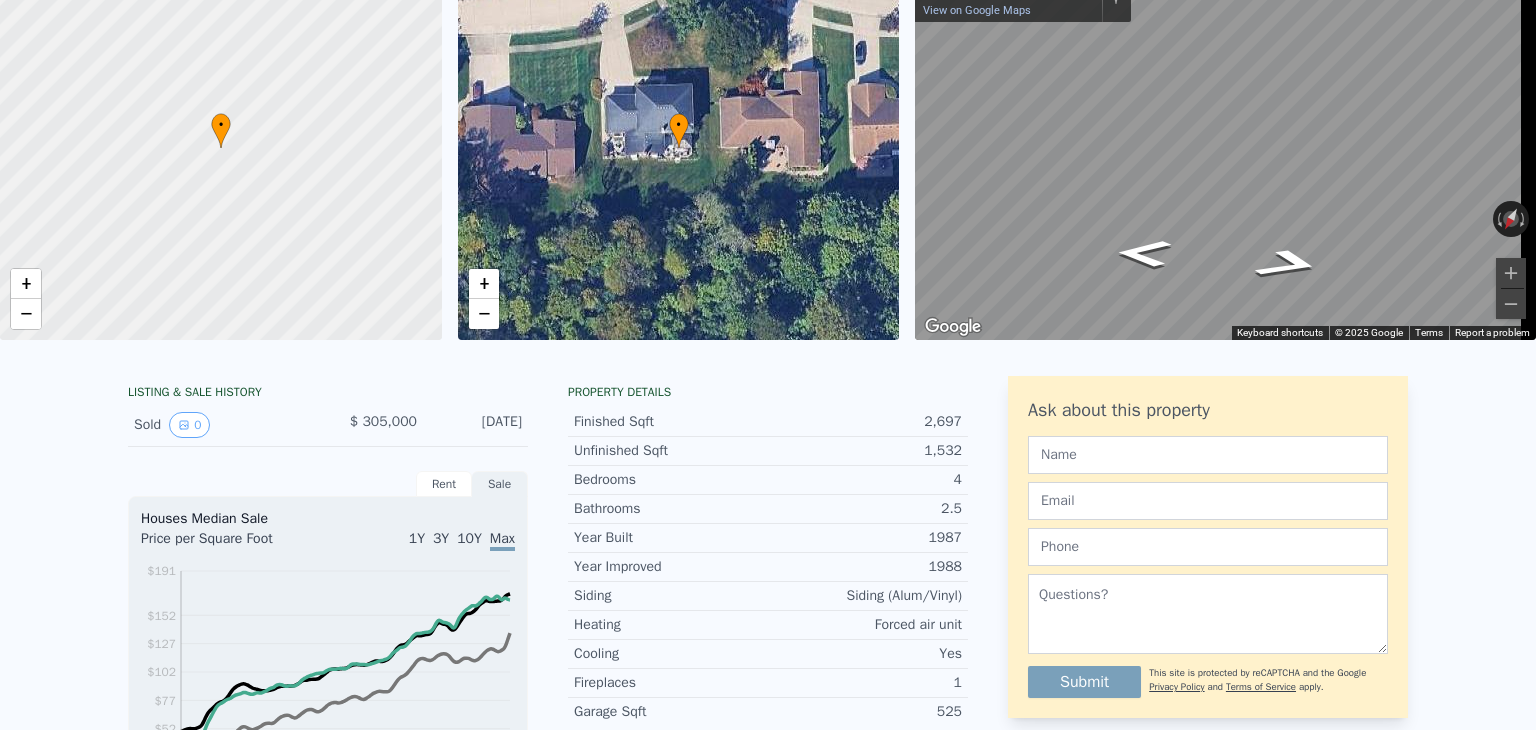 scroll, scrollTop: 0, scrollLeft: 0, axis: both 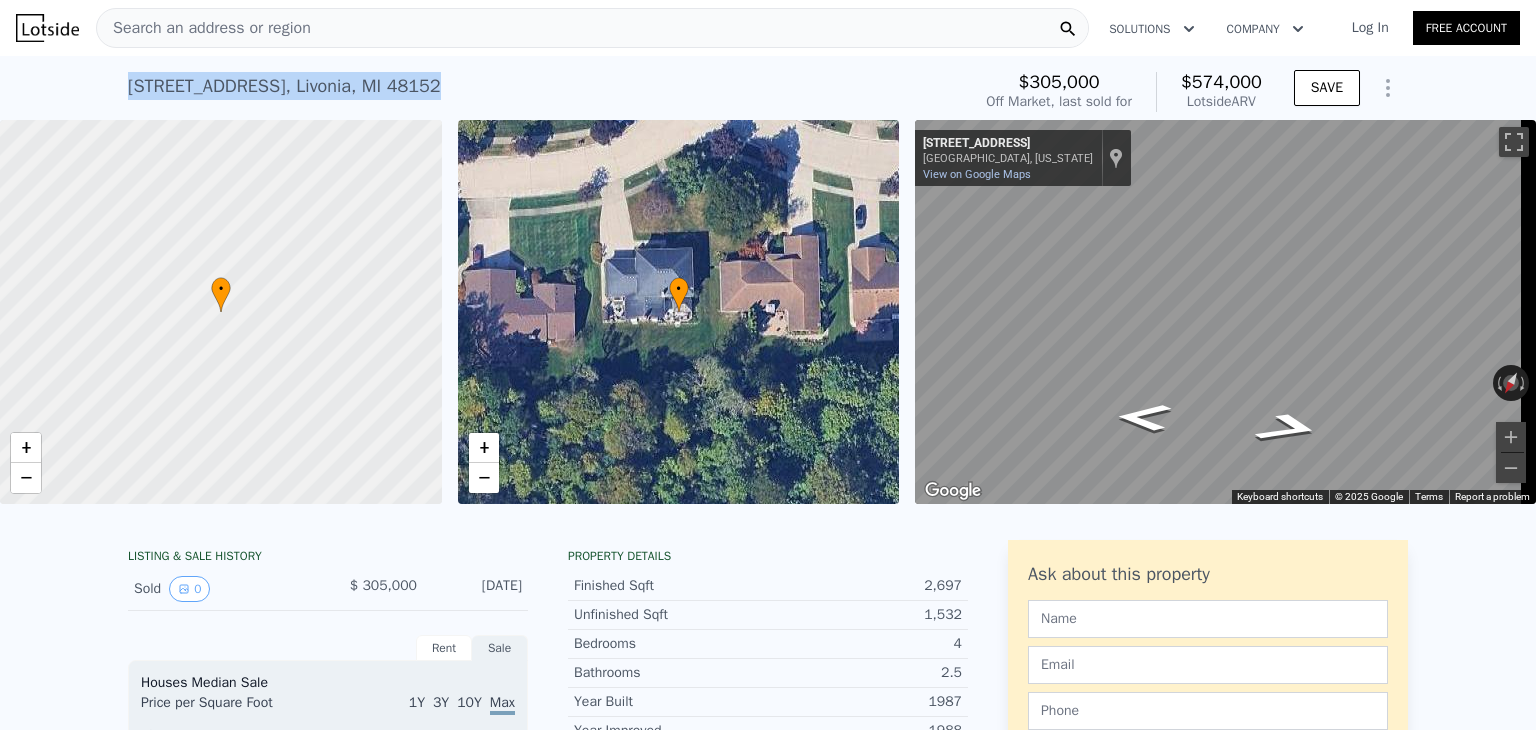 drag, startPoint x: 459, startPoint y: 97, endPoint x: 24, endPoint y: 93, distance: 435.0184 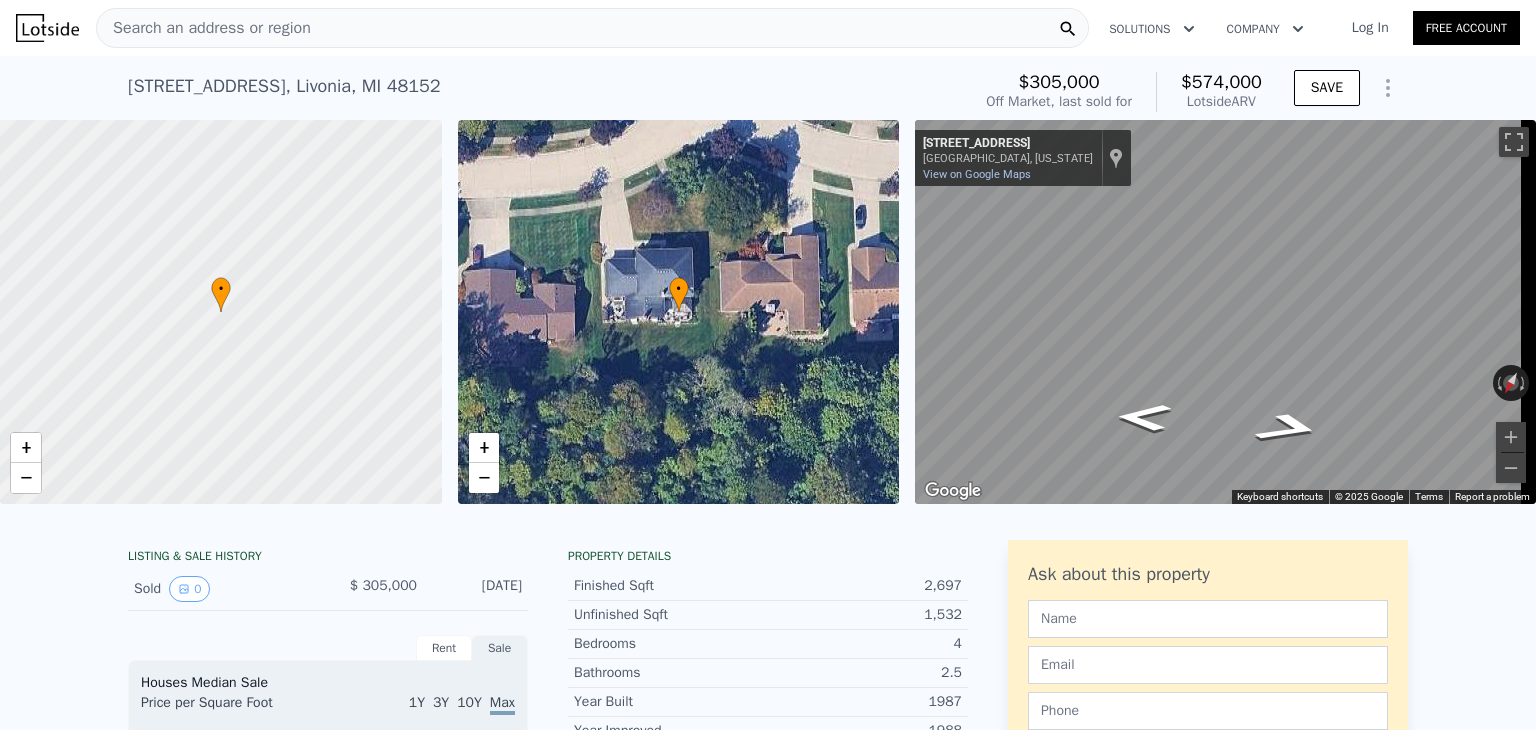 click on "LISTING & SALE HISTORY" at bounding box center [328, 558] 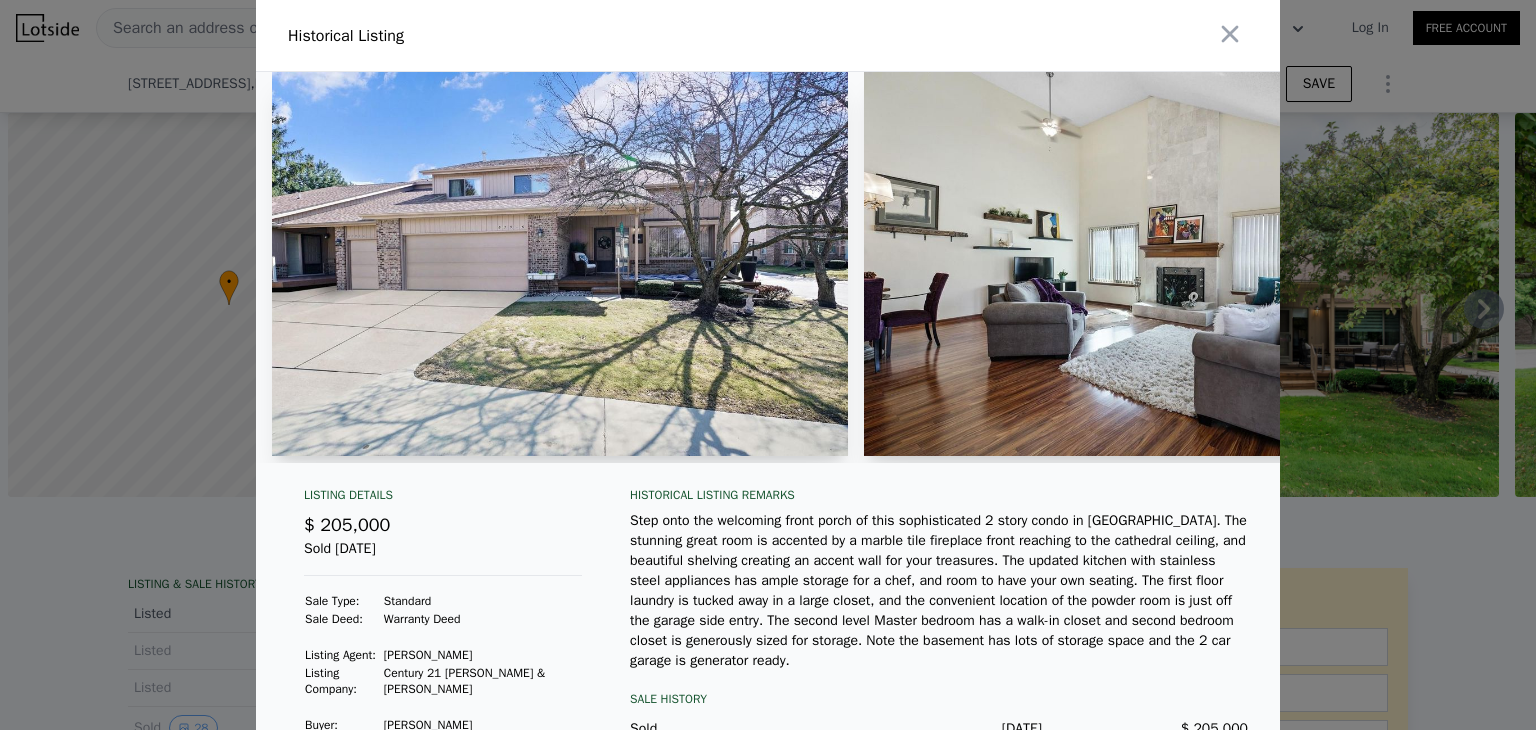 scroll, scrollTop: 0, scrollLeft: 0, axis: both 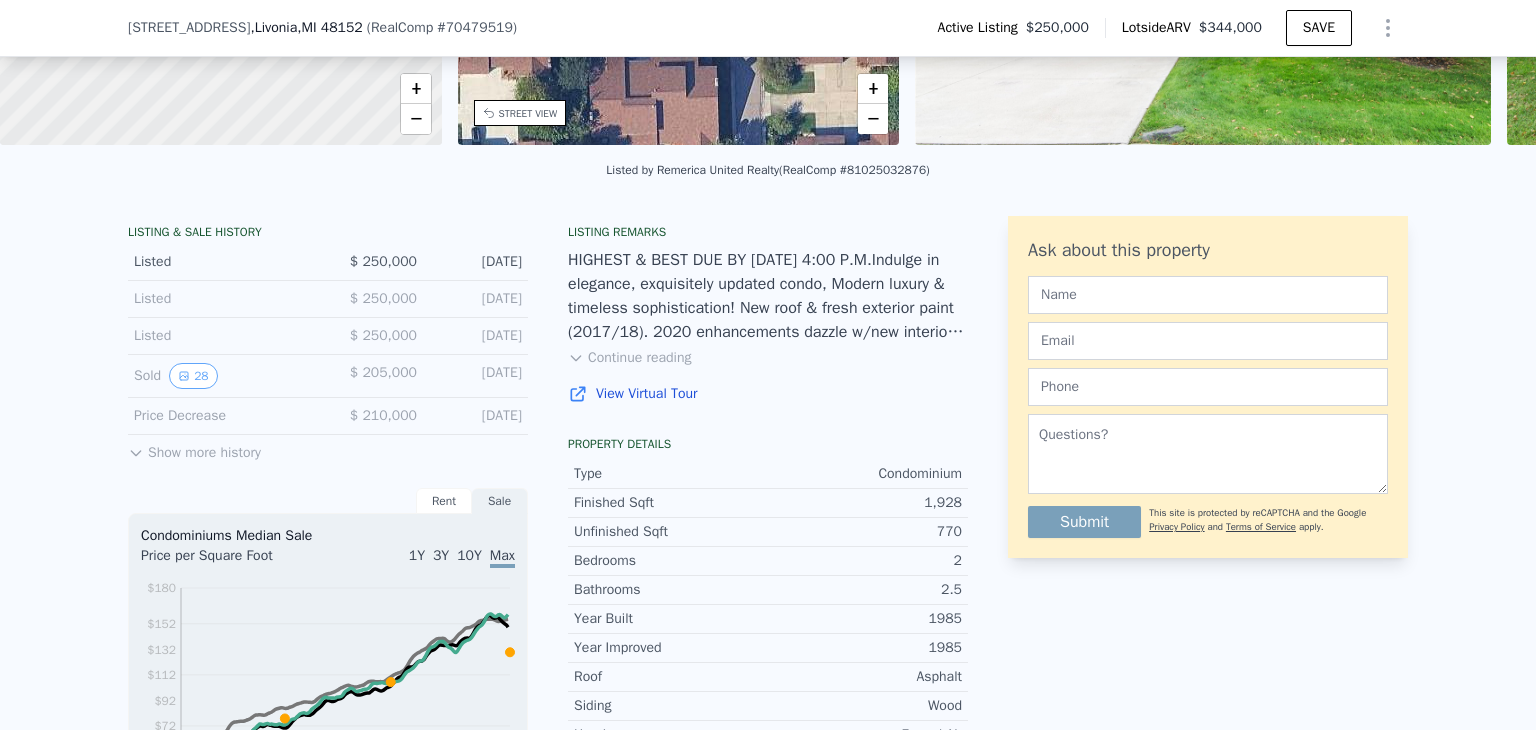 type 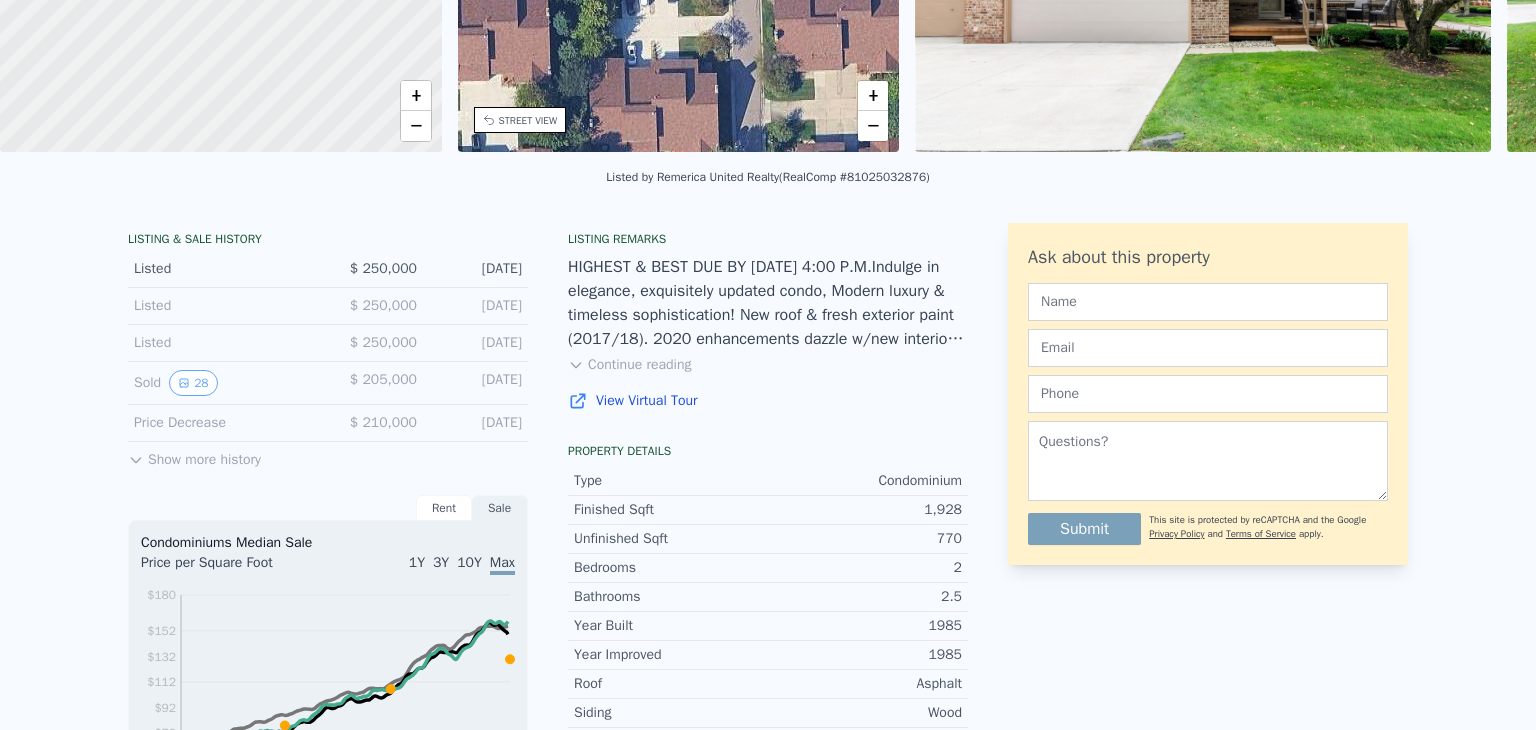scroll, scrollTop: 0, scrollLeft: 0, axis: both 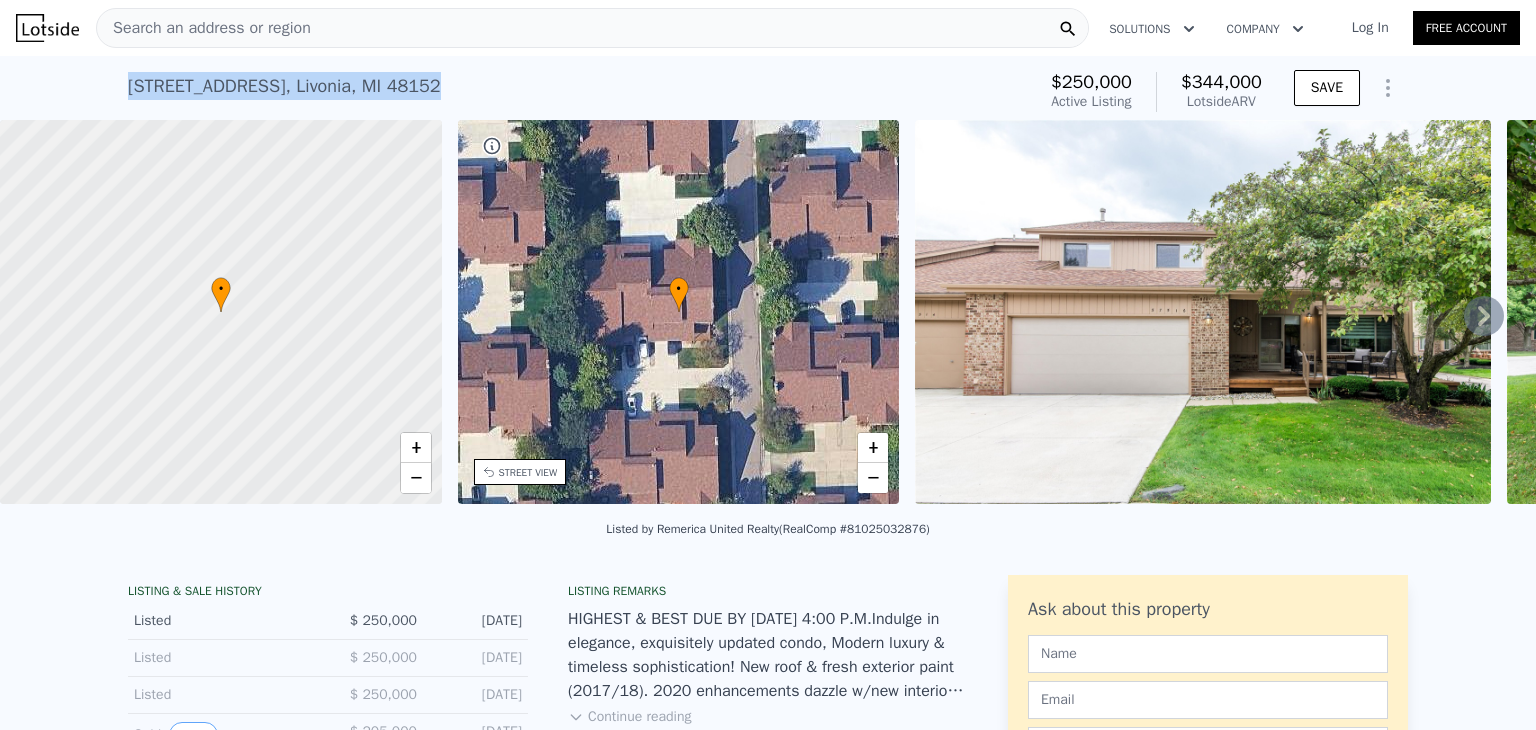 drag, startPoint x: 124, startPoint y: 93, endPoint x: 461, endPoint y: 82, distance: 337.17947 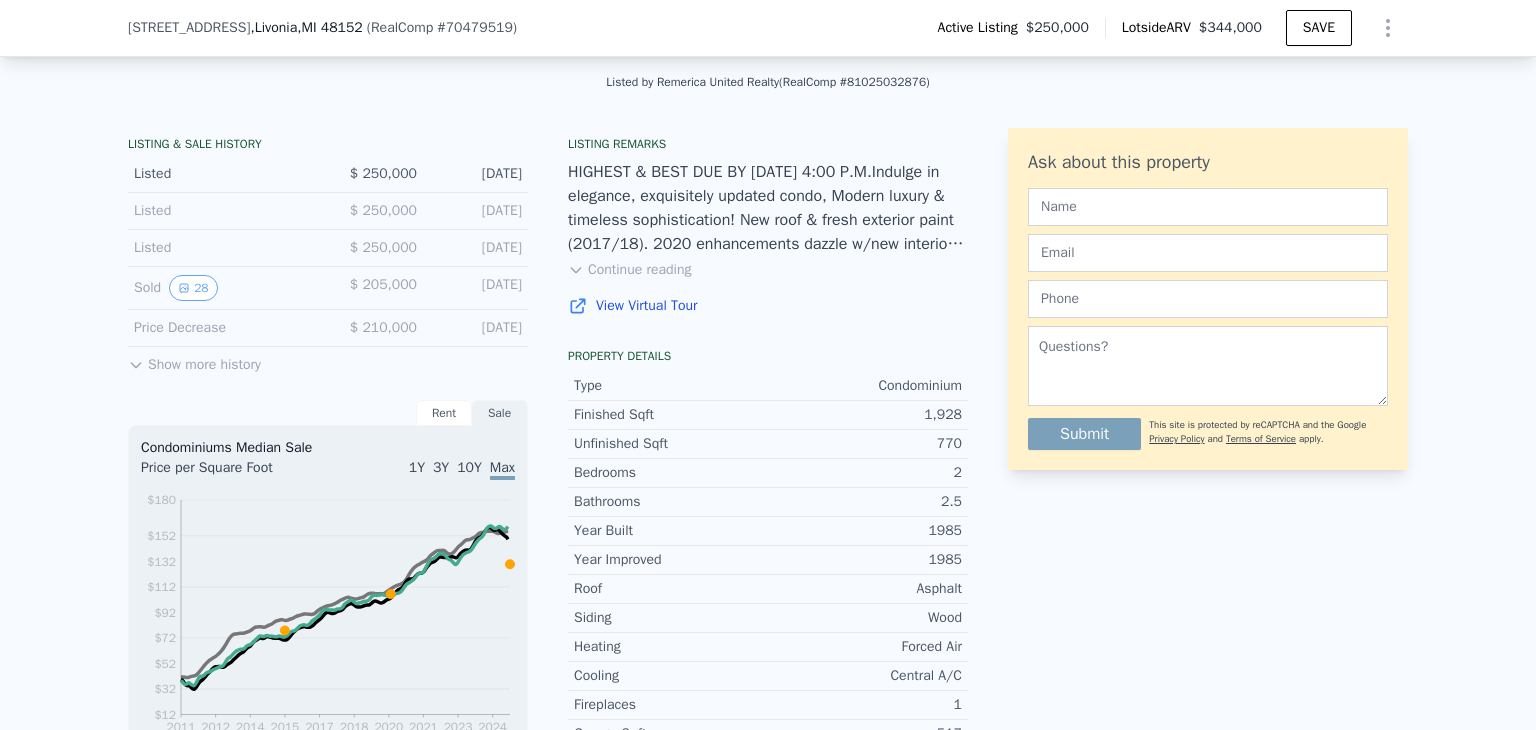 scroll, scrollTop: 356, scrollLeft: 0, axis: vertical 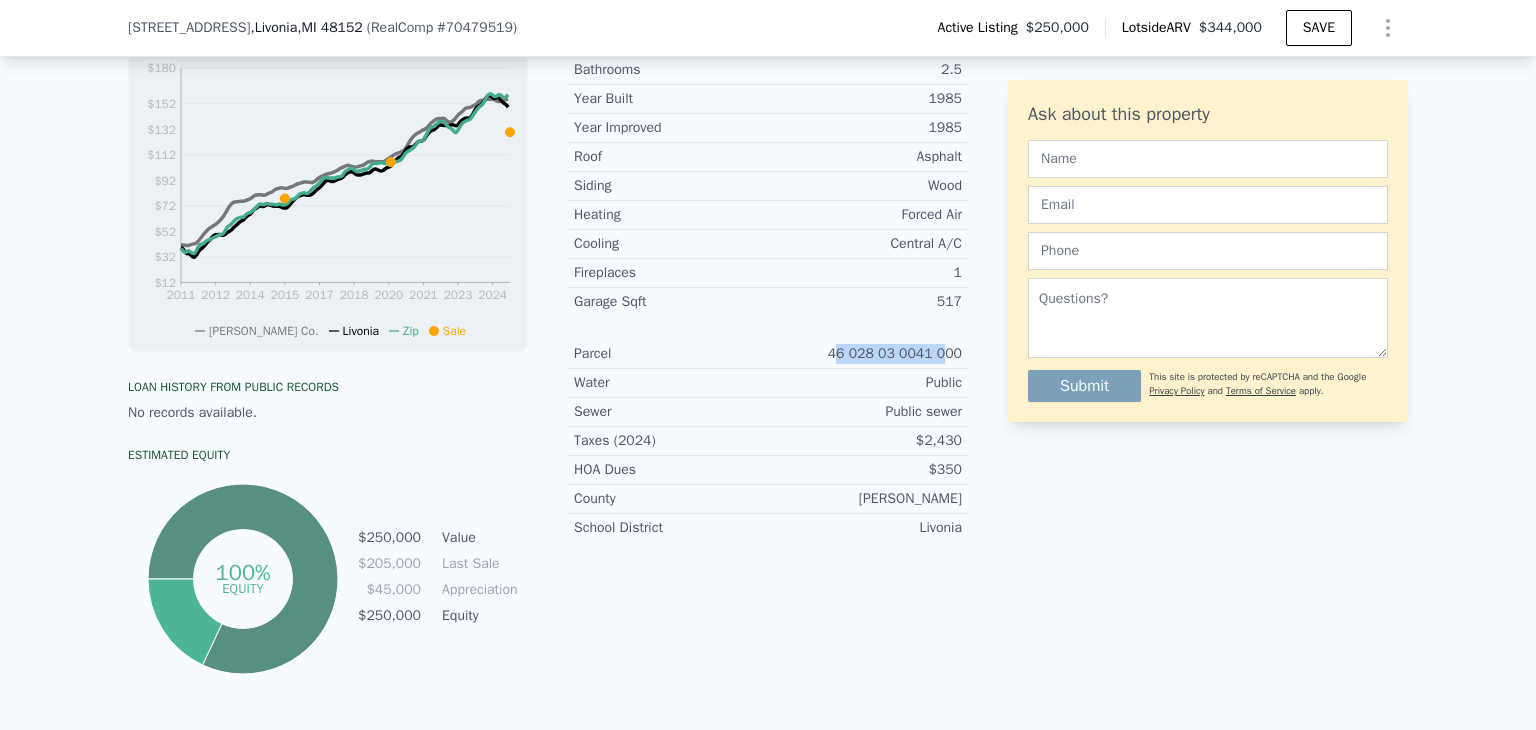 drag, startPoint x: 846, startPoint y: 358, endPoint x: 943, endPoint y: 358, distance: 97 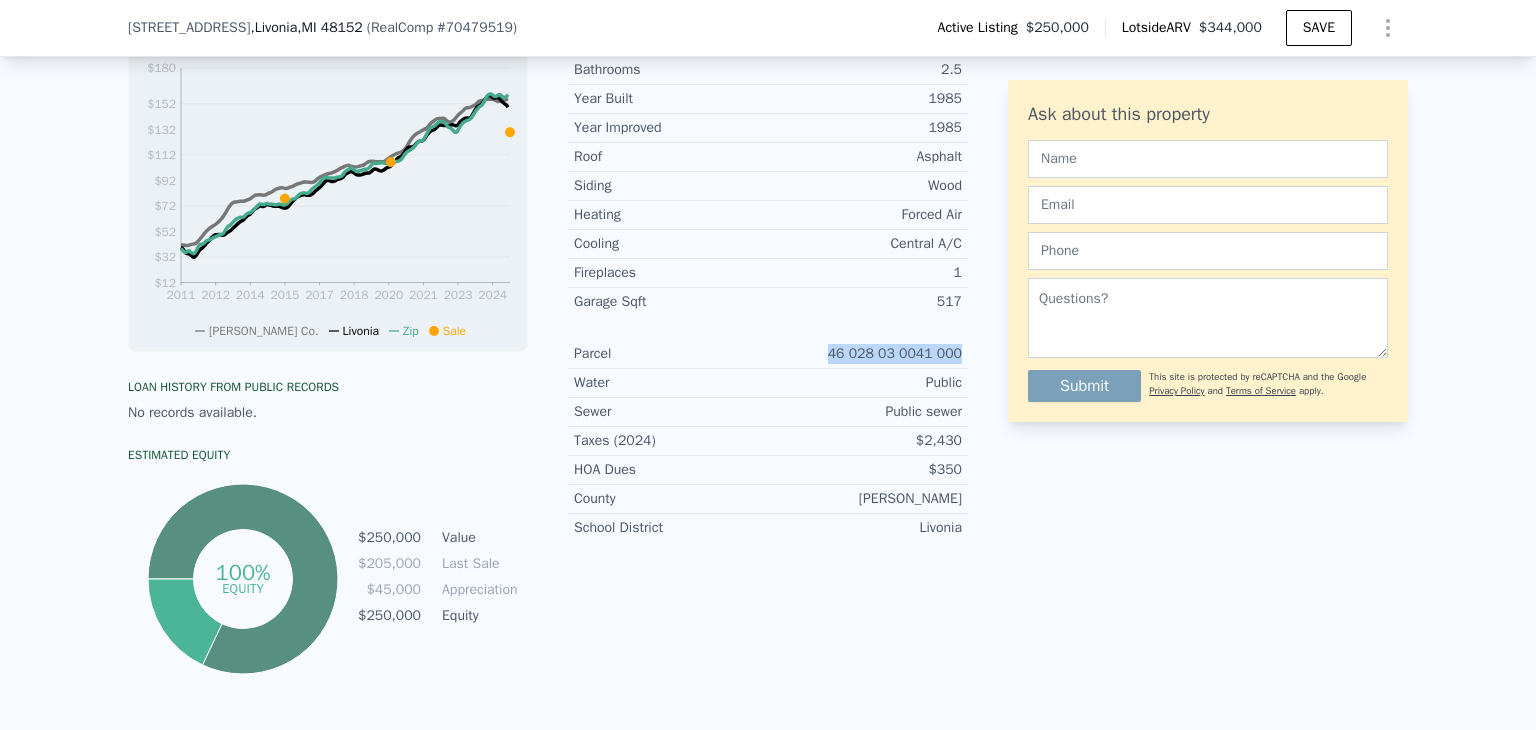 drag, startPoint x: 973, startPoint y: 365, endPoint x: 824, endPoint y: 373, distance: 149.21461 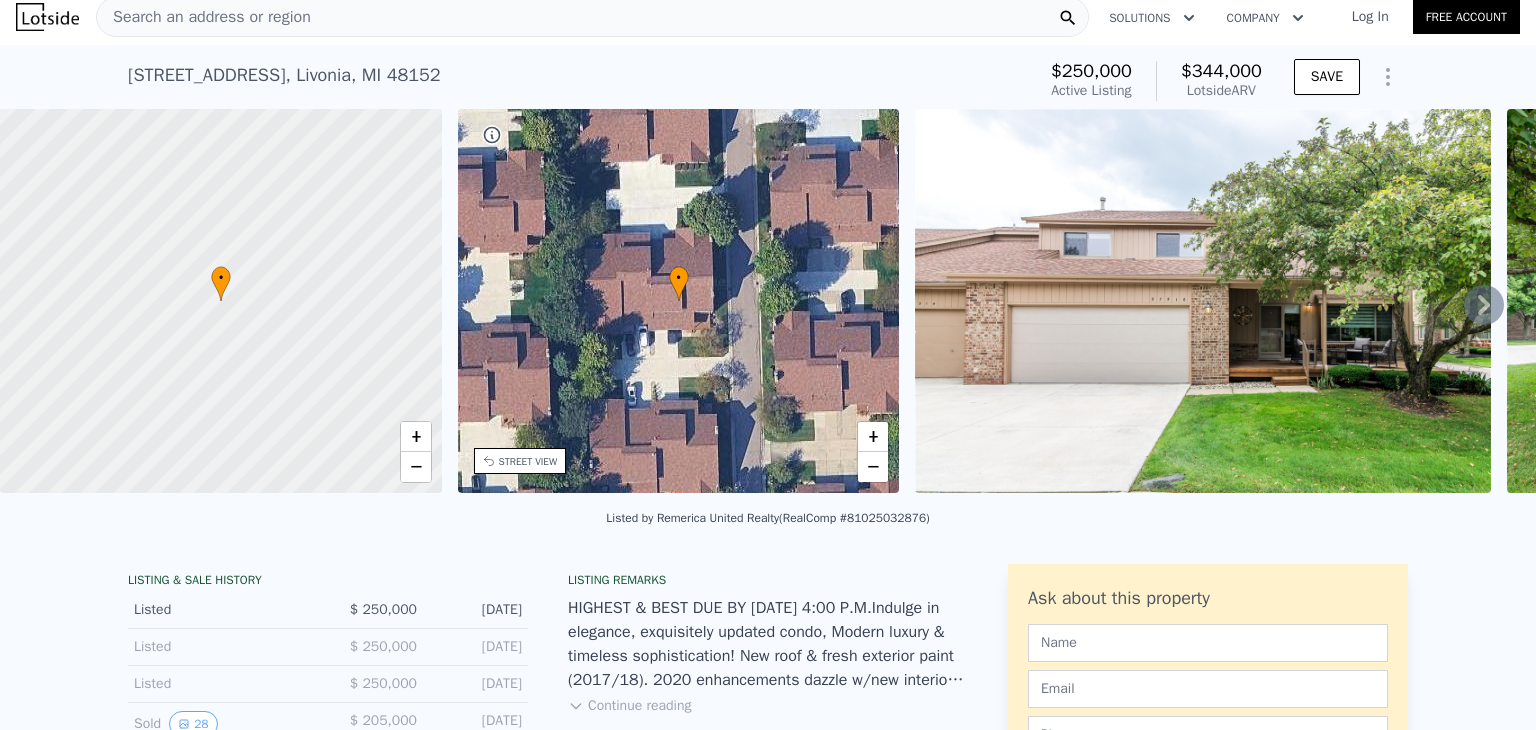 scroll, scrollTop: 0, scrollLeft: 0, axis: both 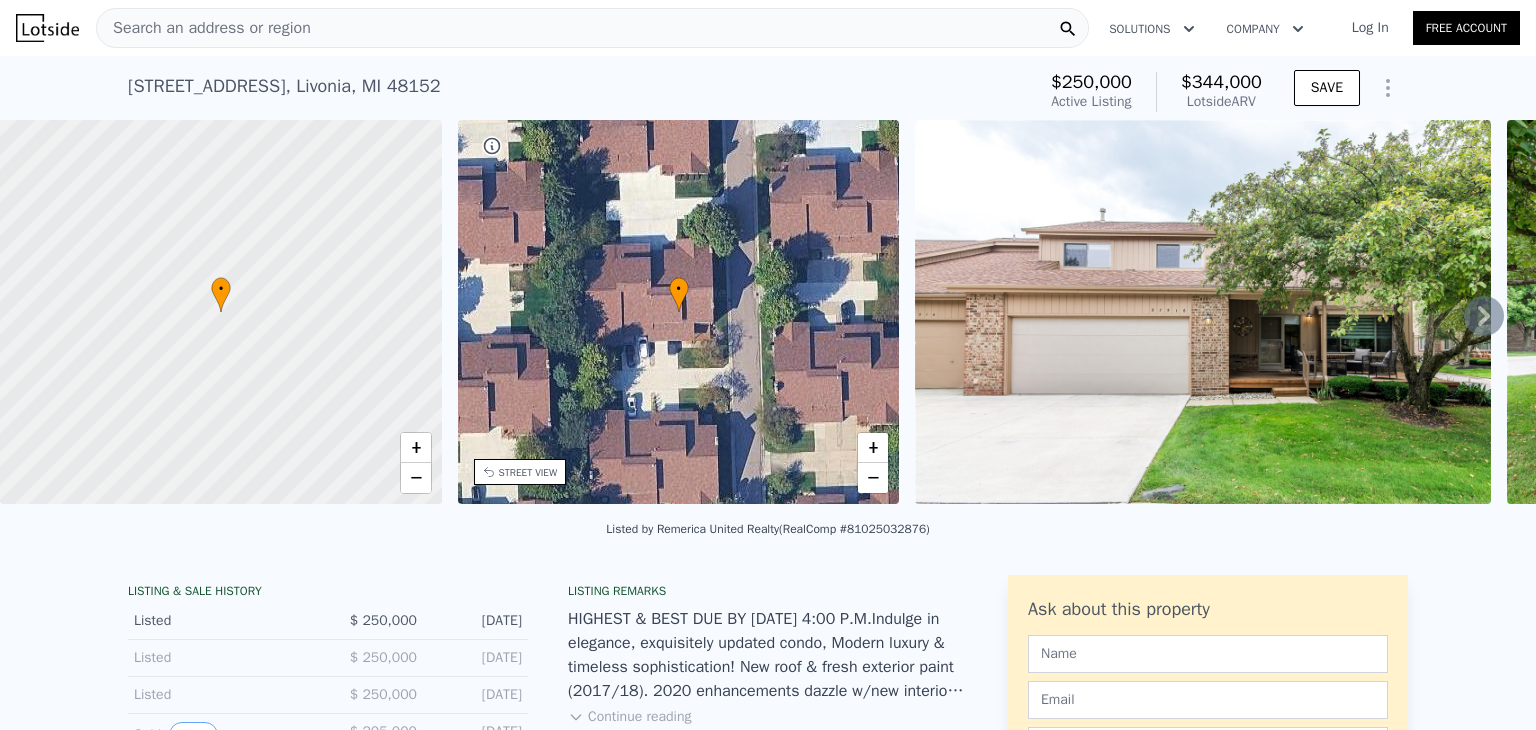 drag, startPoint x: 114, startPoint y: 87, endPoint x: 279, endPoint y: 89, distance: 165.01212 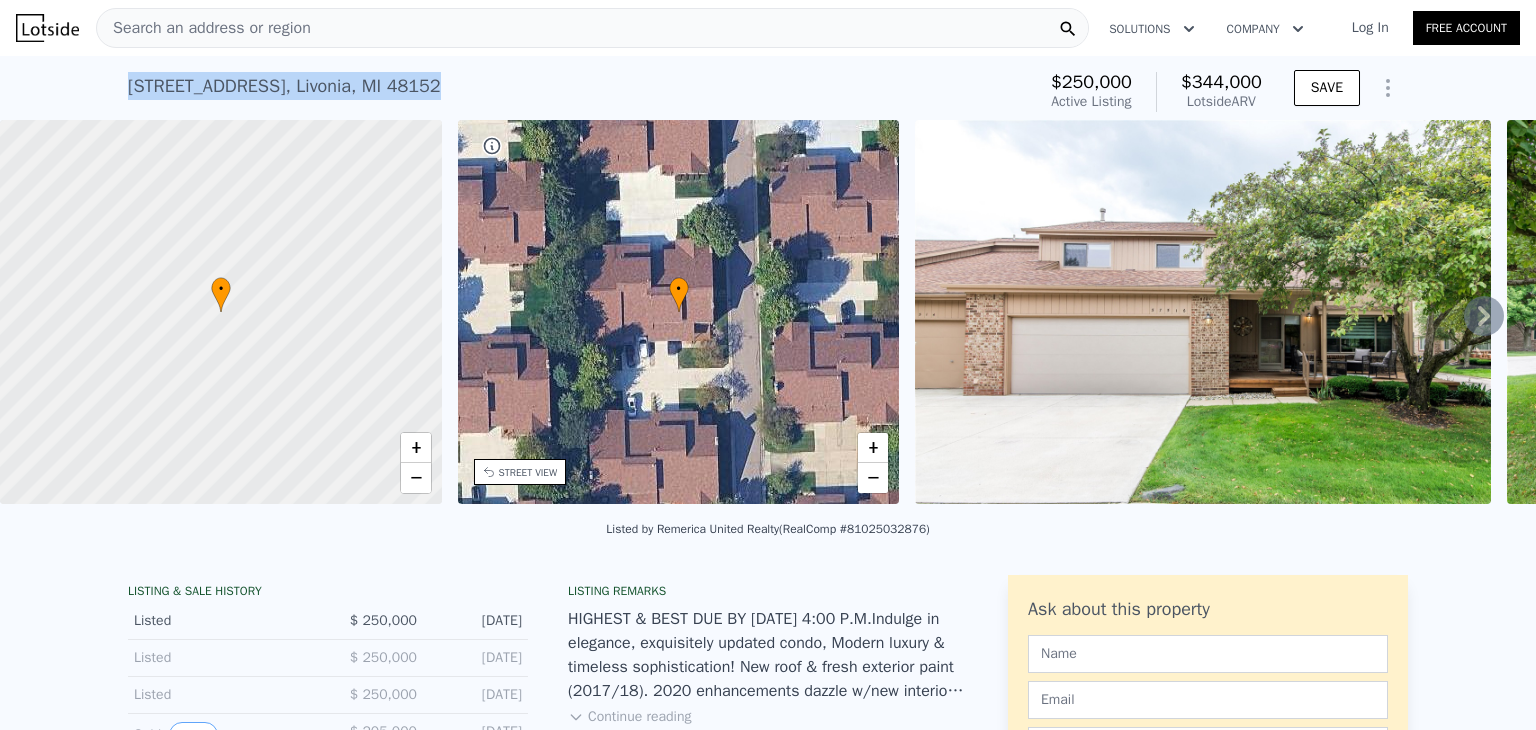 drag, startPoint x: 516, startPoint y: 92, endPoint x: 12, endPoint y: 66, distance: 504.6702 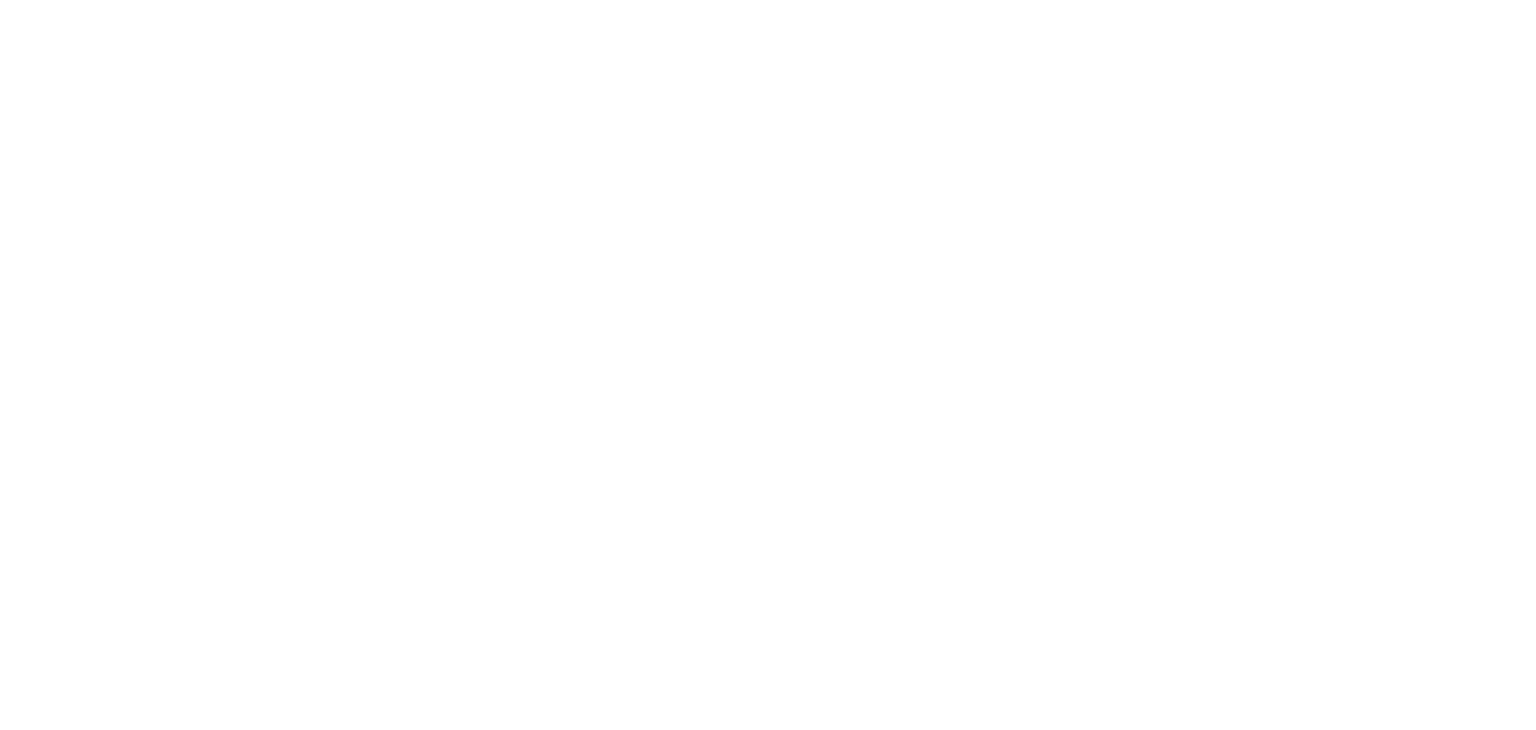 scroll, scrollTop: 0, scrollLeft: 0, axis: both 